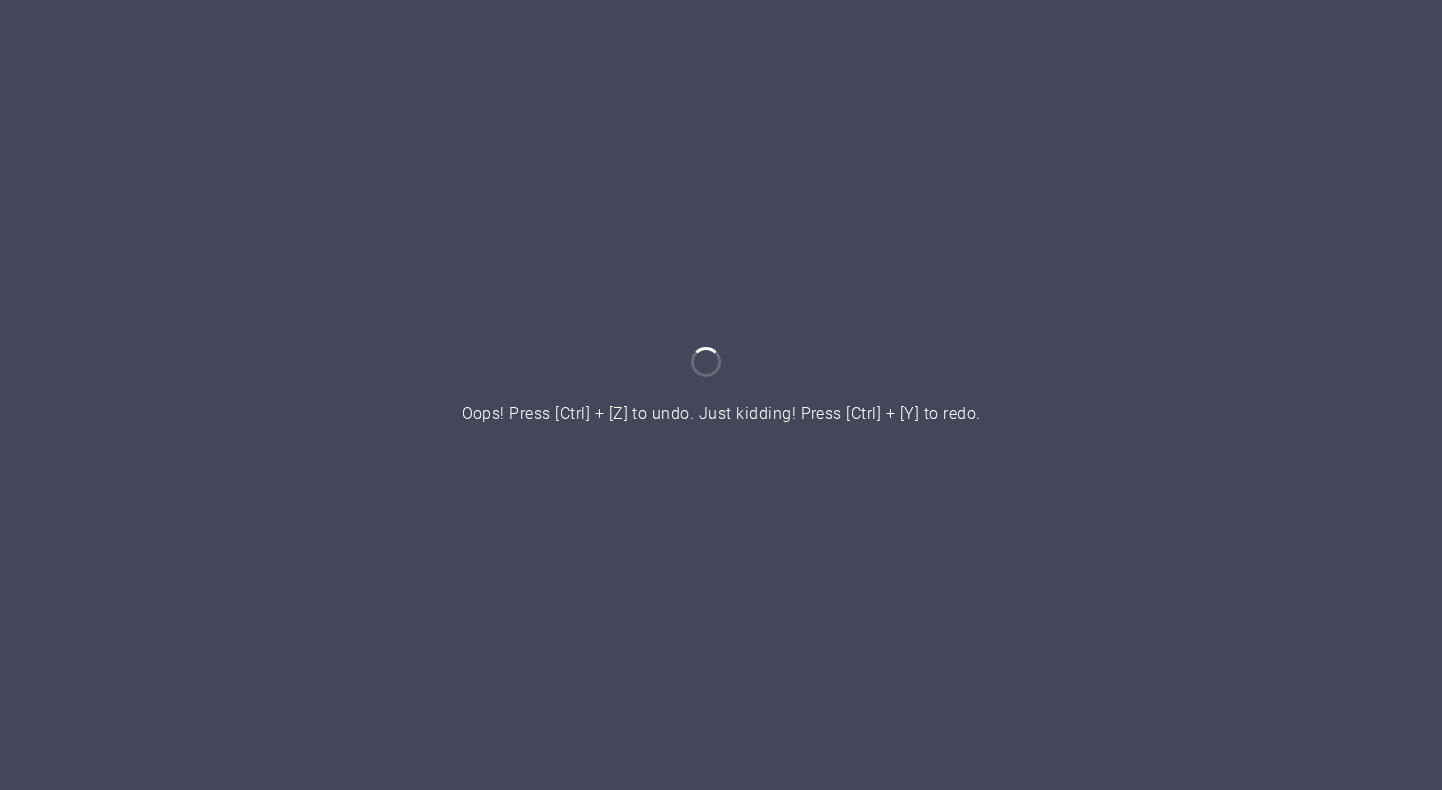 scroll, scrollTop: 0, scrollLeft: 0, axis: both 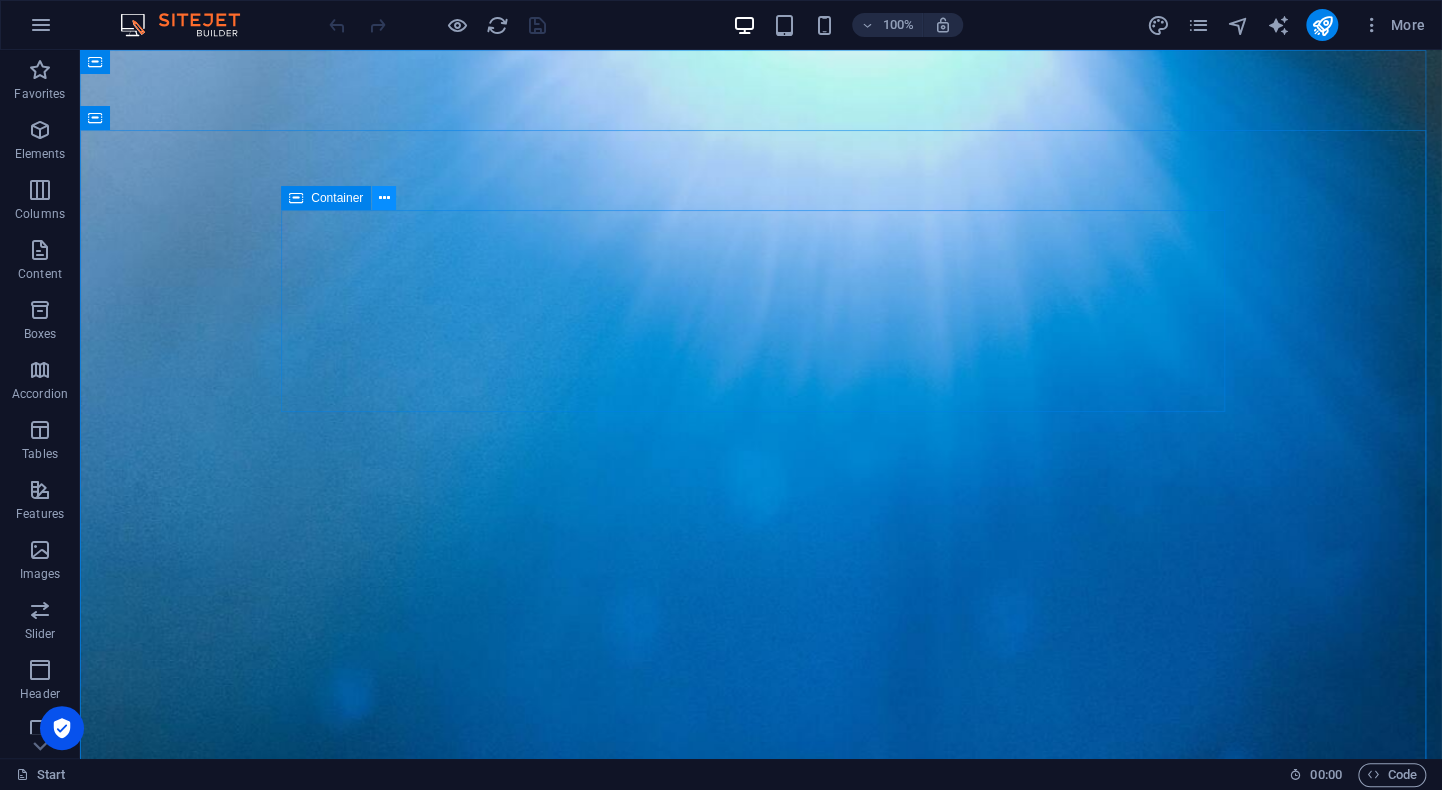 click at bounding box center (384, 198) 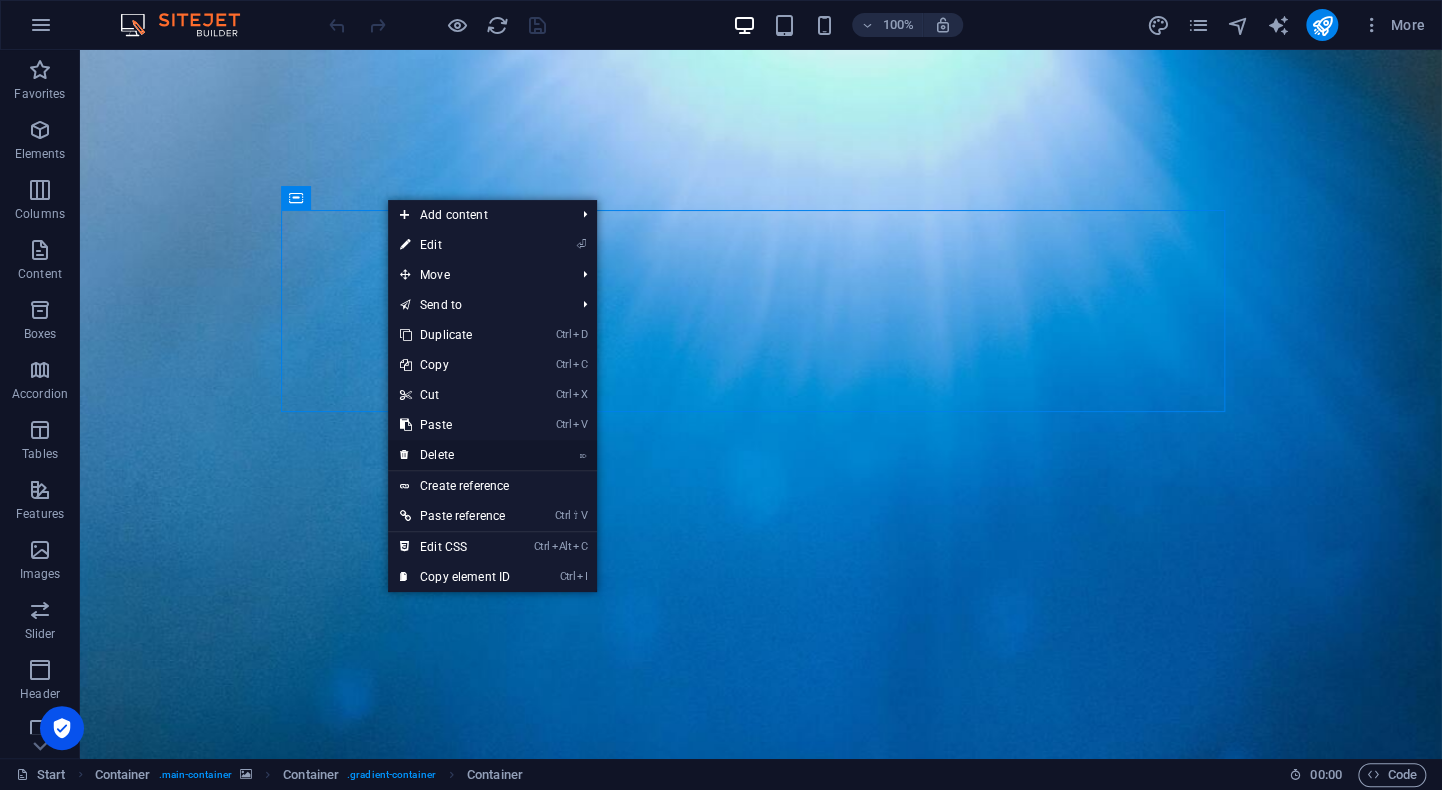 click on "⌦  Delete" at bounding box center [455, 455] 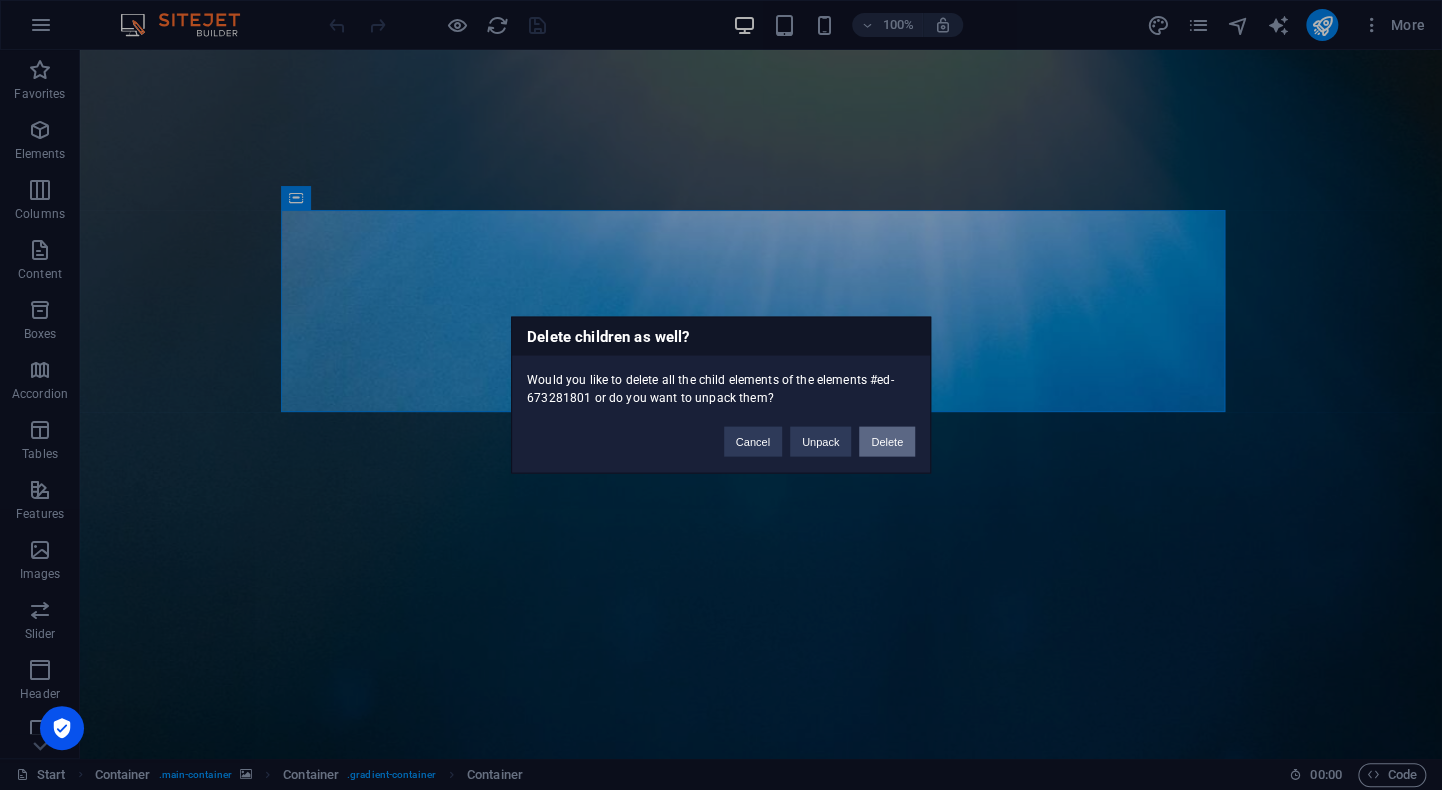 click on "Delete" at bounding box center [887, 442] 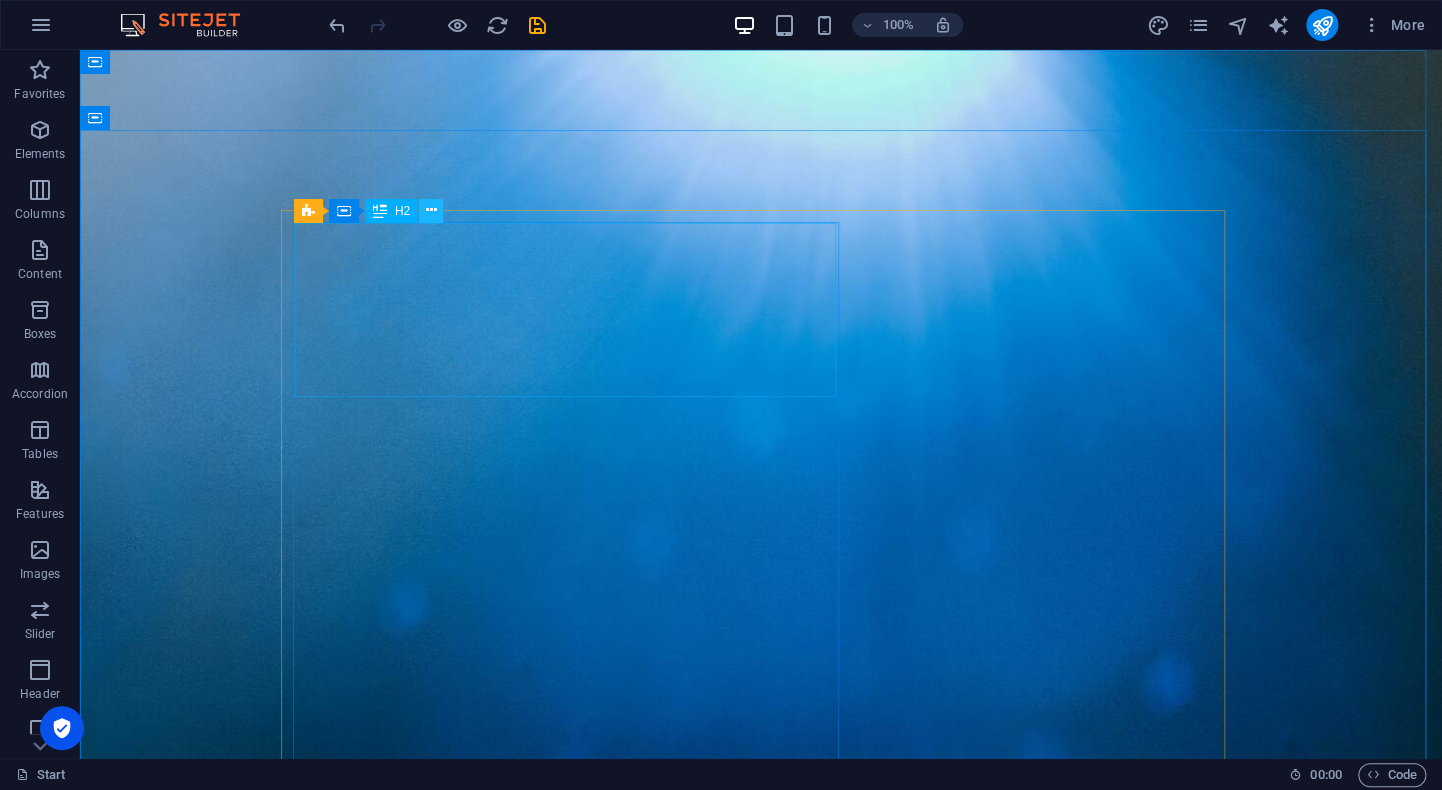 click at bounding box center [431, 211] 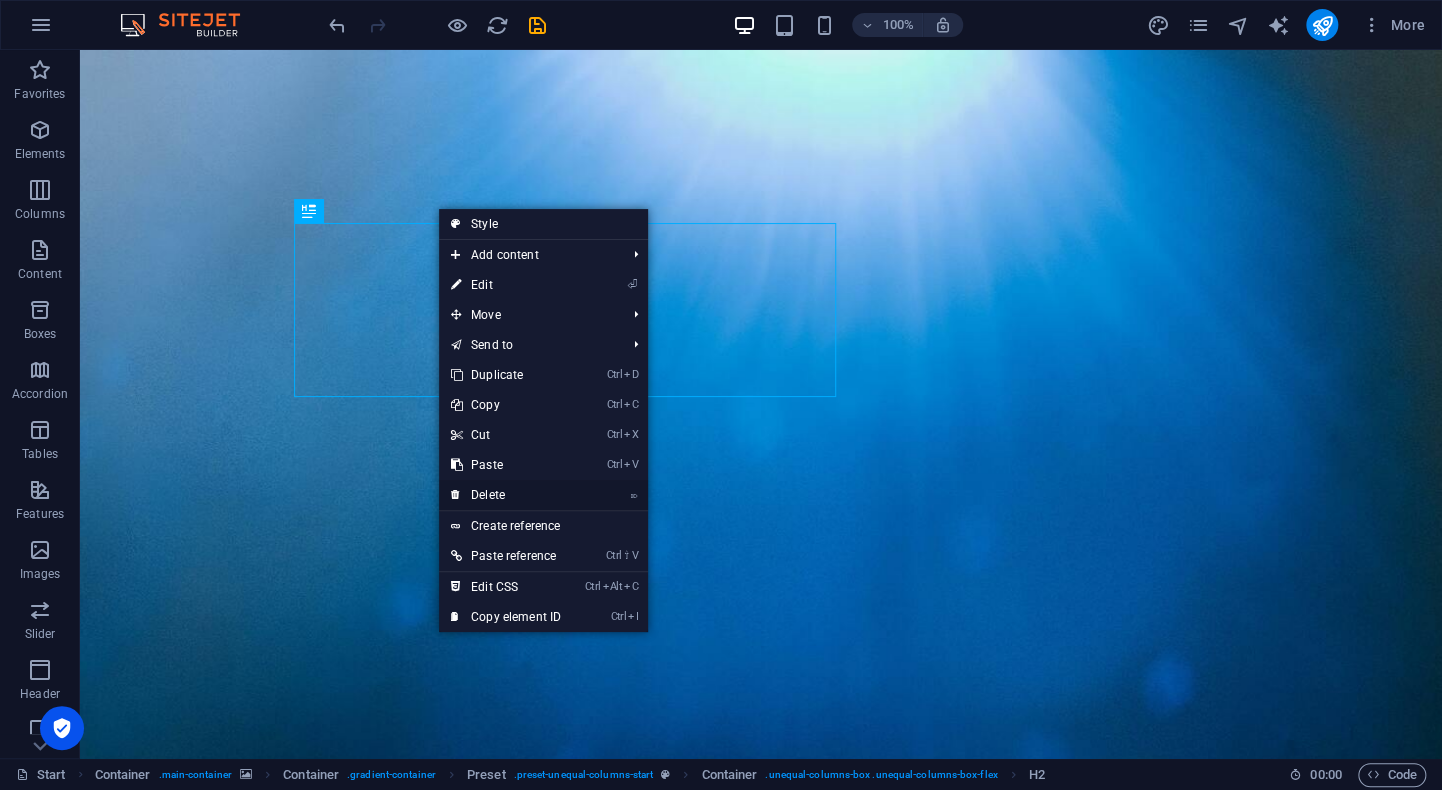 click on "⌦  Delete" at bounding box center [506, 495] 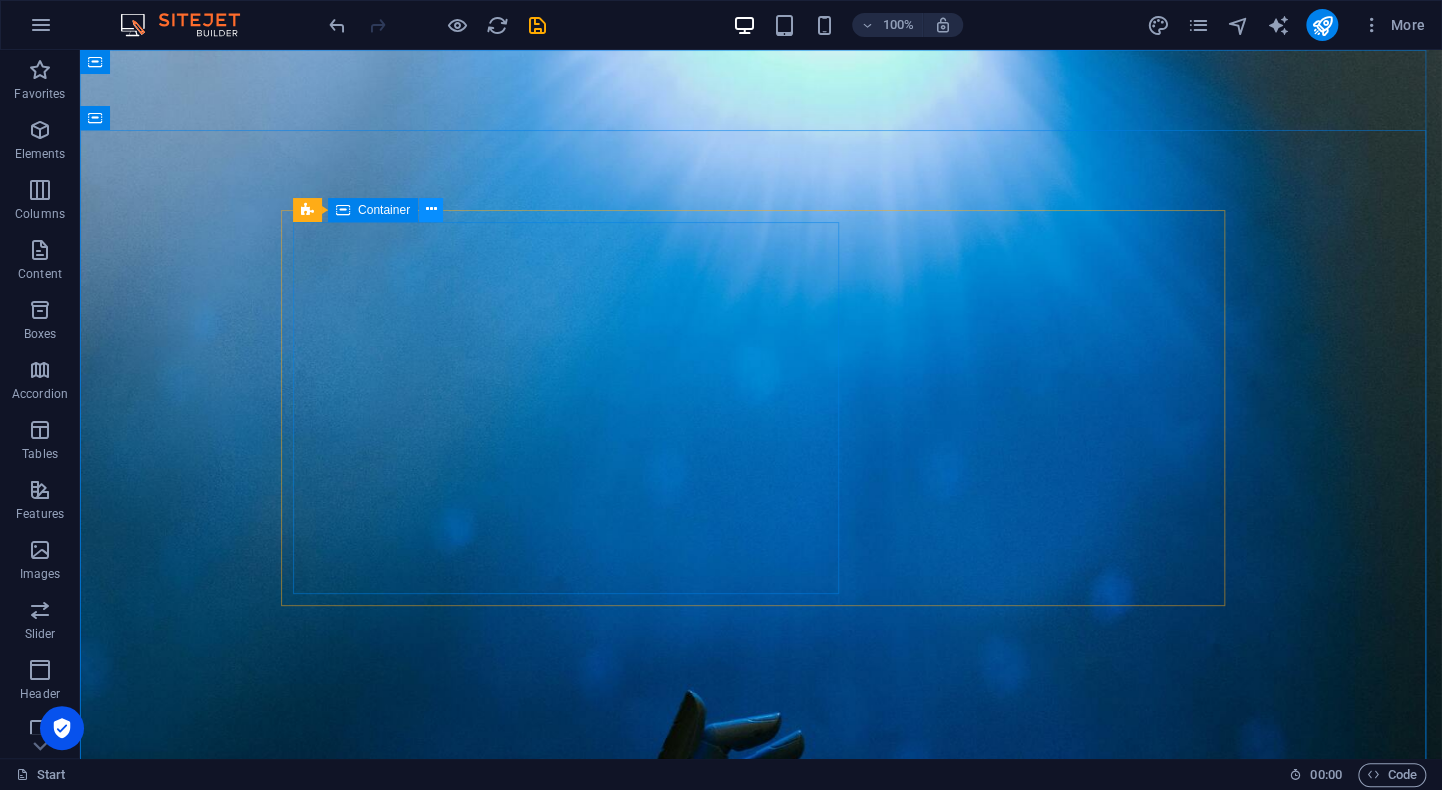 click at bounding box center (431, 209) 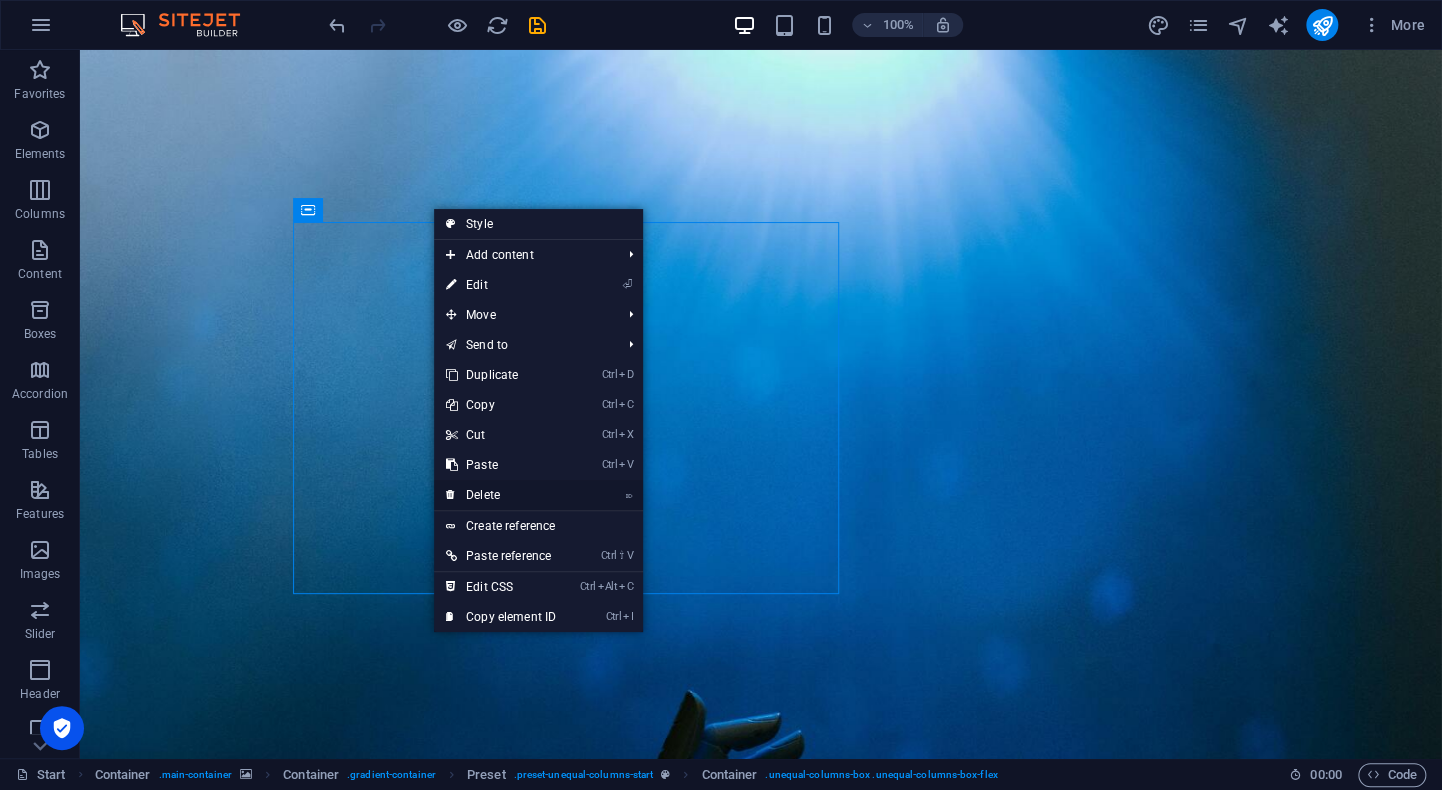 click on "⌦  Delete" at bounding box center [501, 495] 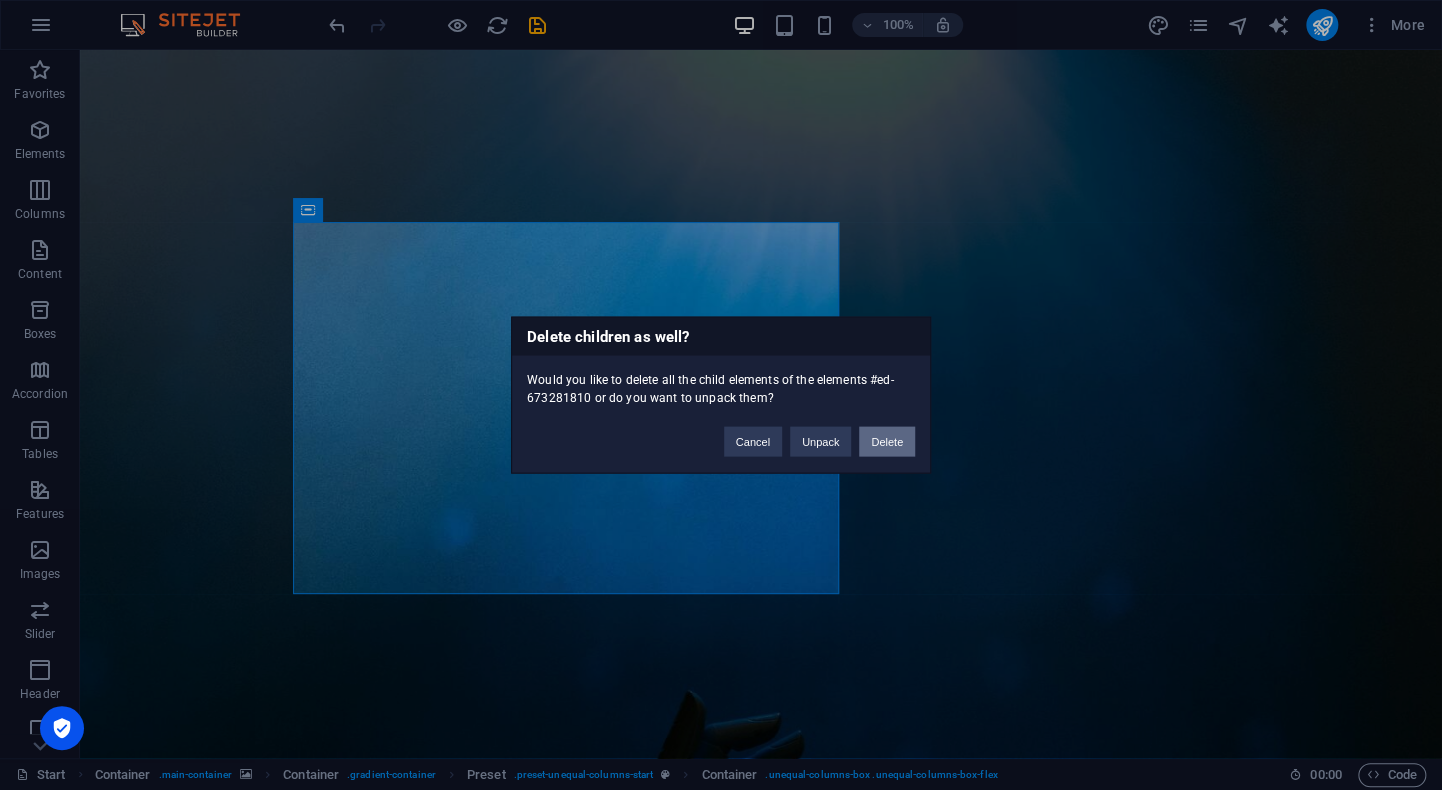 click on "Delete" at bounding box center (887, 442) 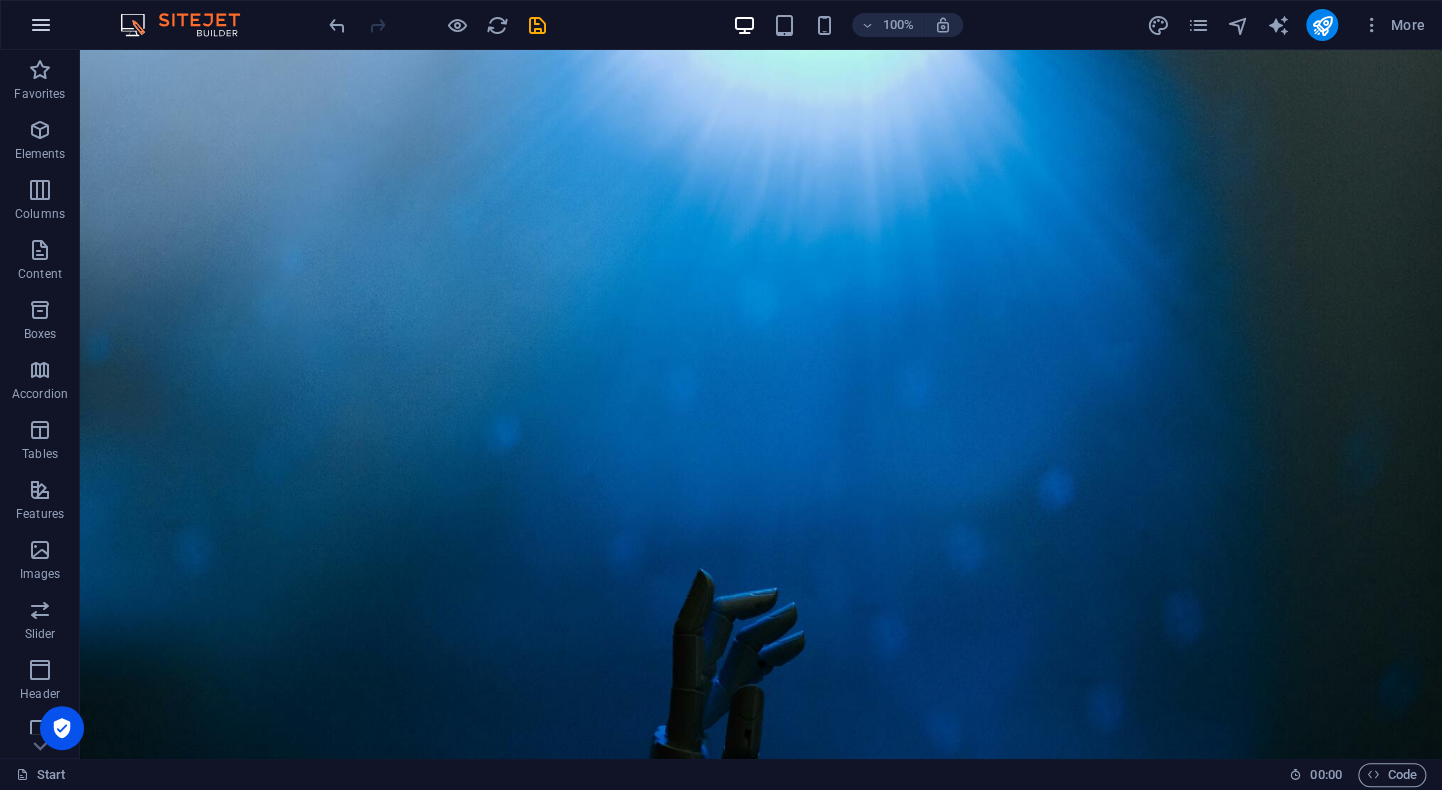 click at bounding box center (41, 25) 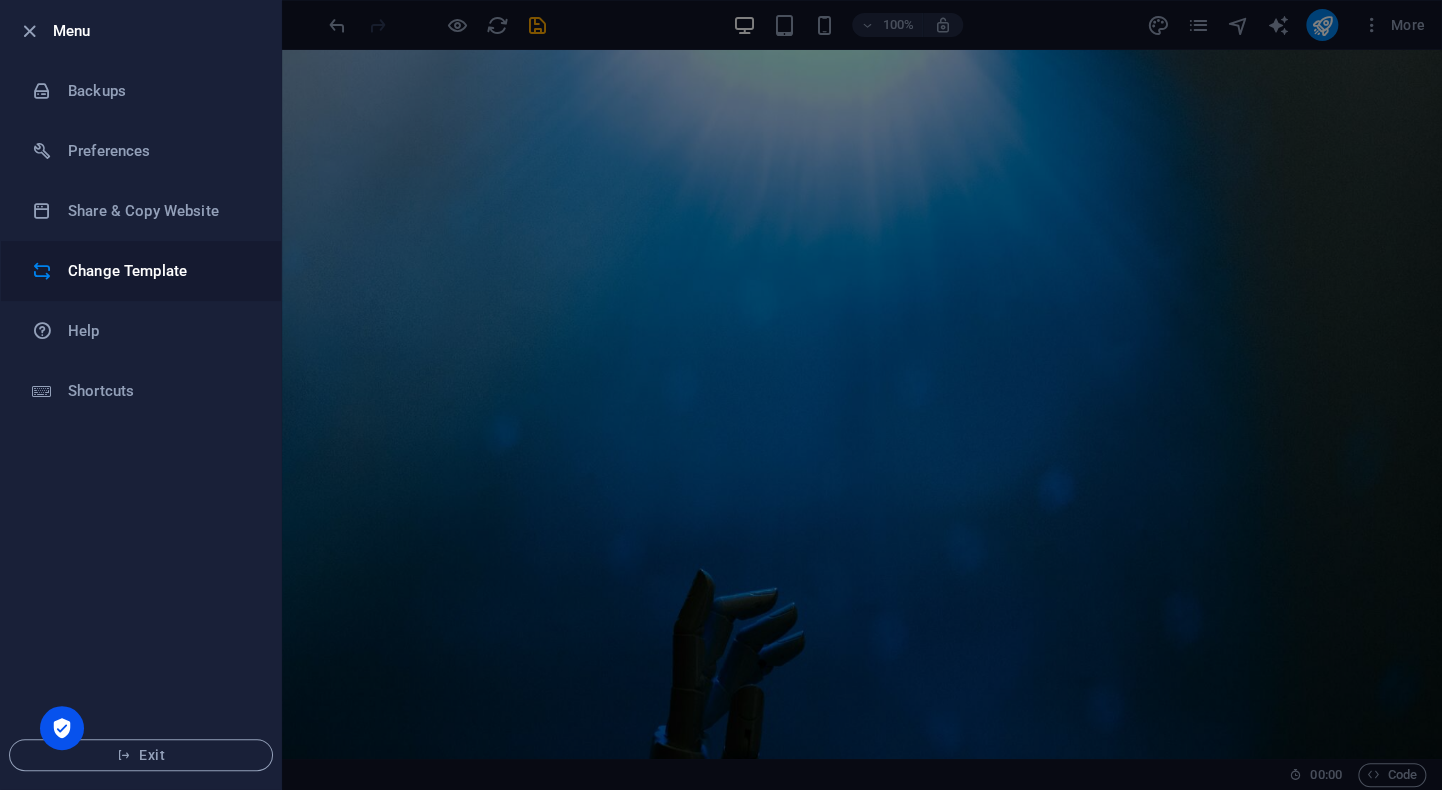 click on "Change Template" at bounding box center (160, 271) 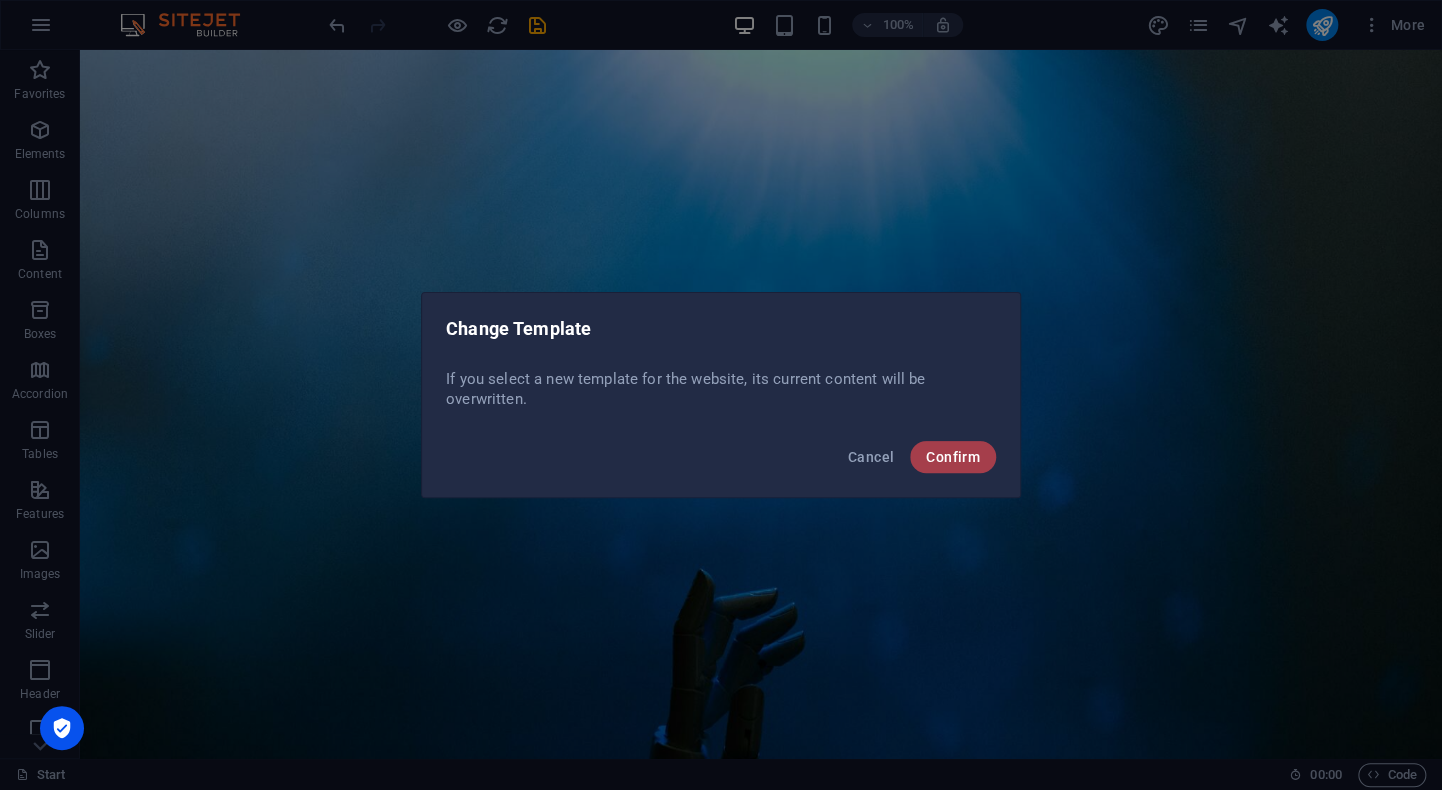 click on "Confirm" at bounding box center (953, 457) 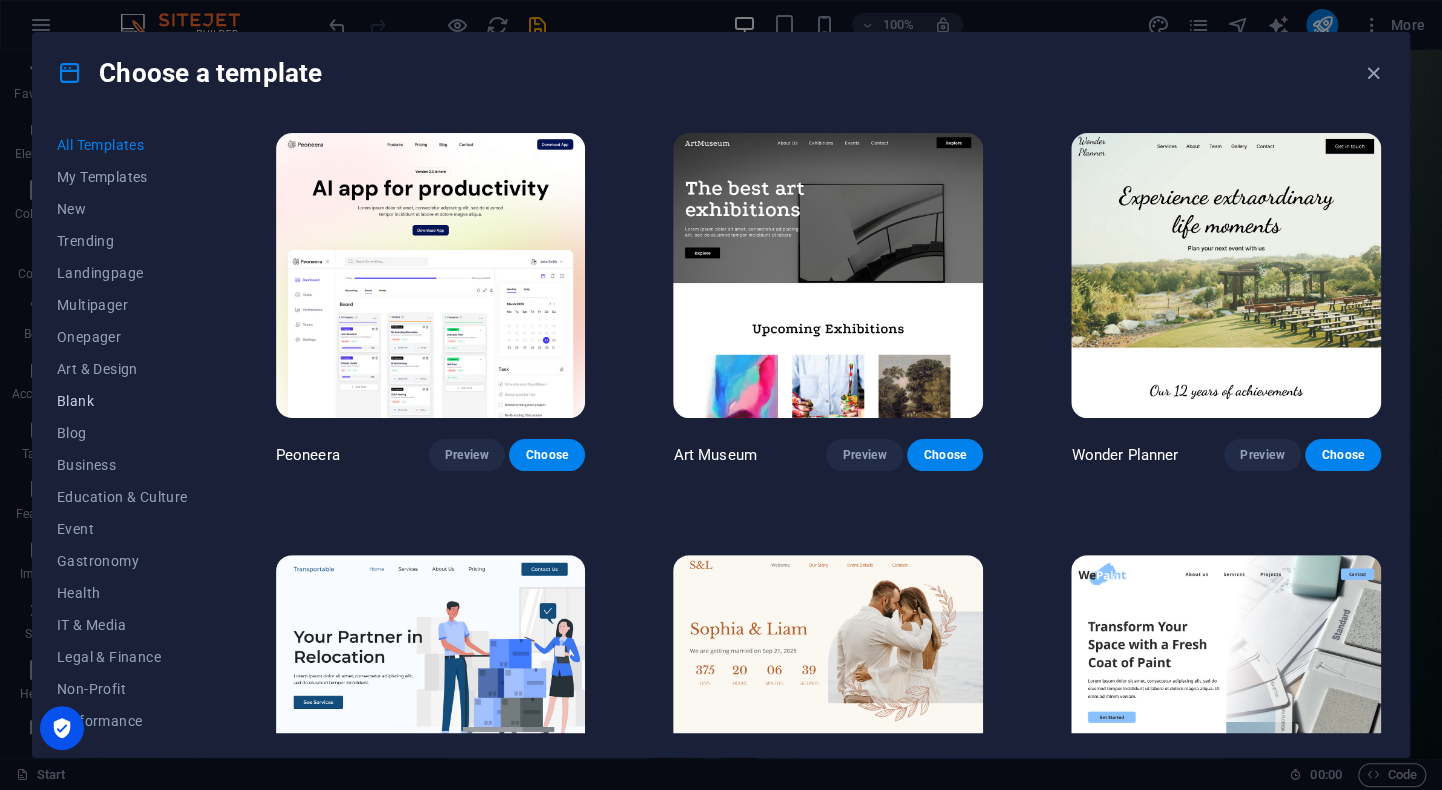click on "Blank" at bounding box center (122, 401) 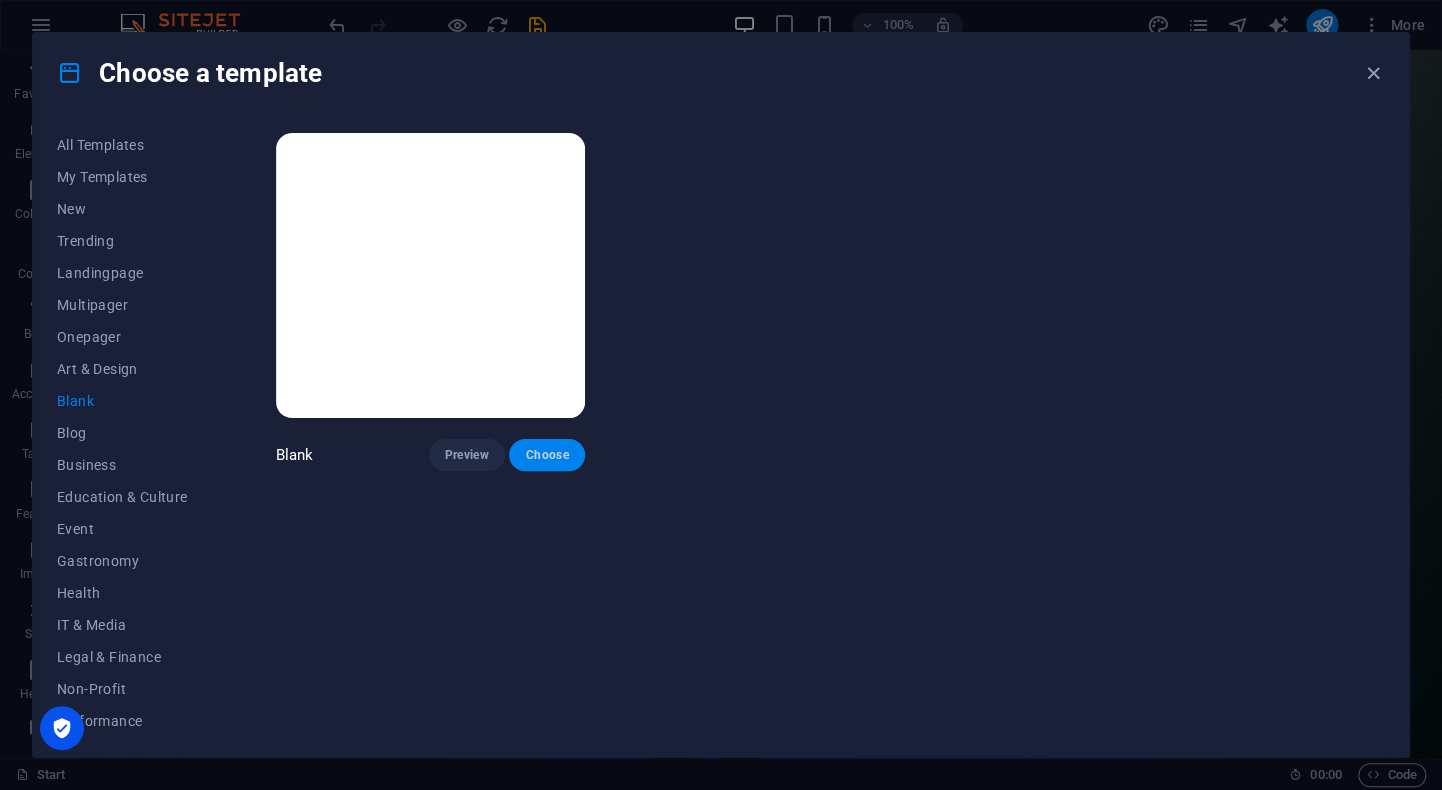click on "Choose" at bounding box center (547, 455) 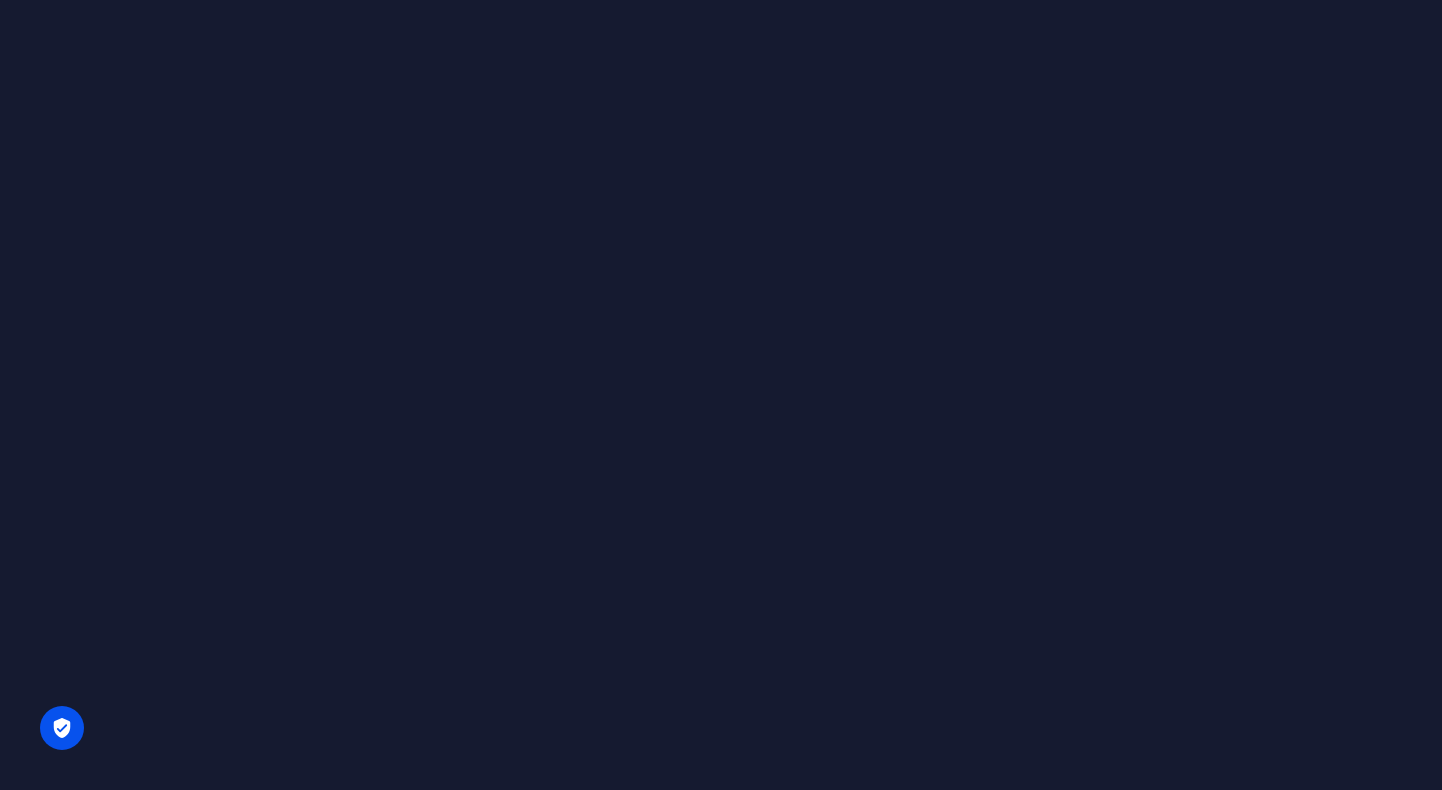 scroll, scrollTop: 0, scrollLeft: 0, axis: both 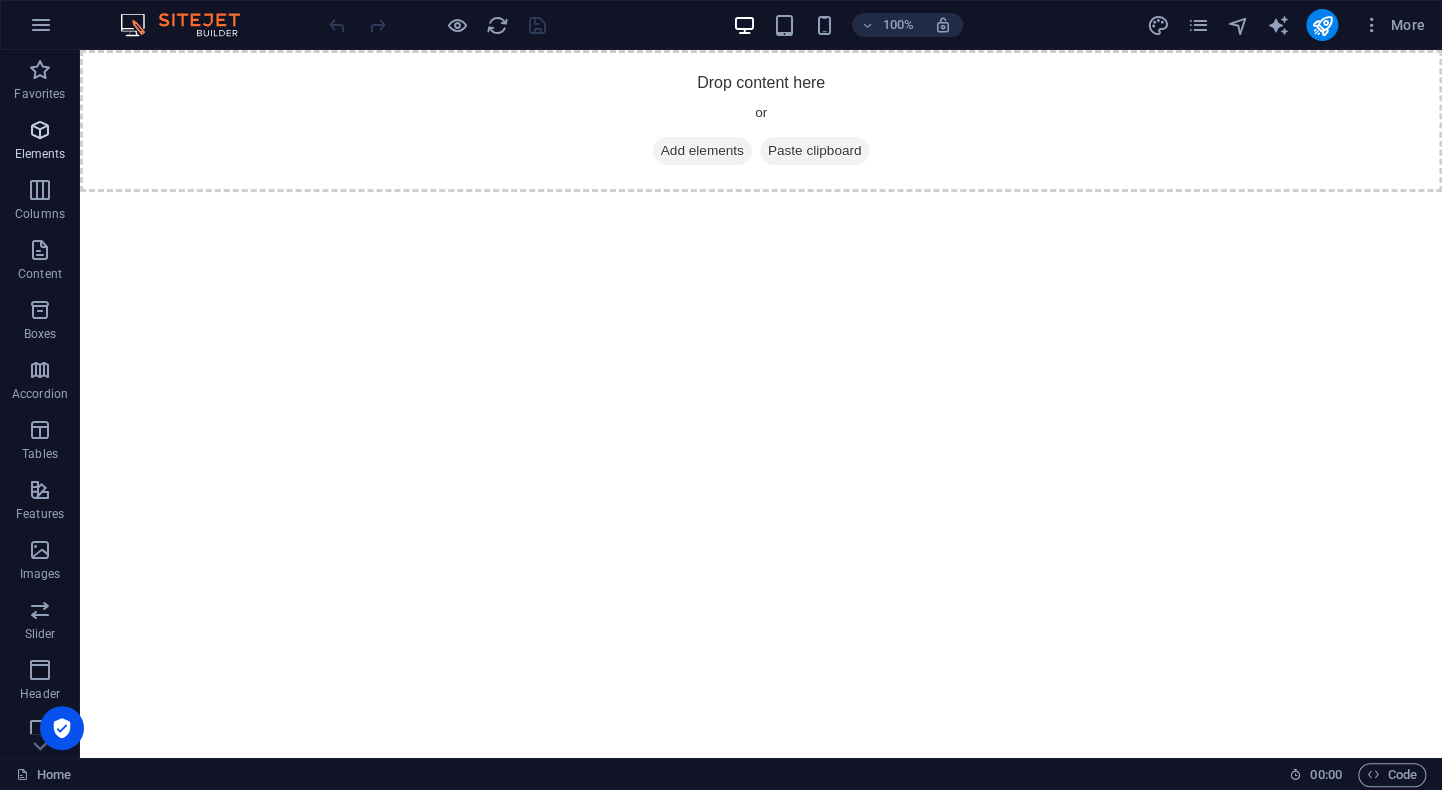 click on "Elements" at bounding box center (40, 142) 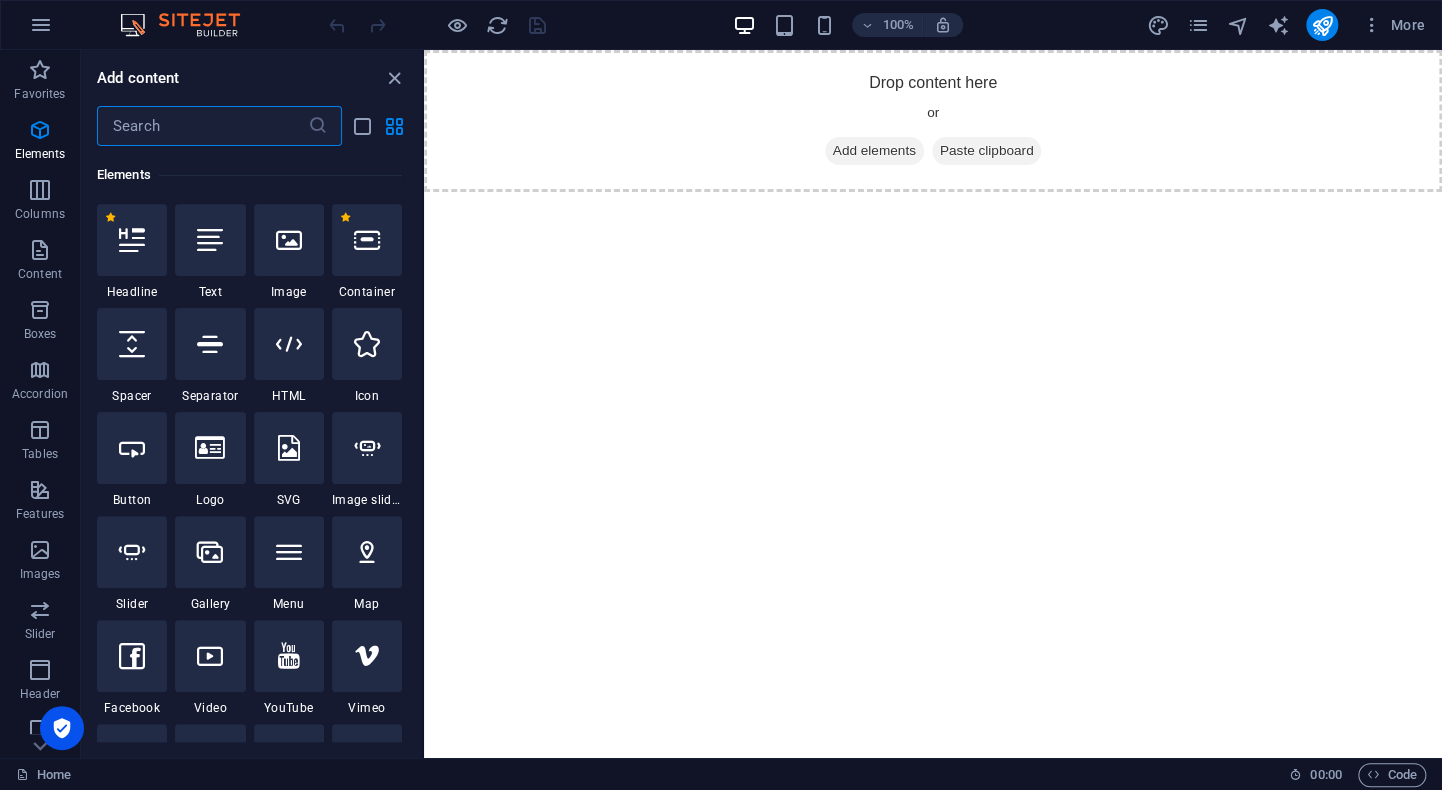 scroll, scrollTop: 212, scrollLeft: 0, axis: vertical 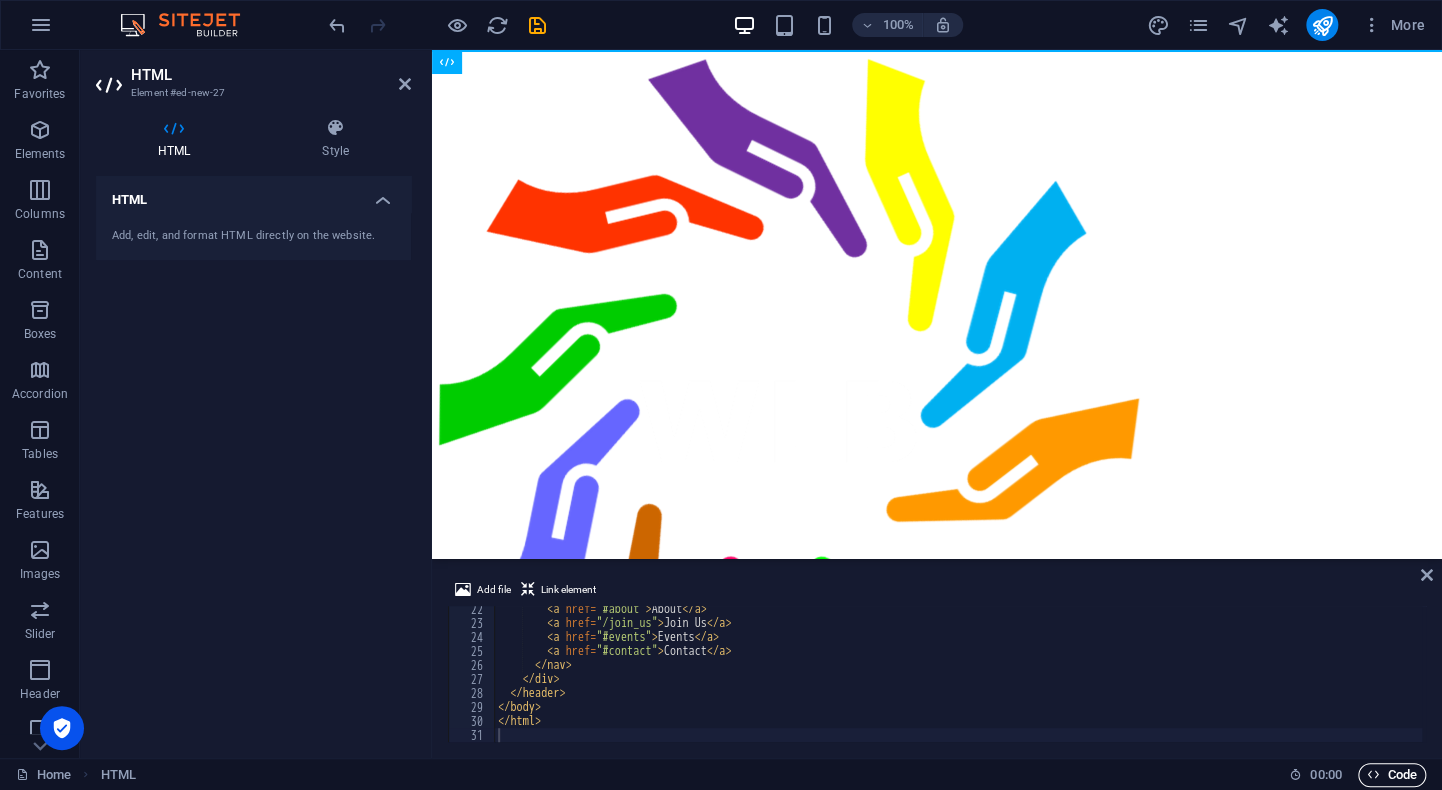 click on "Code" at bounding box center [1392, 775] 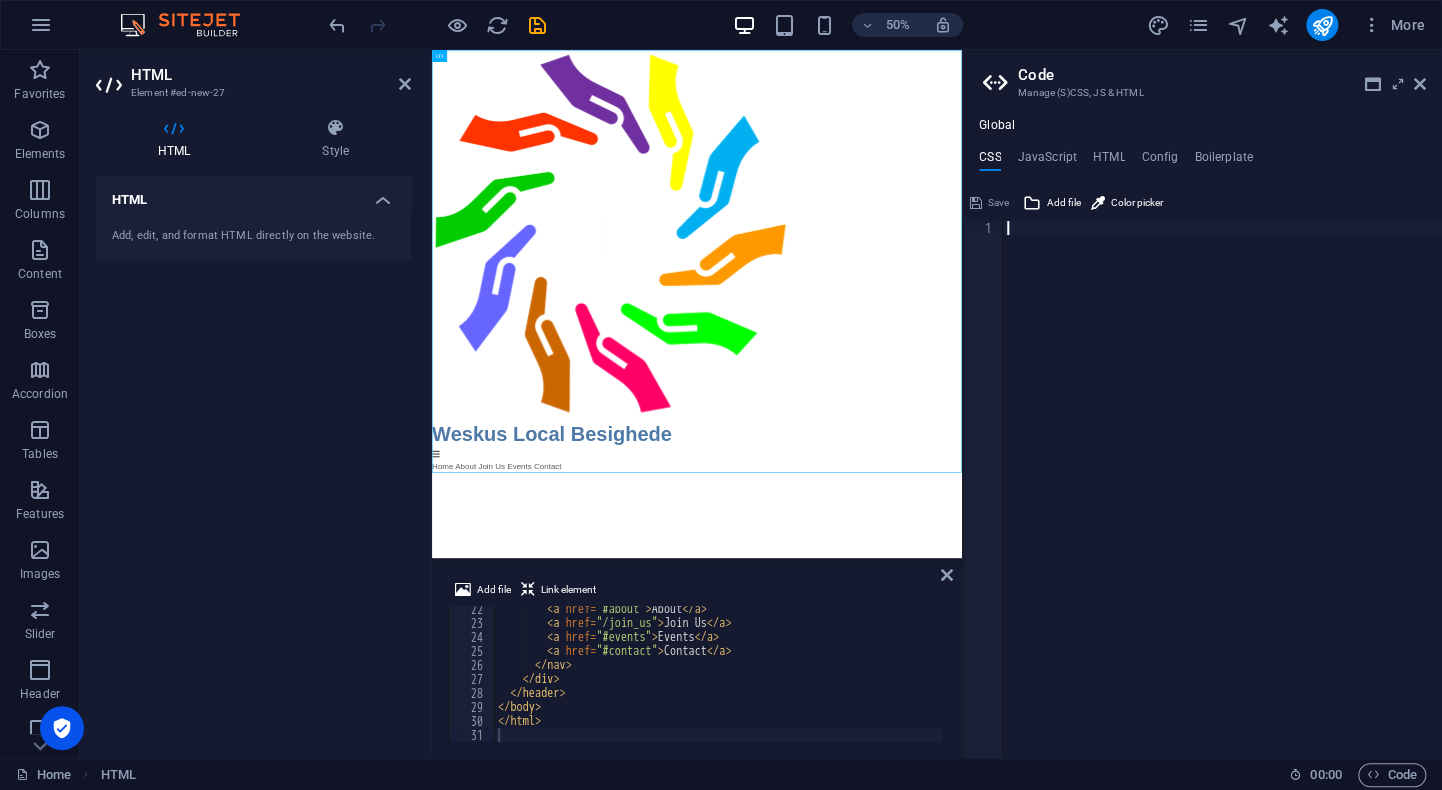 scroll, scrollTop: 2192, scrollLeft: 0, axis: vertical 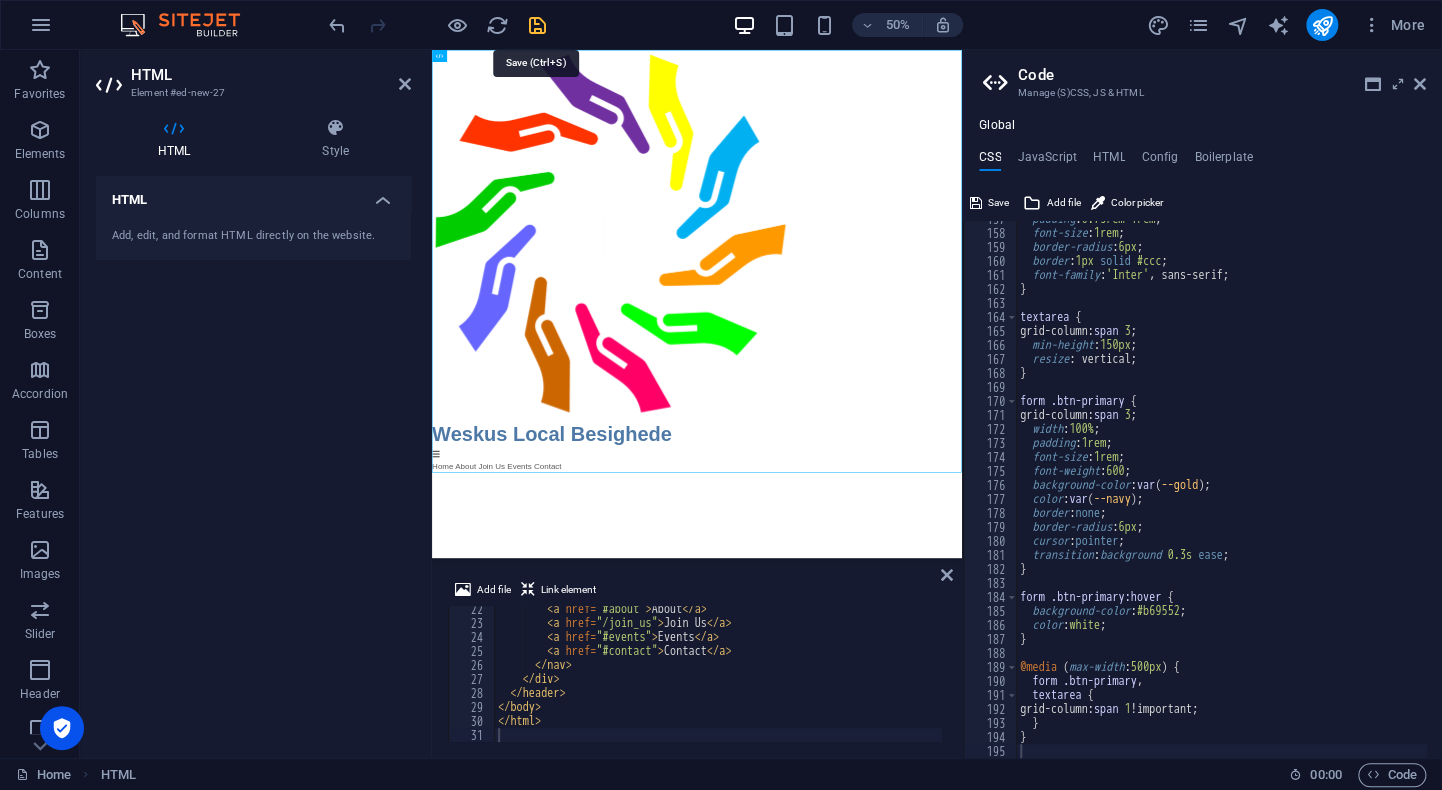 click at bounding box center [537, 25] 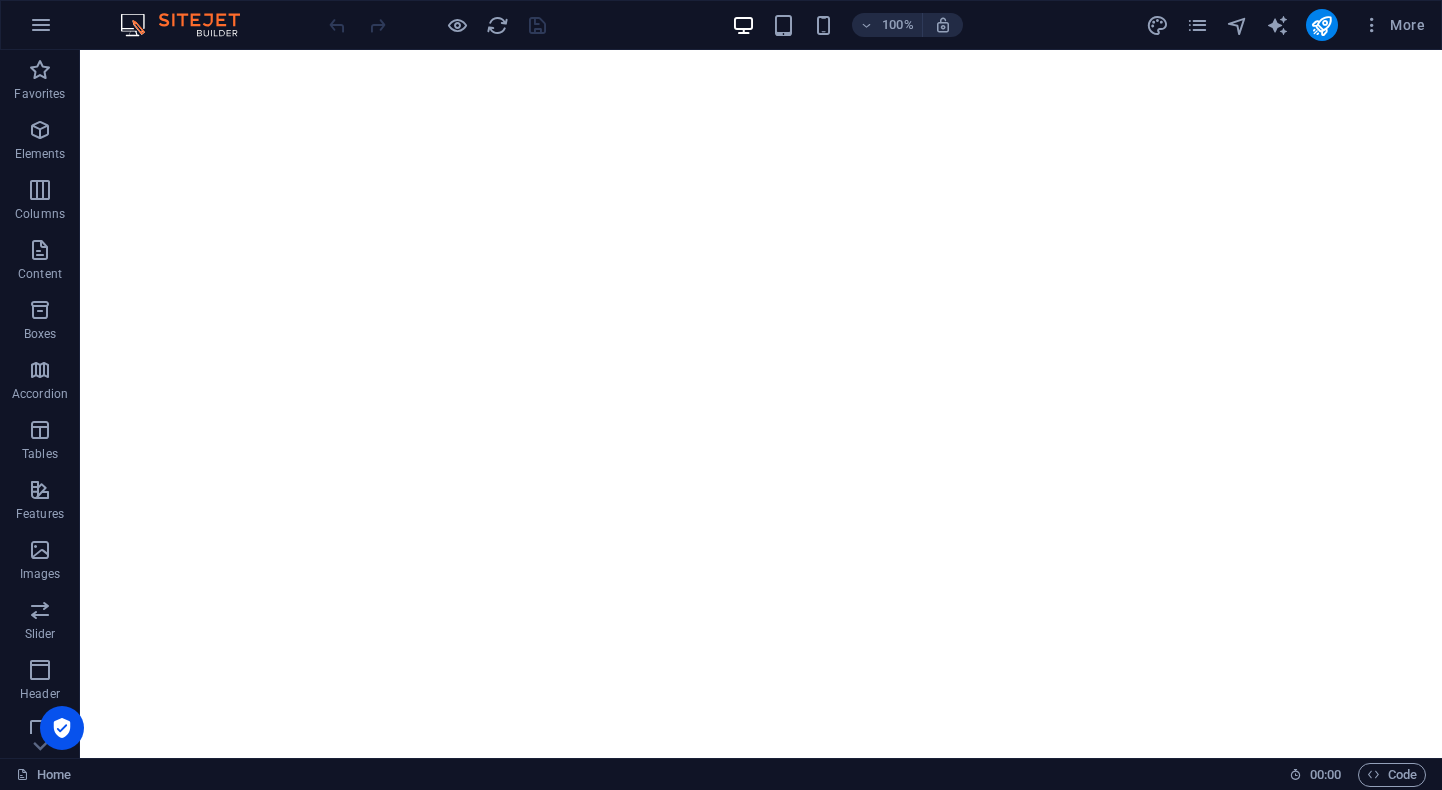 scroll, scrollTop: 0, scrollLeft: 0, axis: both 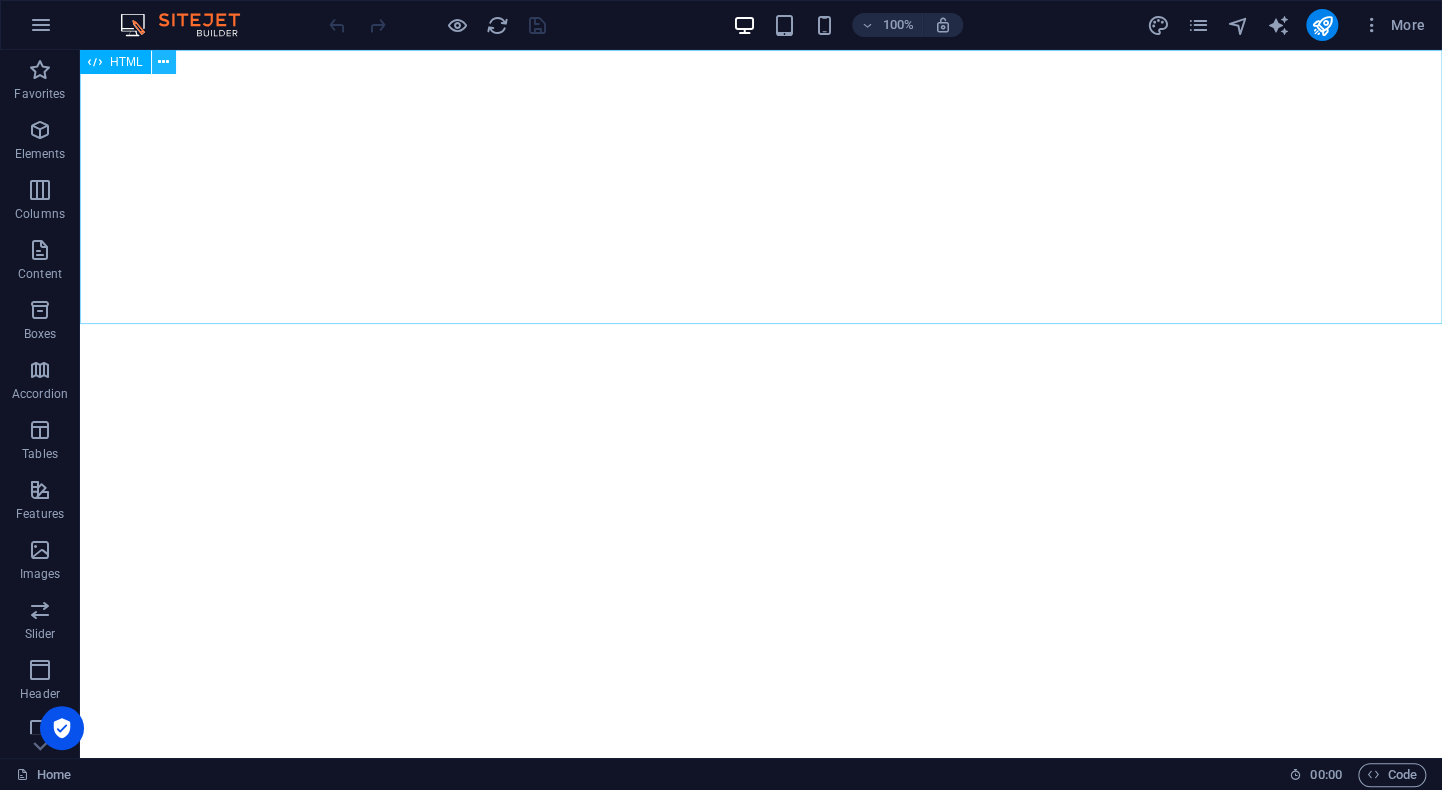 click at bounding box center (163, 62) 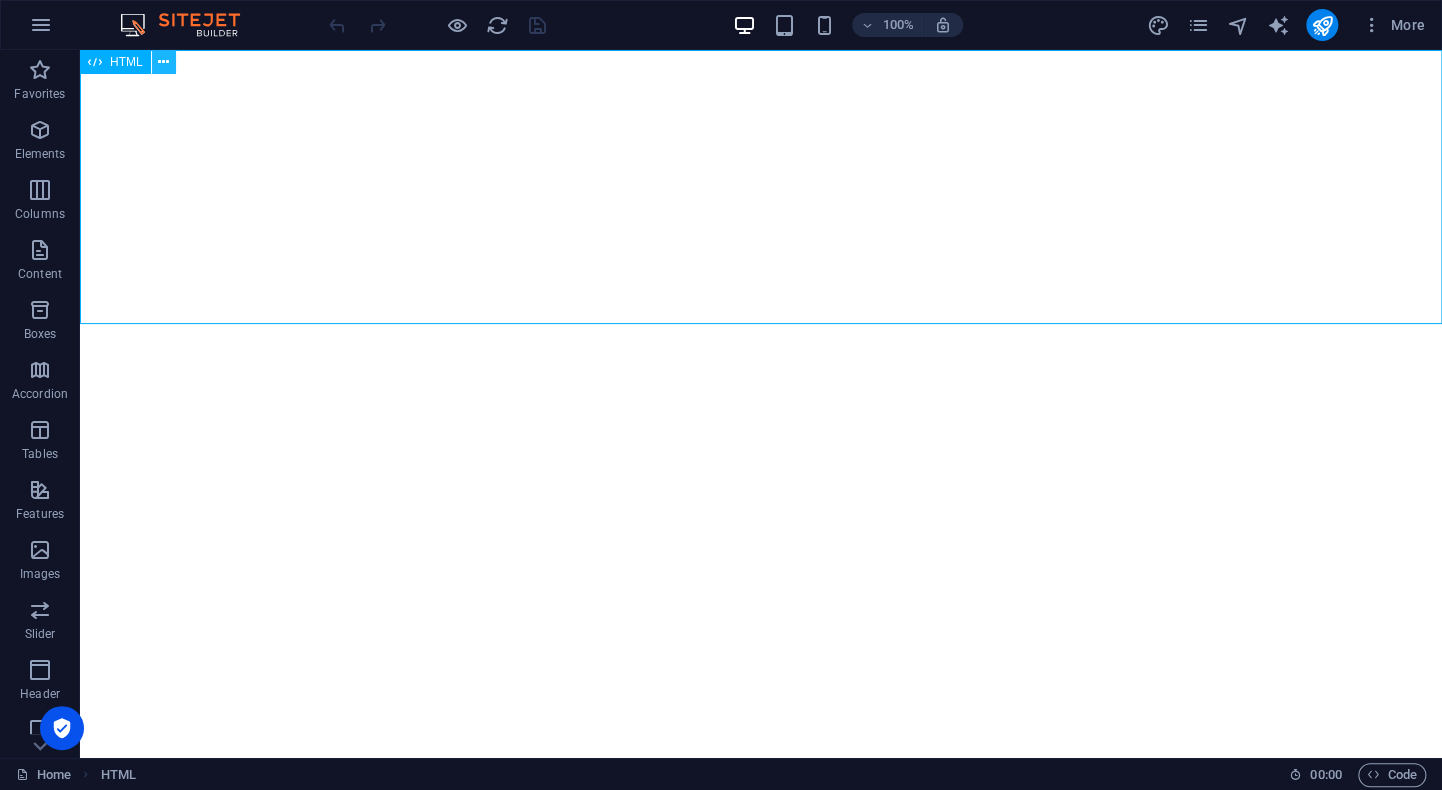 click at bounding box center [163, 62] 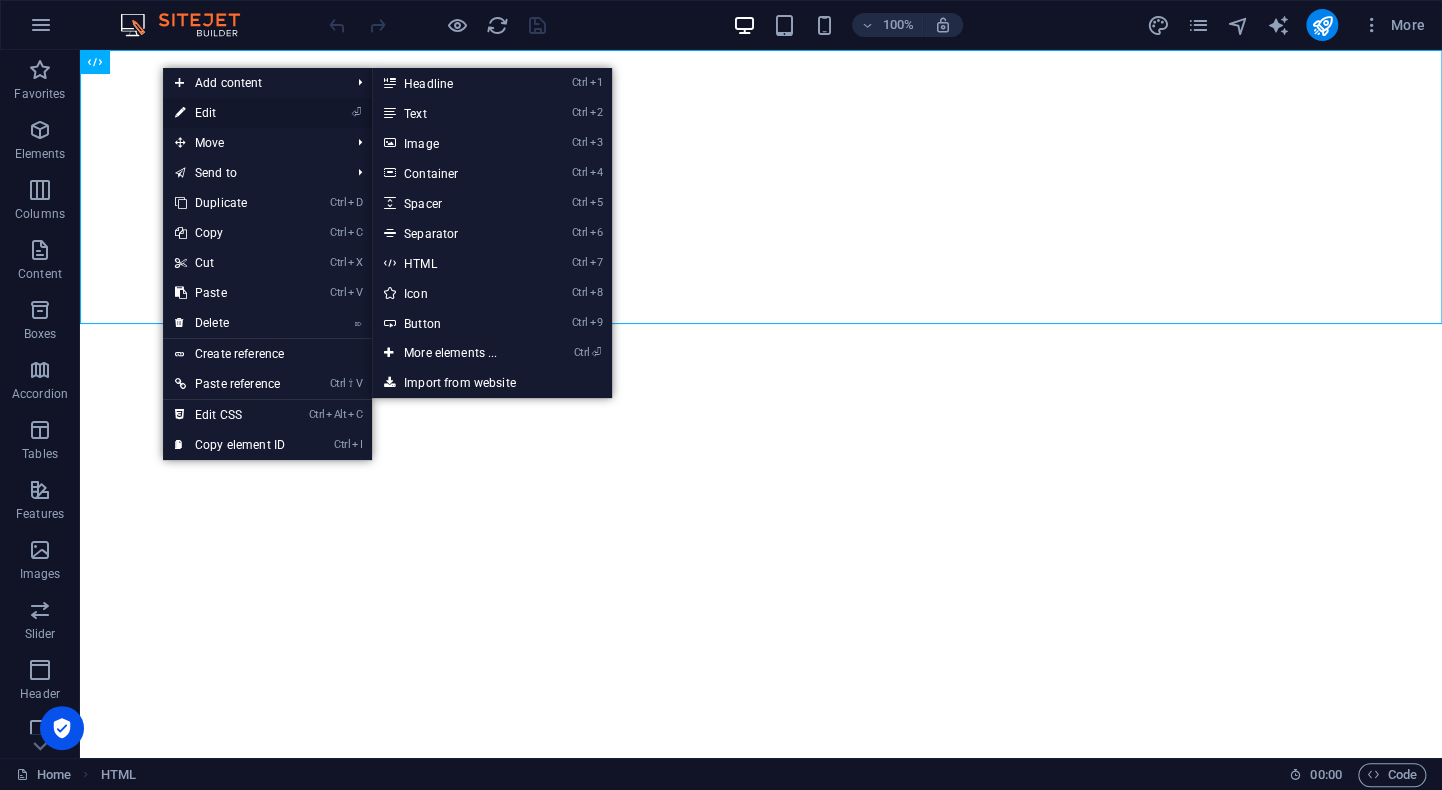 click on "⏎  Edit" at bounding box center [230, 113] 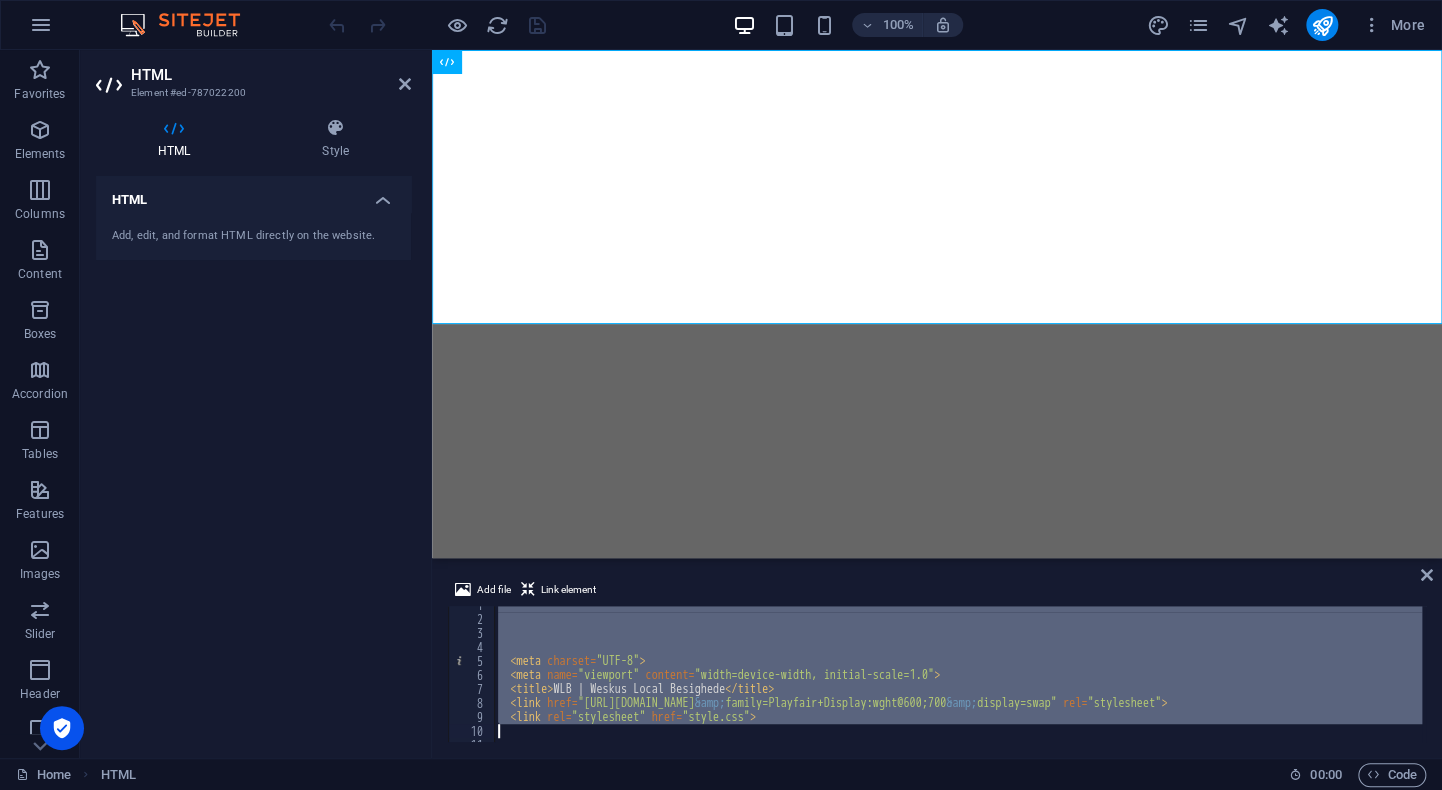 scroll, scrollTop: 302, scrollLeft: 0, axis: vertical 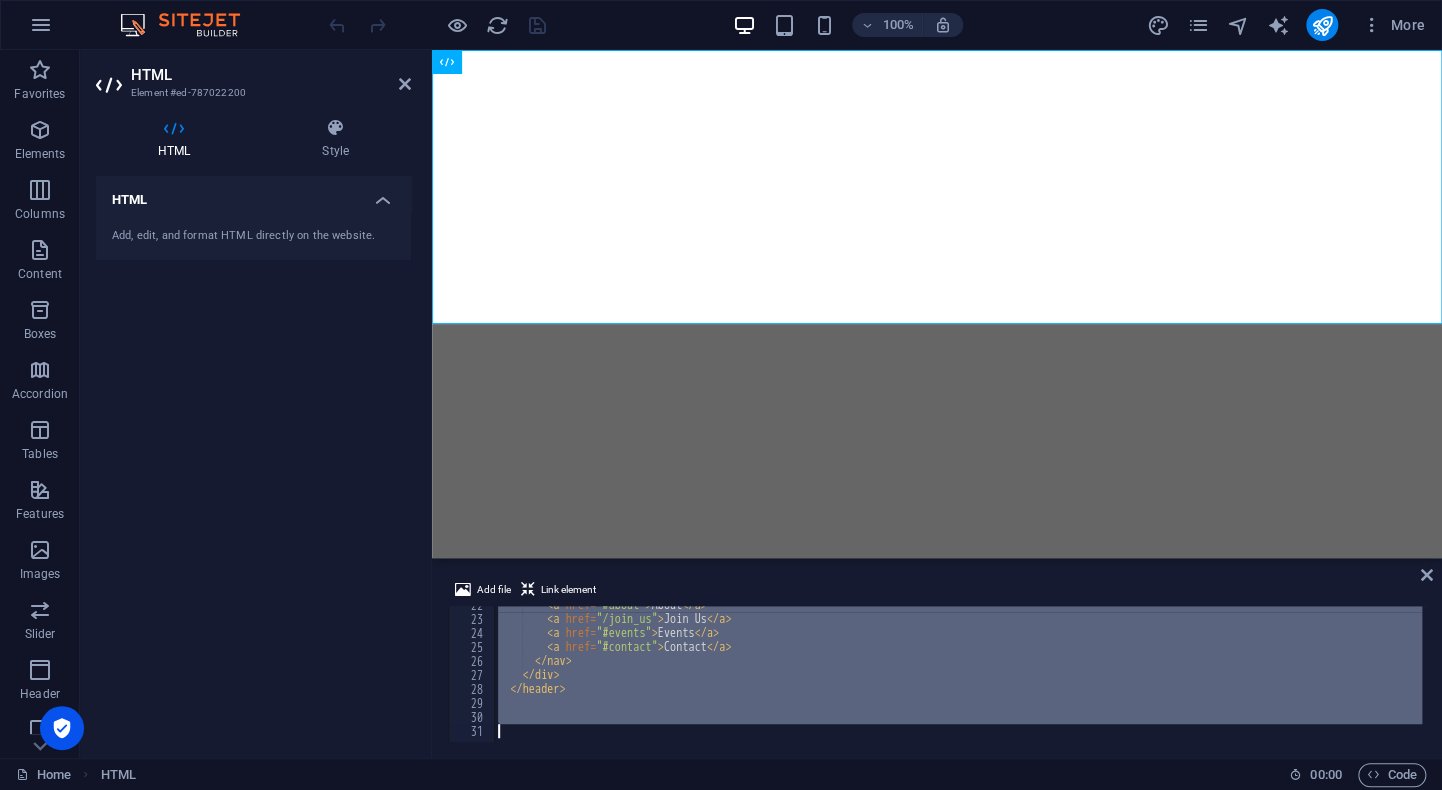 drag, startPoint x: 505, startPoint y: 614, endPoint x: 508, endPoint y: 788, distance: 174.02586 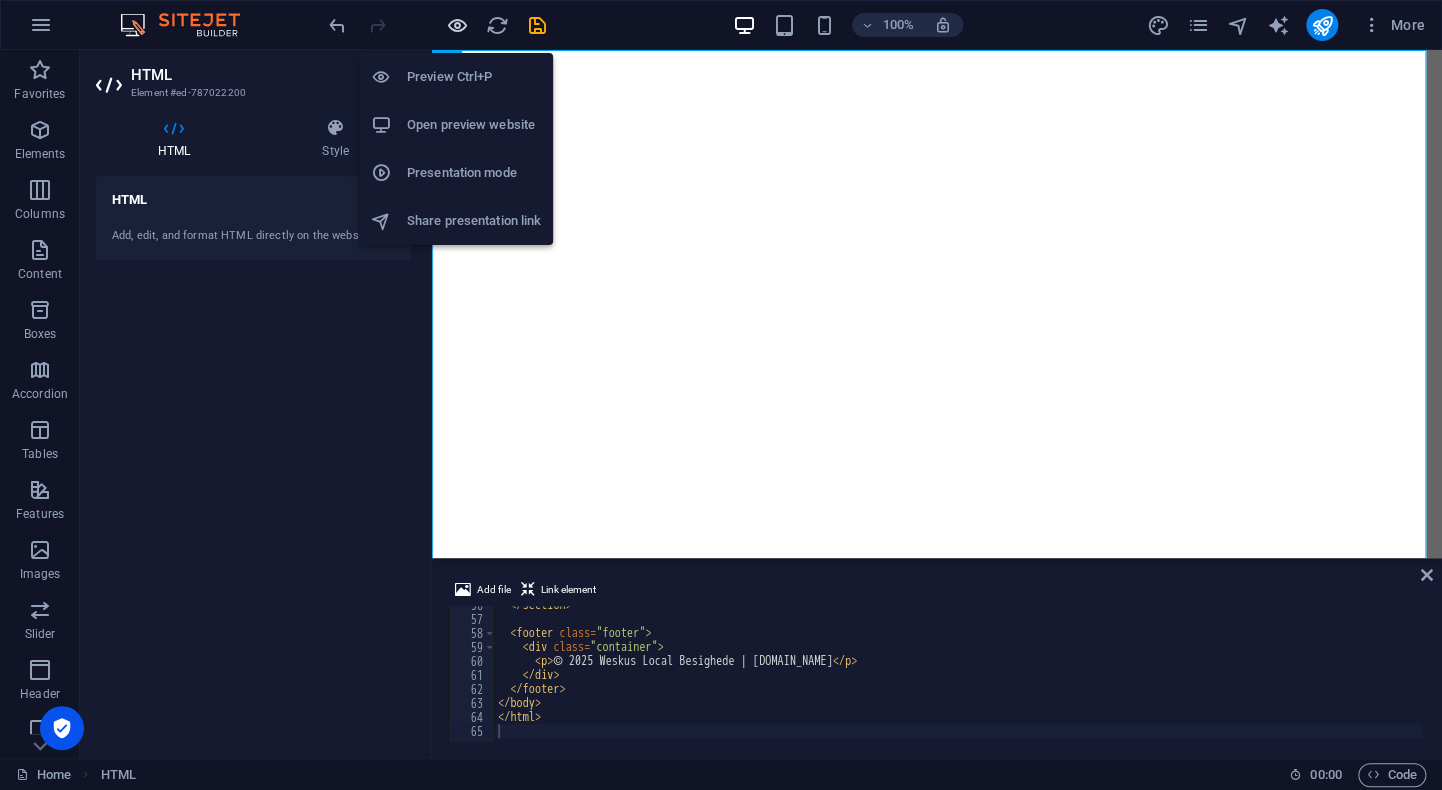 click at bounding box center [457, 25] 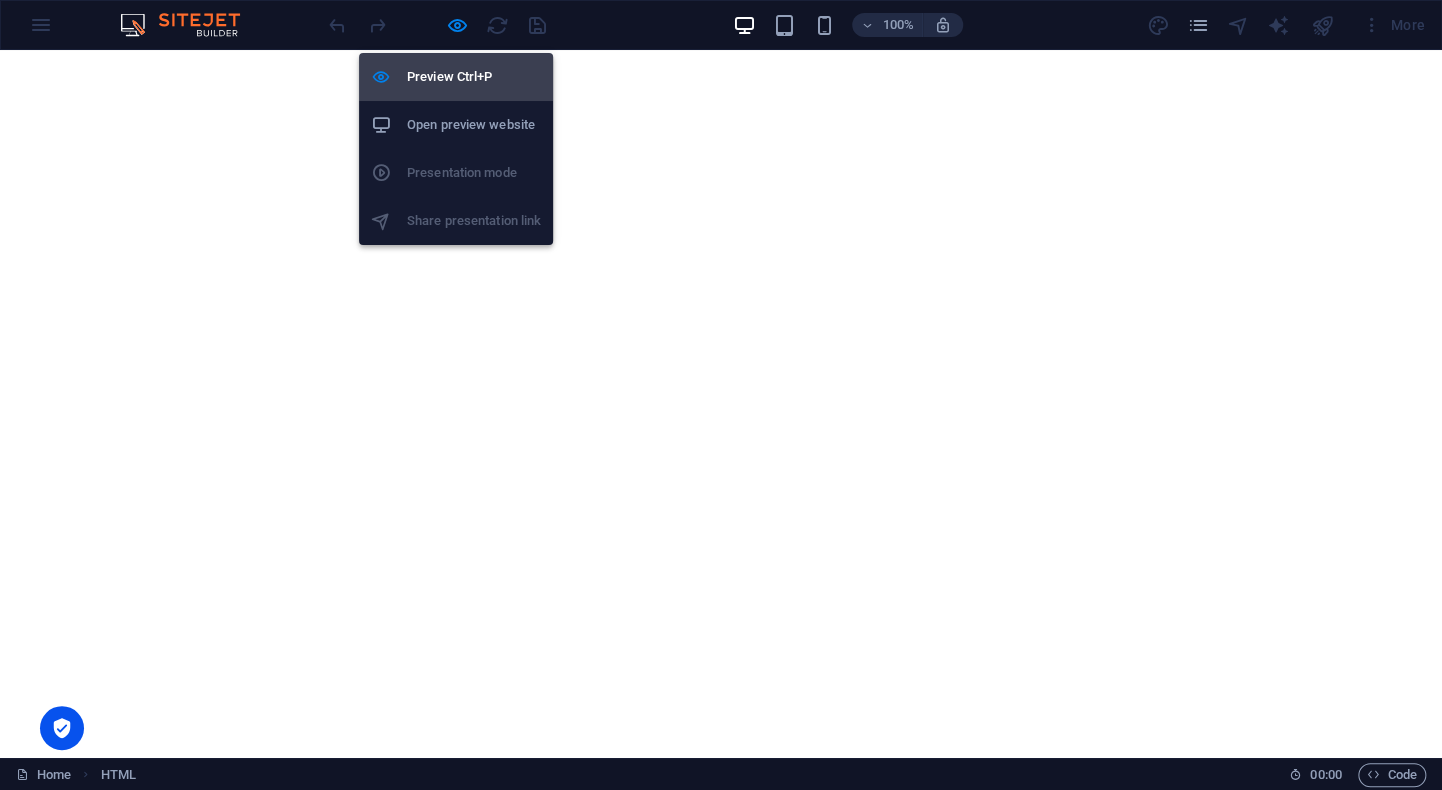 click on "Preview Ctrl+P" at bounding box center (474, 77) 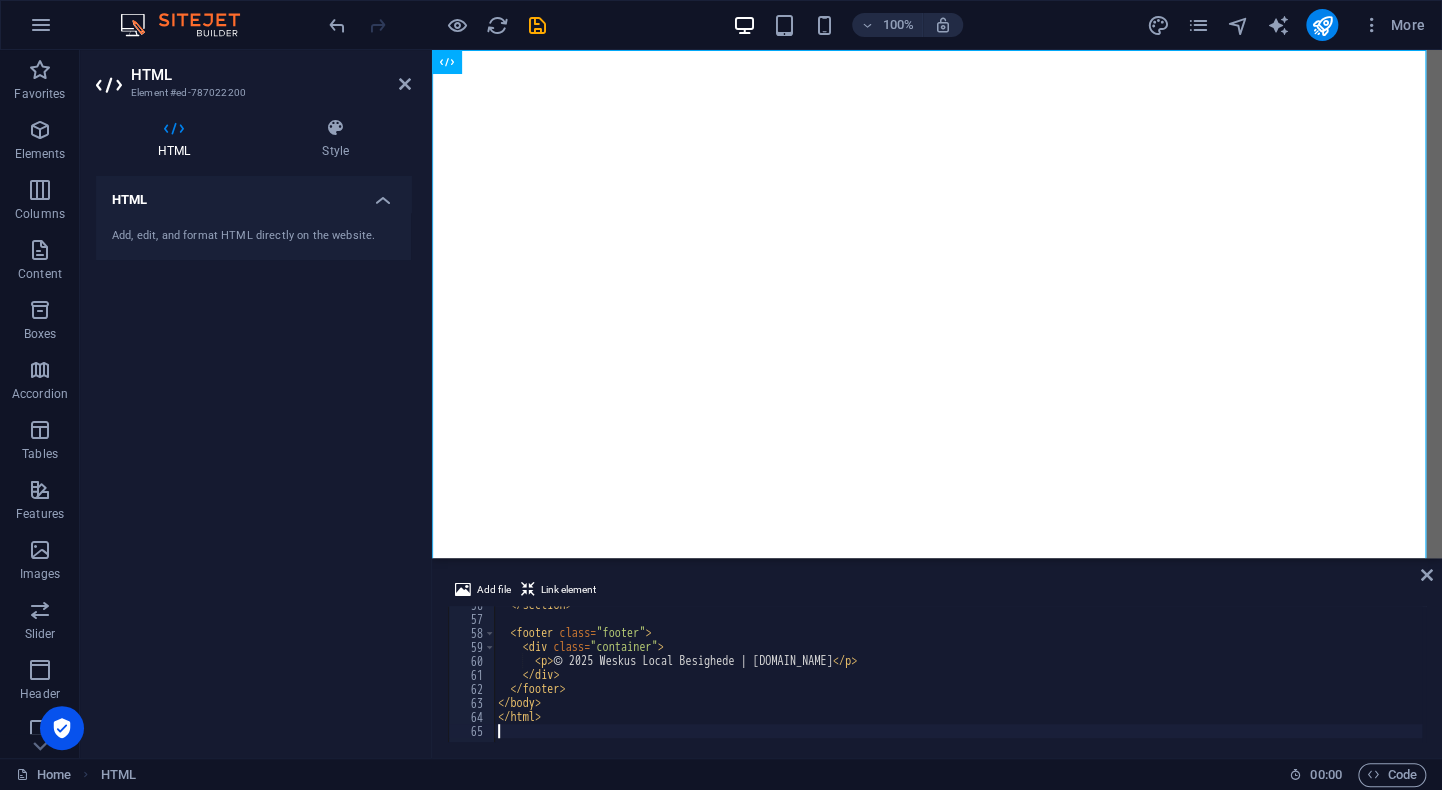 scroll, scrollTop: 778, scrollLeft: 0, axis: vertical 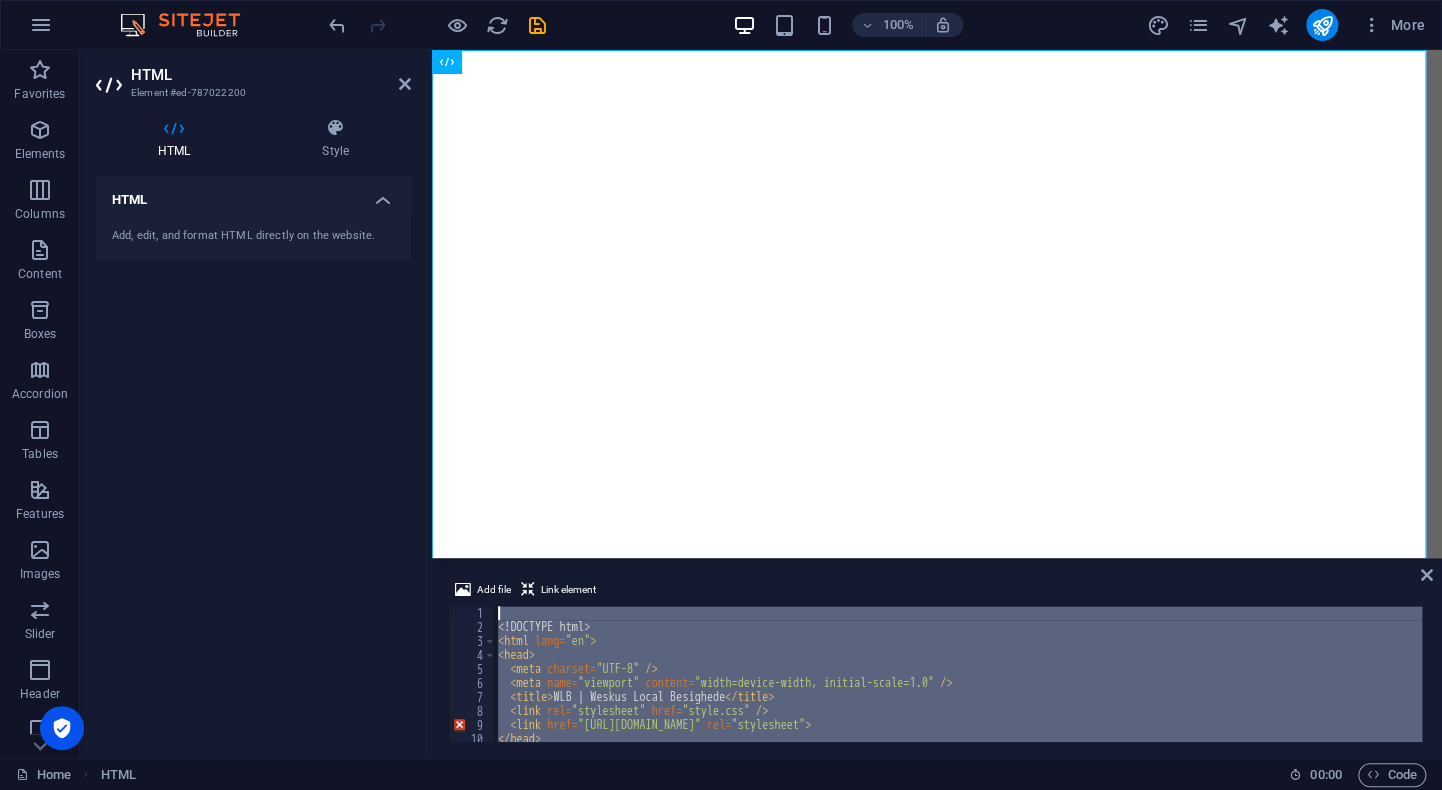 paste on "</html>" 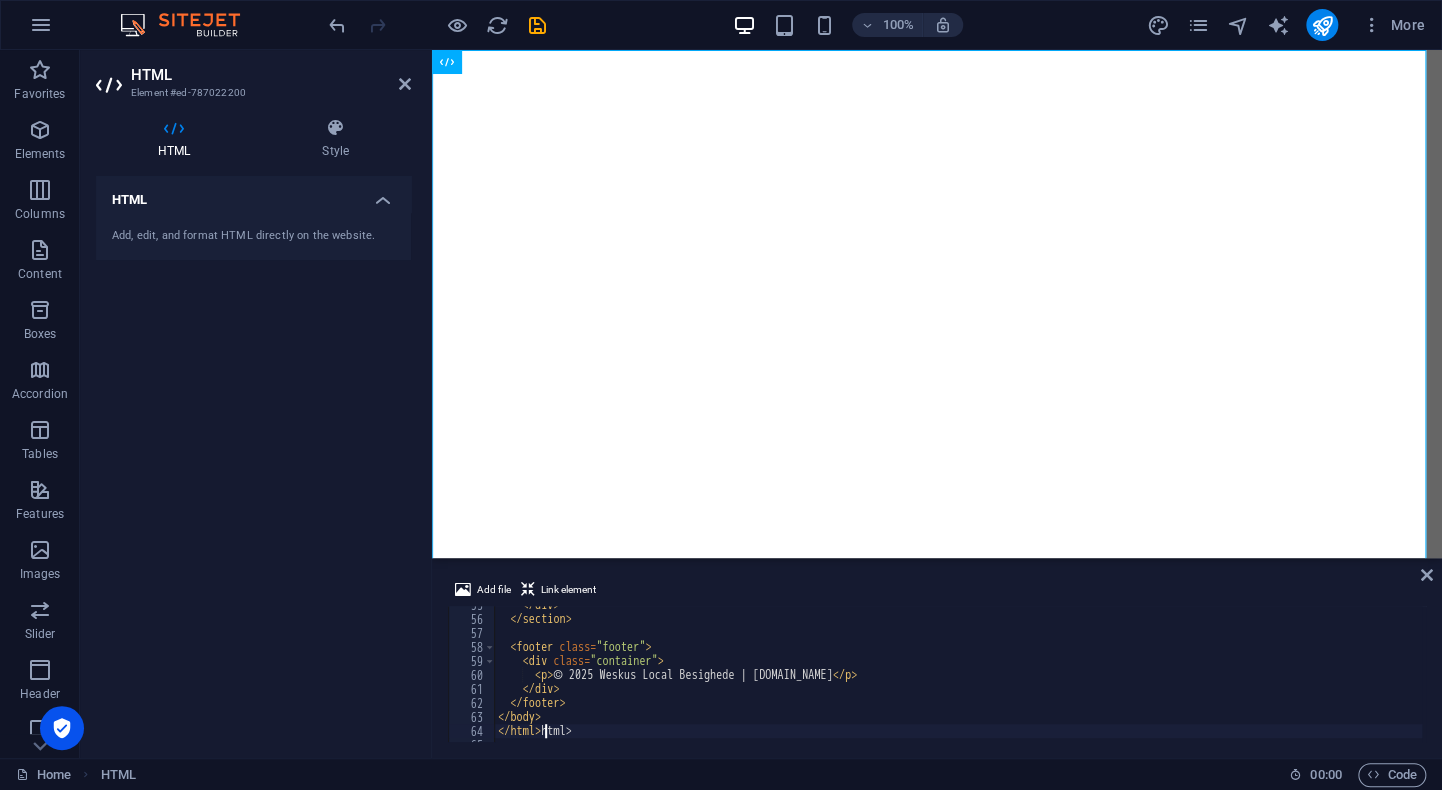 scroll, scrollTop: 778, scrollLeft: 0, axis: vertical 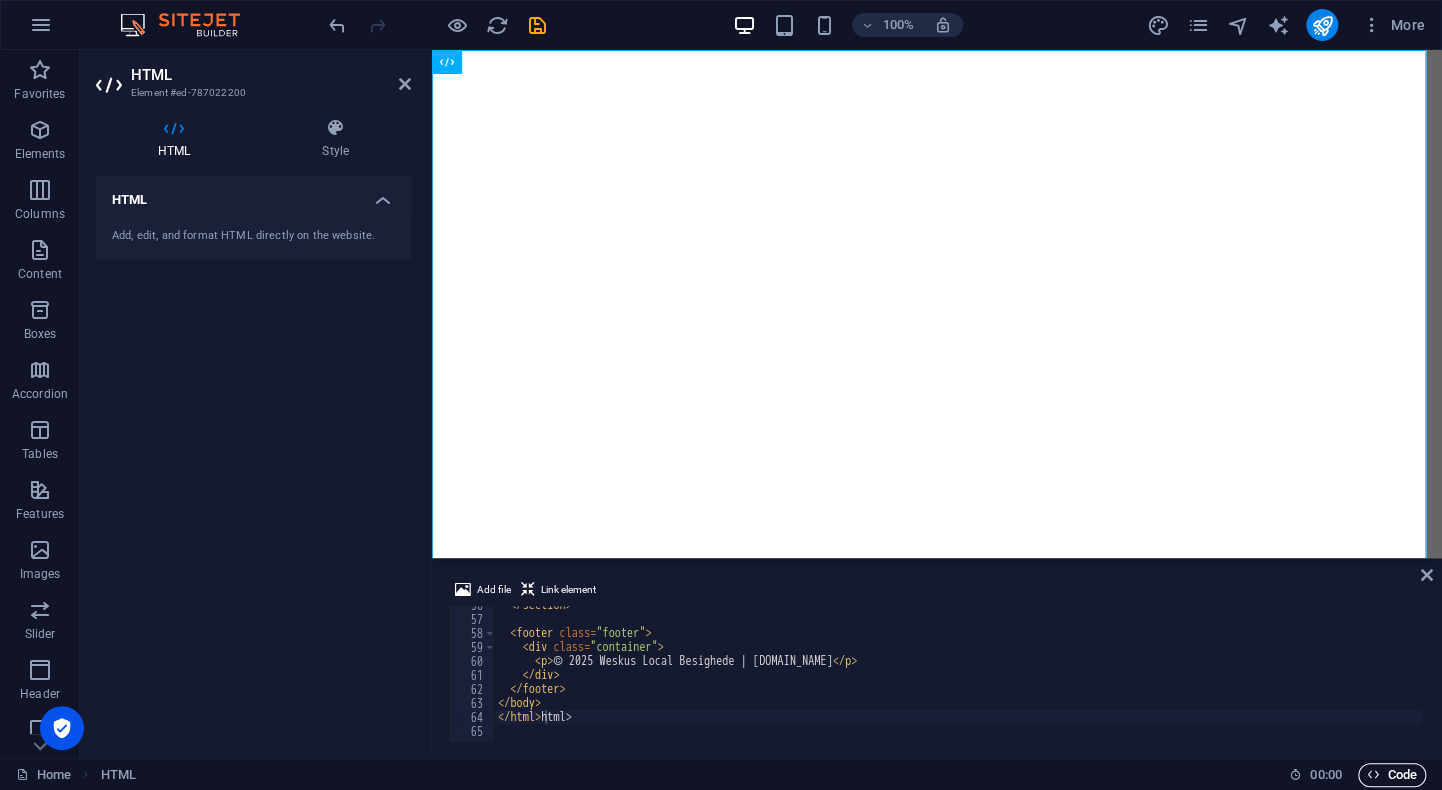 click on "Code" at bounding box center (1392, 775) 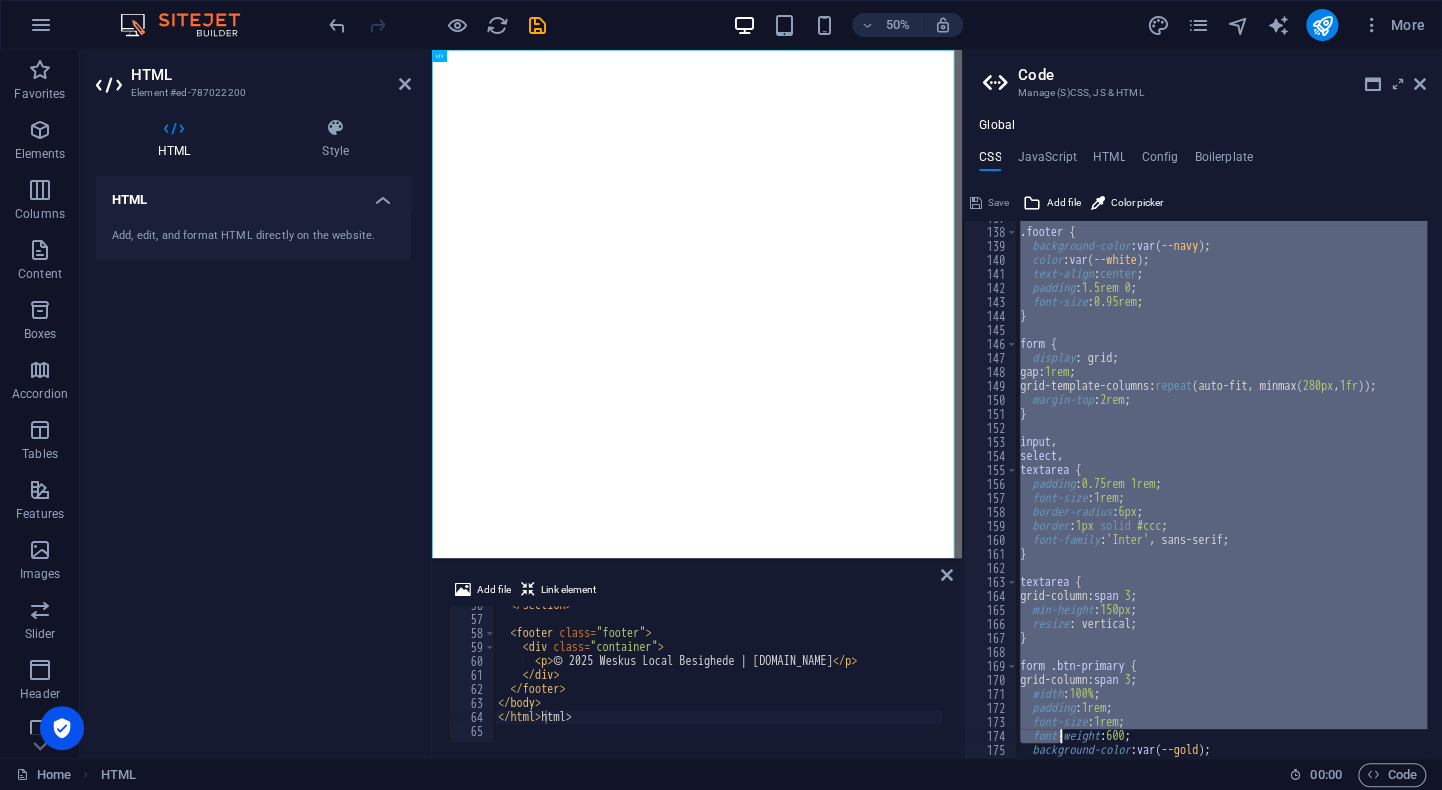 scroll, scrollTop: 2180, scrollLeft: 0, axis: vertical 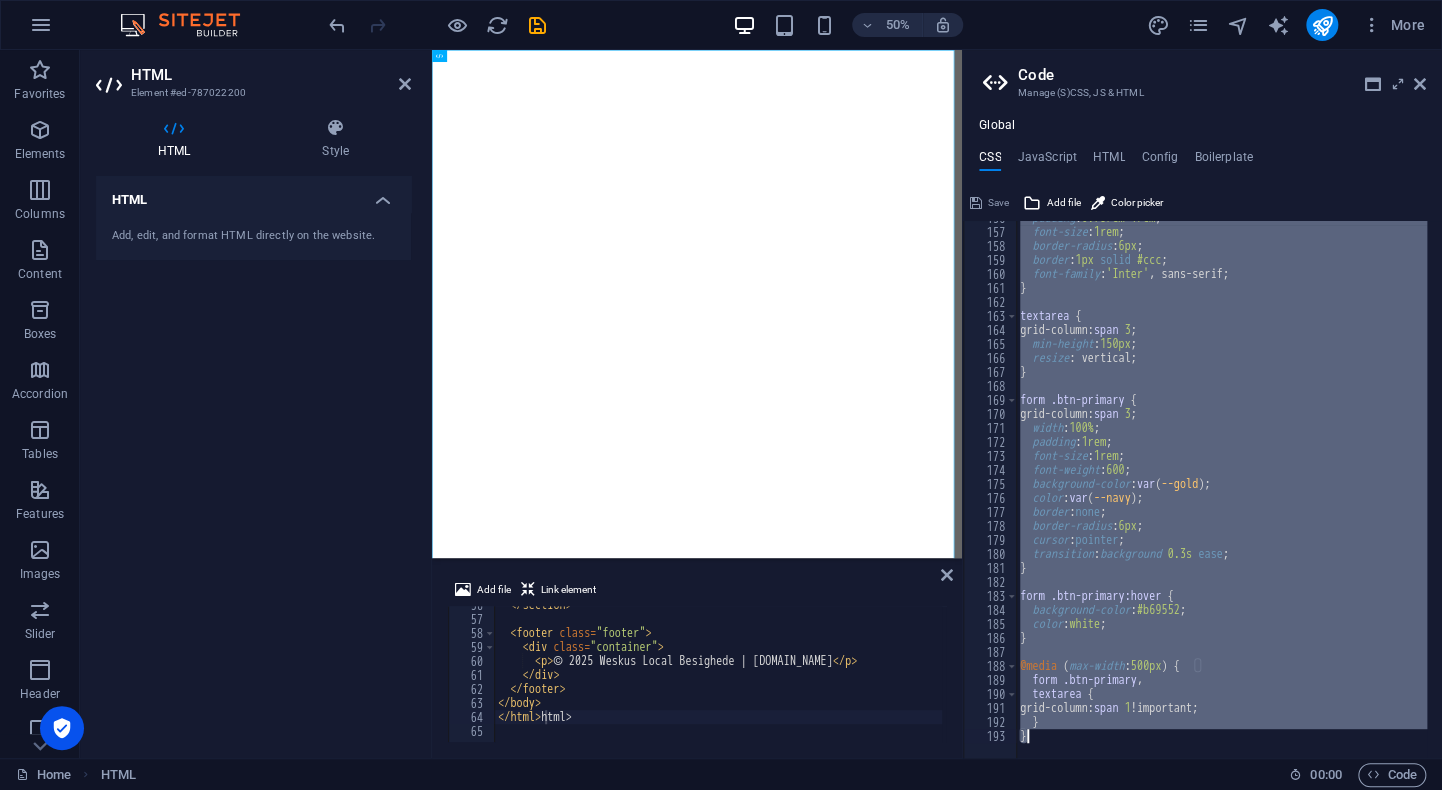 drag, startPoint x: 1011, startPoint y: 230, endPoint x: 1064, endPoint y: 793, distance: 565.4892 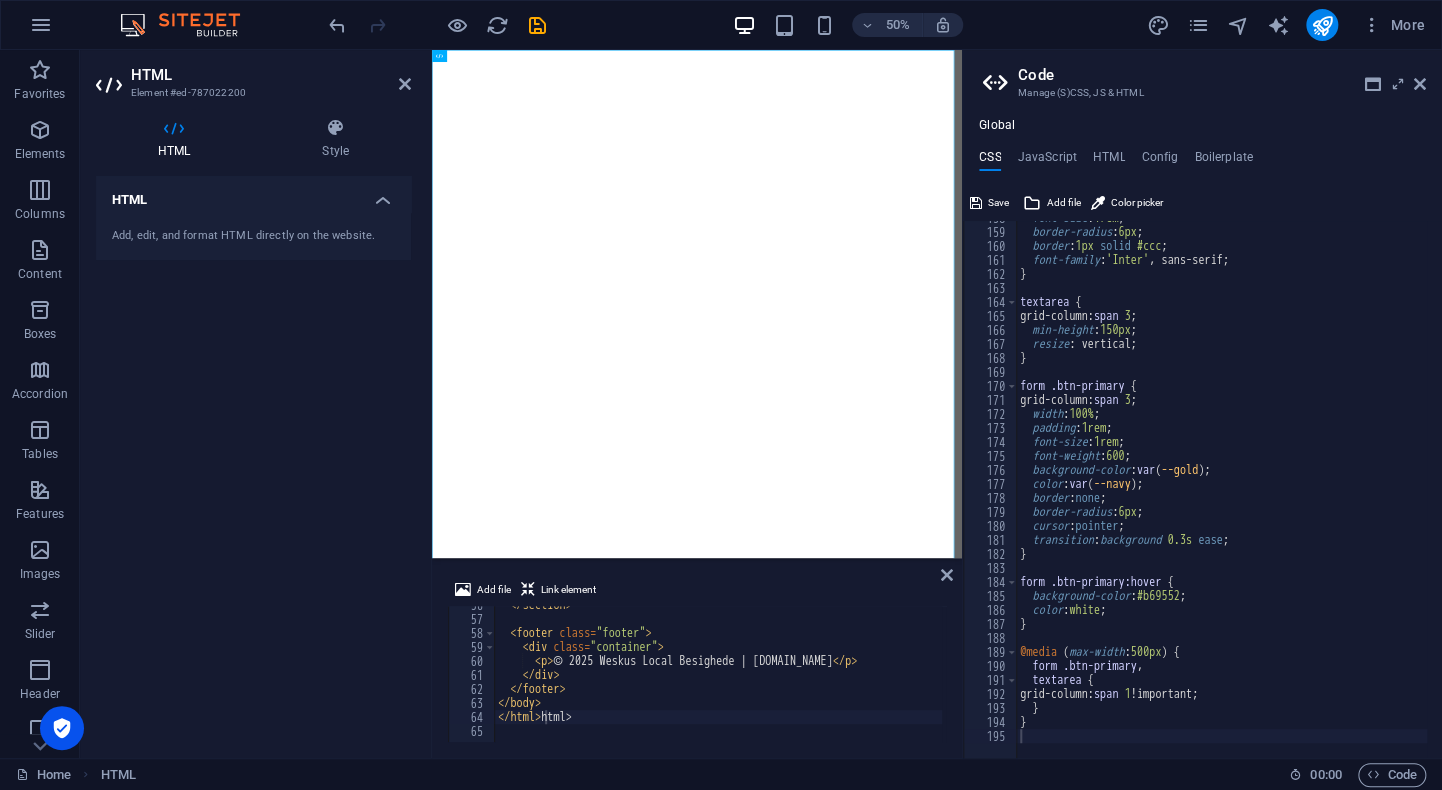 click on "50% More" at bounding box center [721, 25] 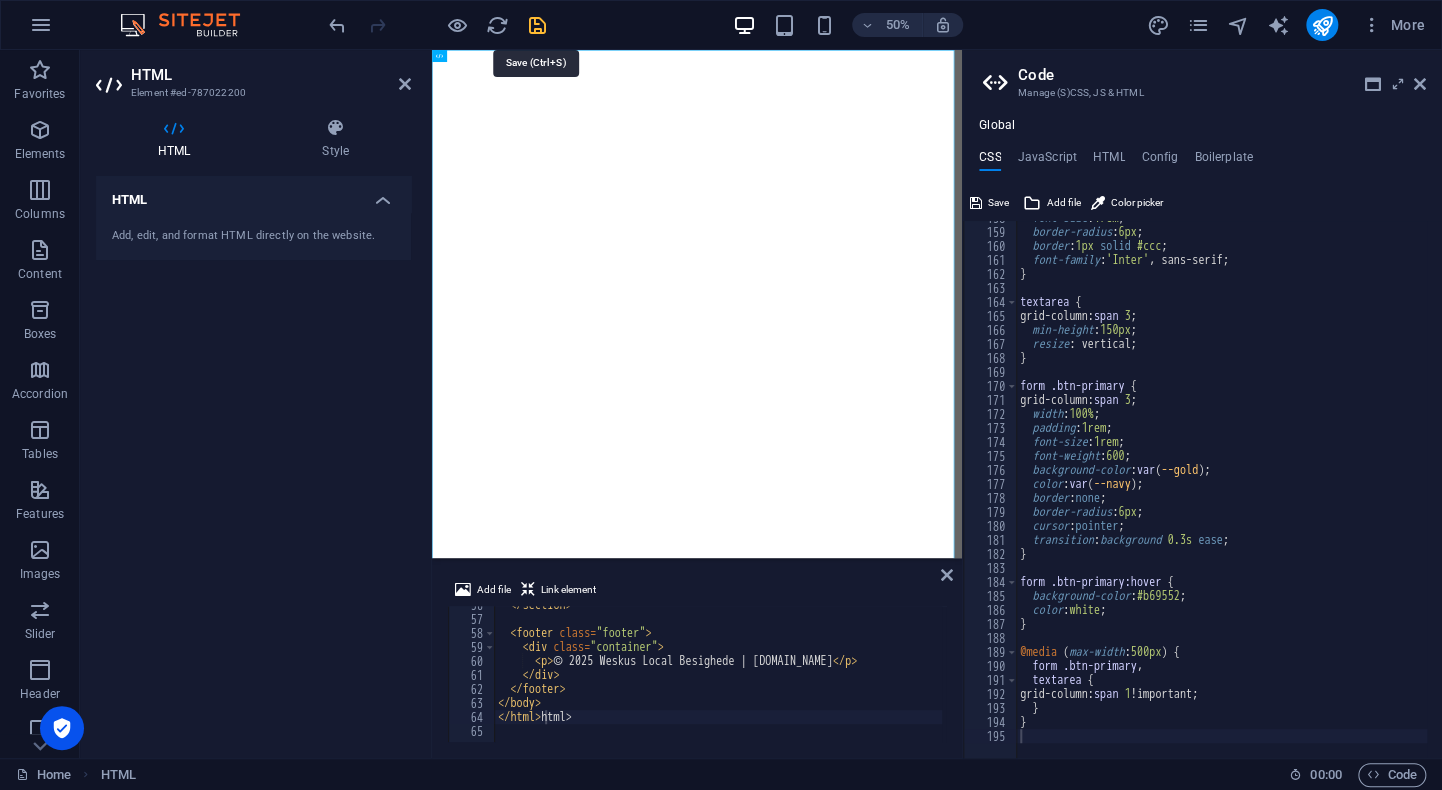 click at bounding box center (537, 25) 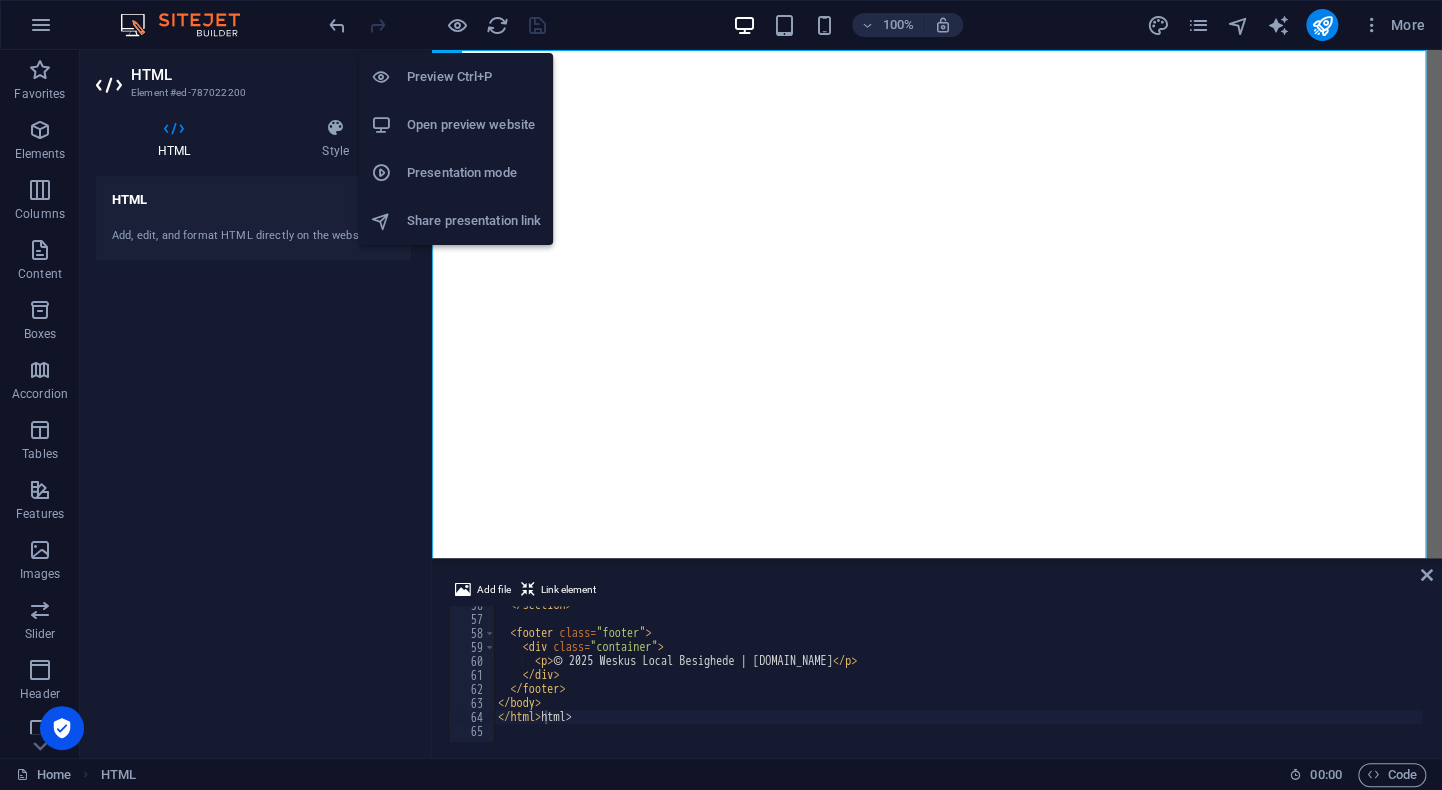 click on "Preview Ctrl+P" at bounding box center [474, 77] 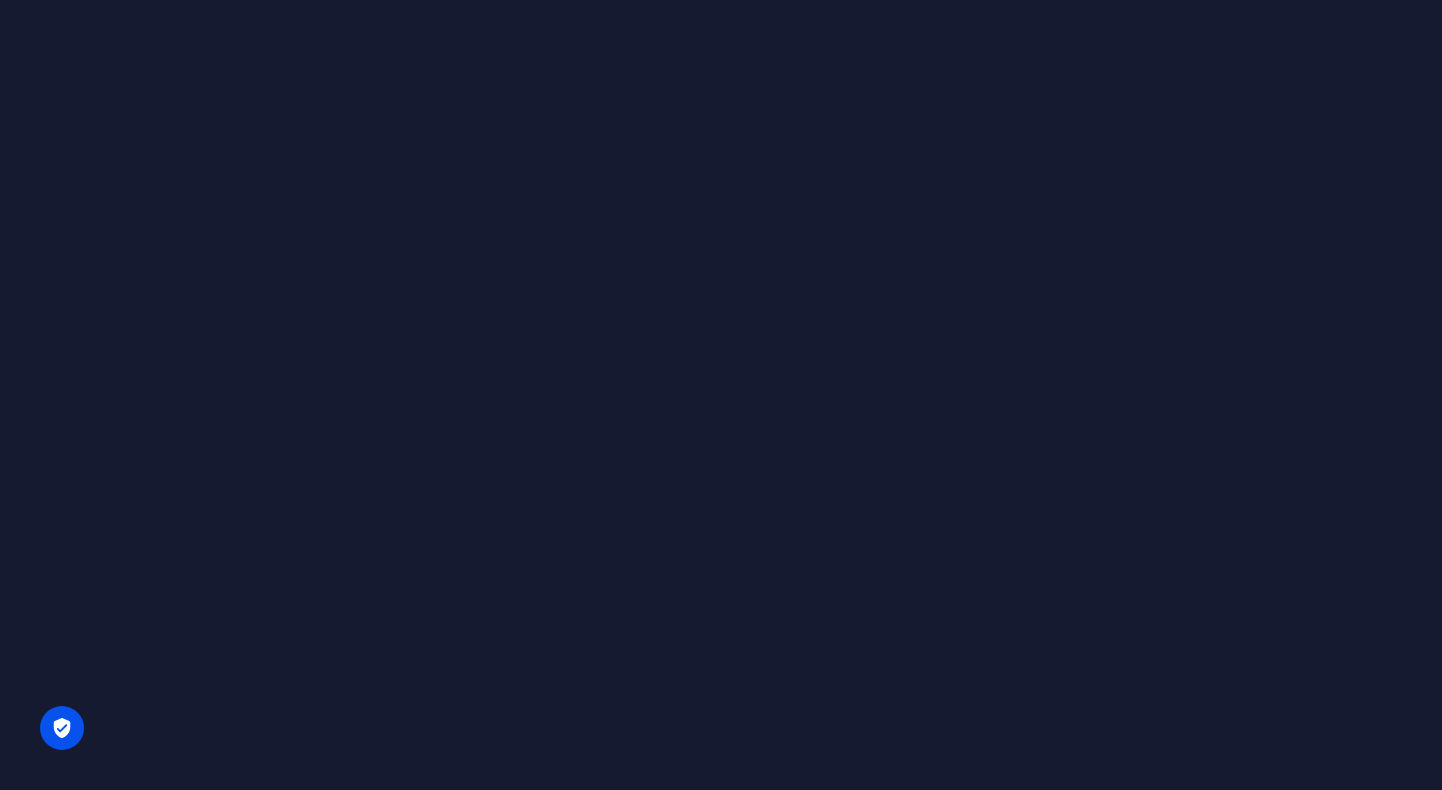 scroll, scrollTop: 0, scrollLeft: 0, axis: both 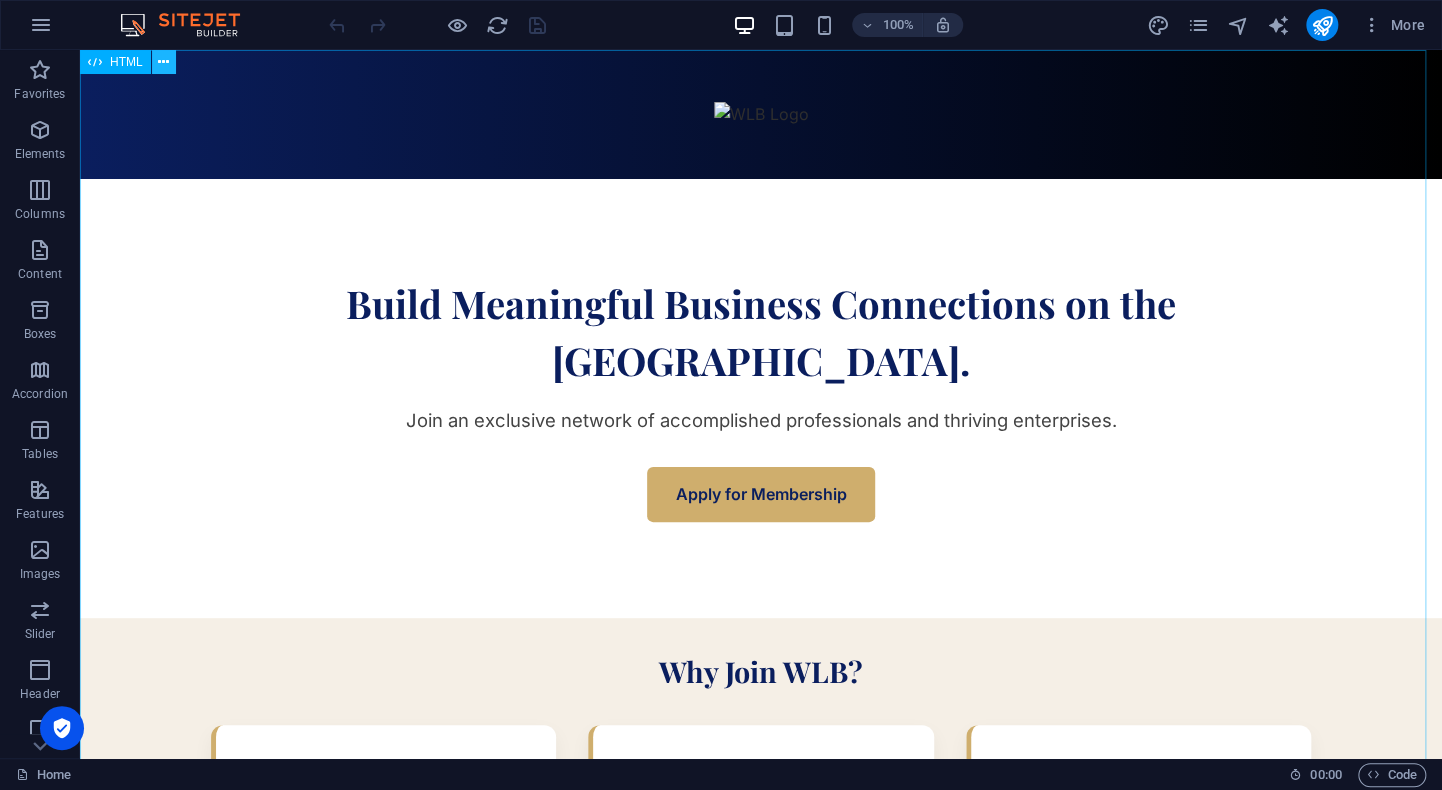 click at bounding box center (163, 62) 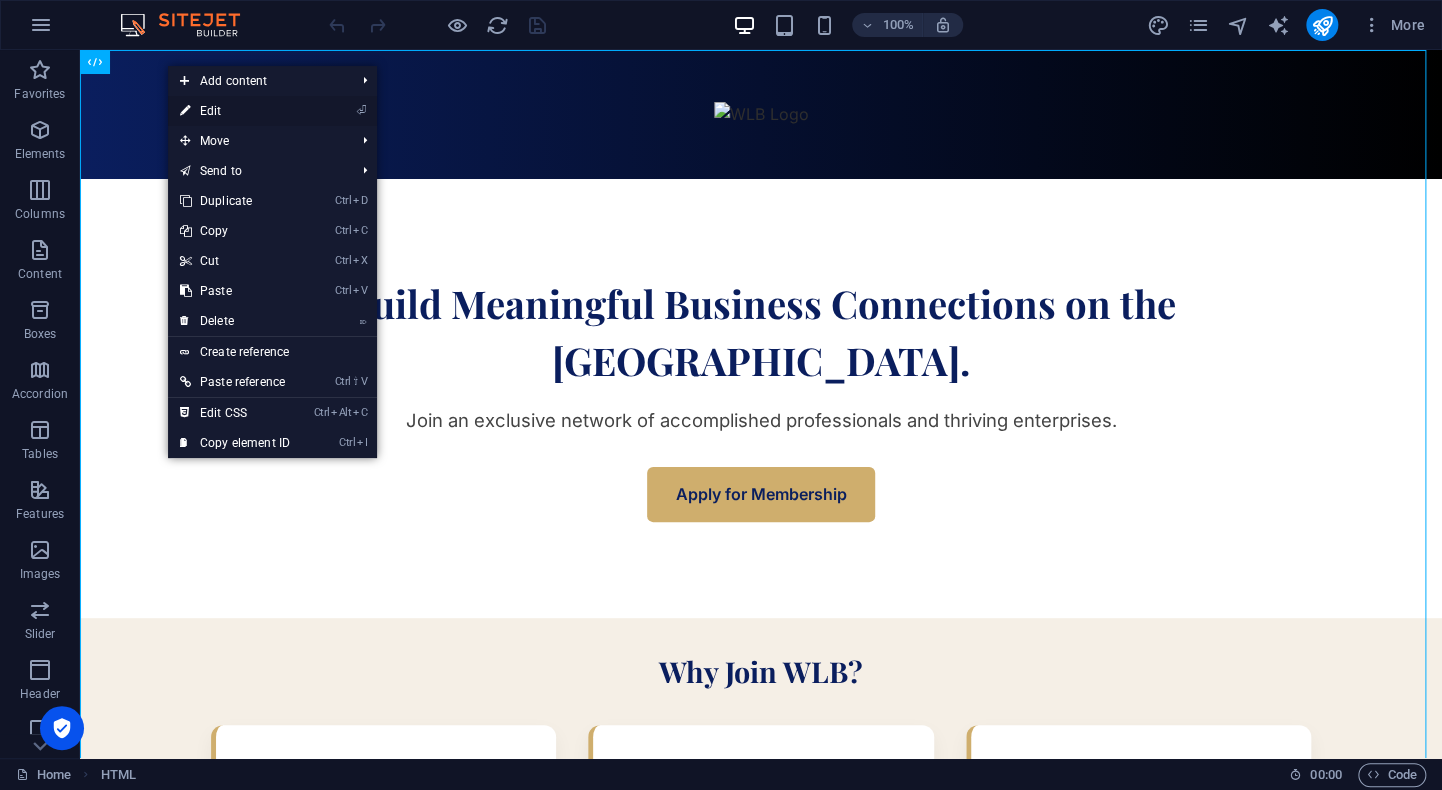 drag, startPoint x: 216, startPoint y: 104, endPoint x: 16, endPoint y: 156, distance: 206.64946 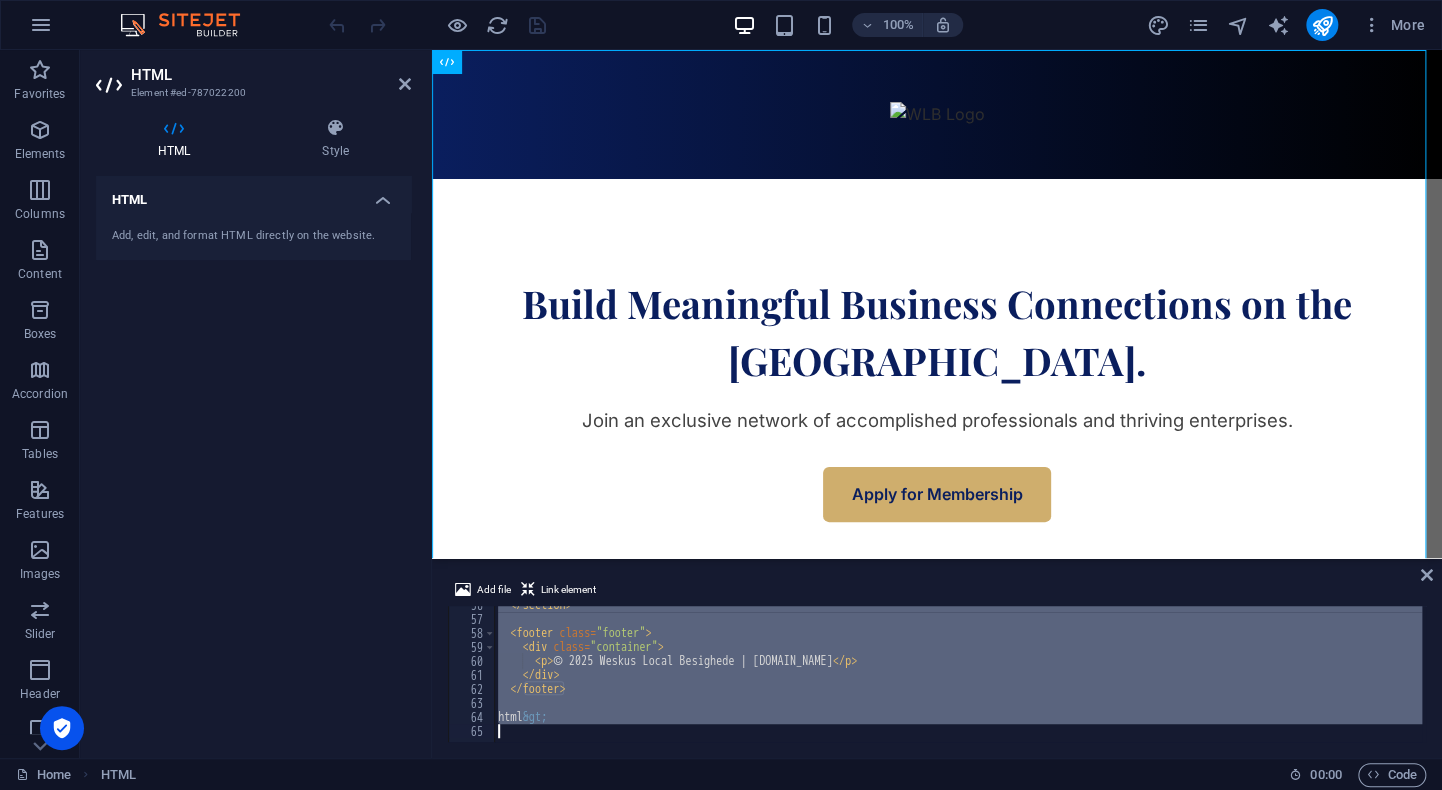 scroll, scrollTop: 778, scrollLeft: 0, axis: vertical 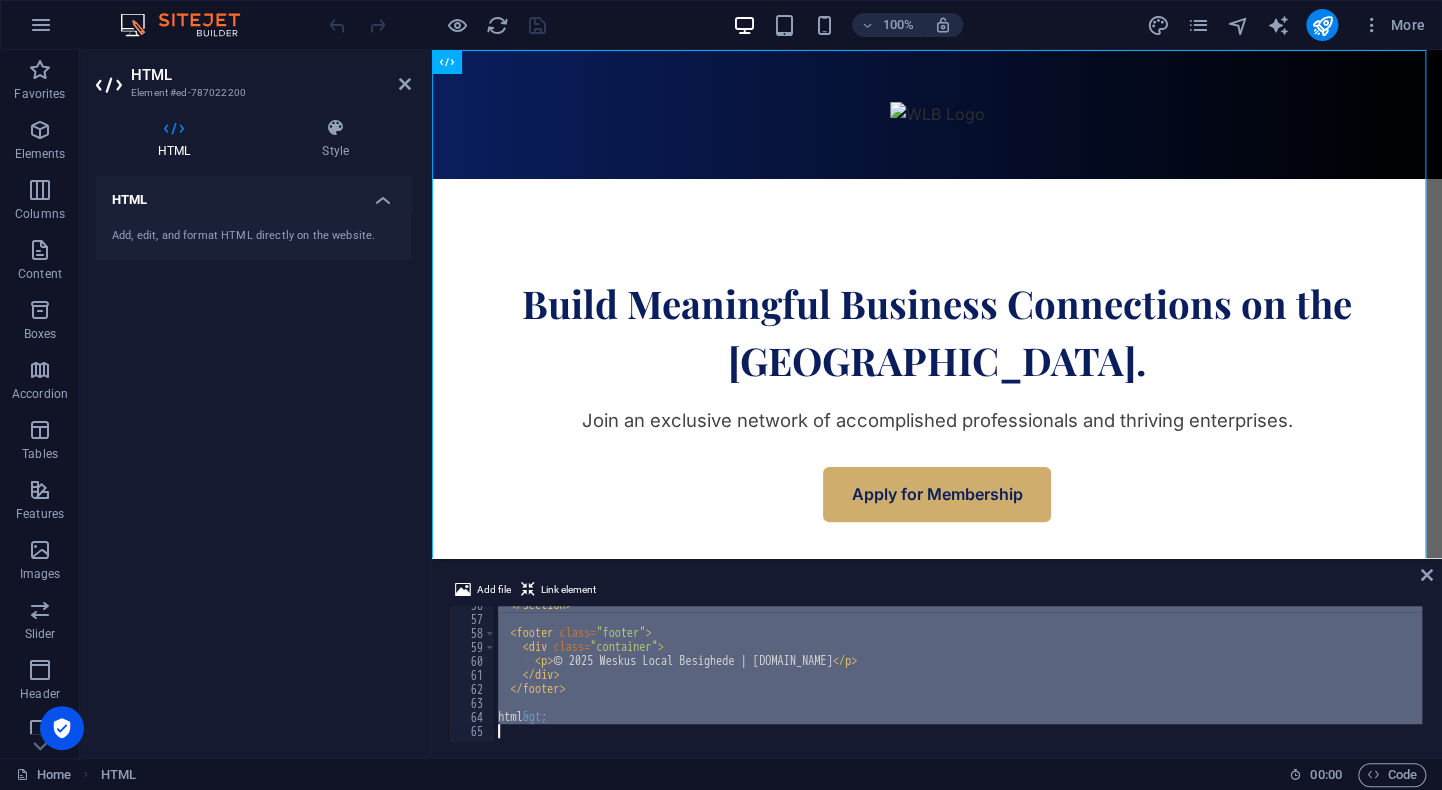 drag, startPoint x: 521, startPoint y: 608, endPoint x: 549, endPoint y: 793, distance: 187.10692 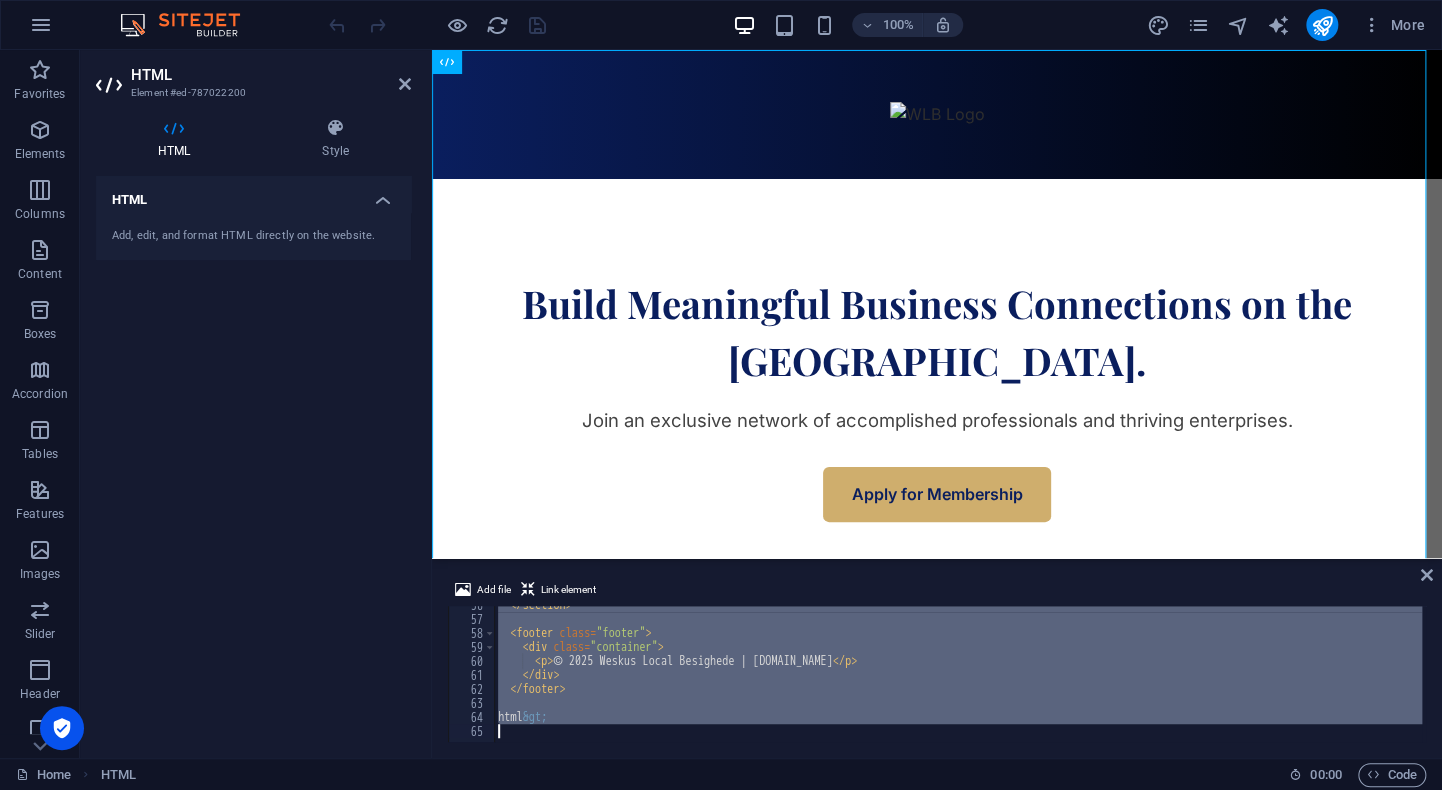 type 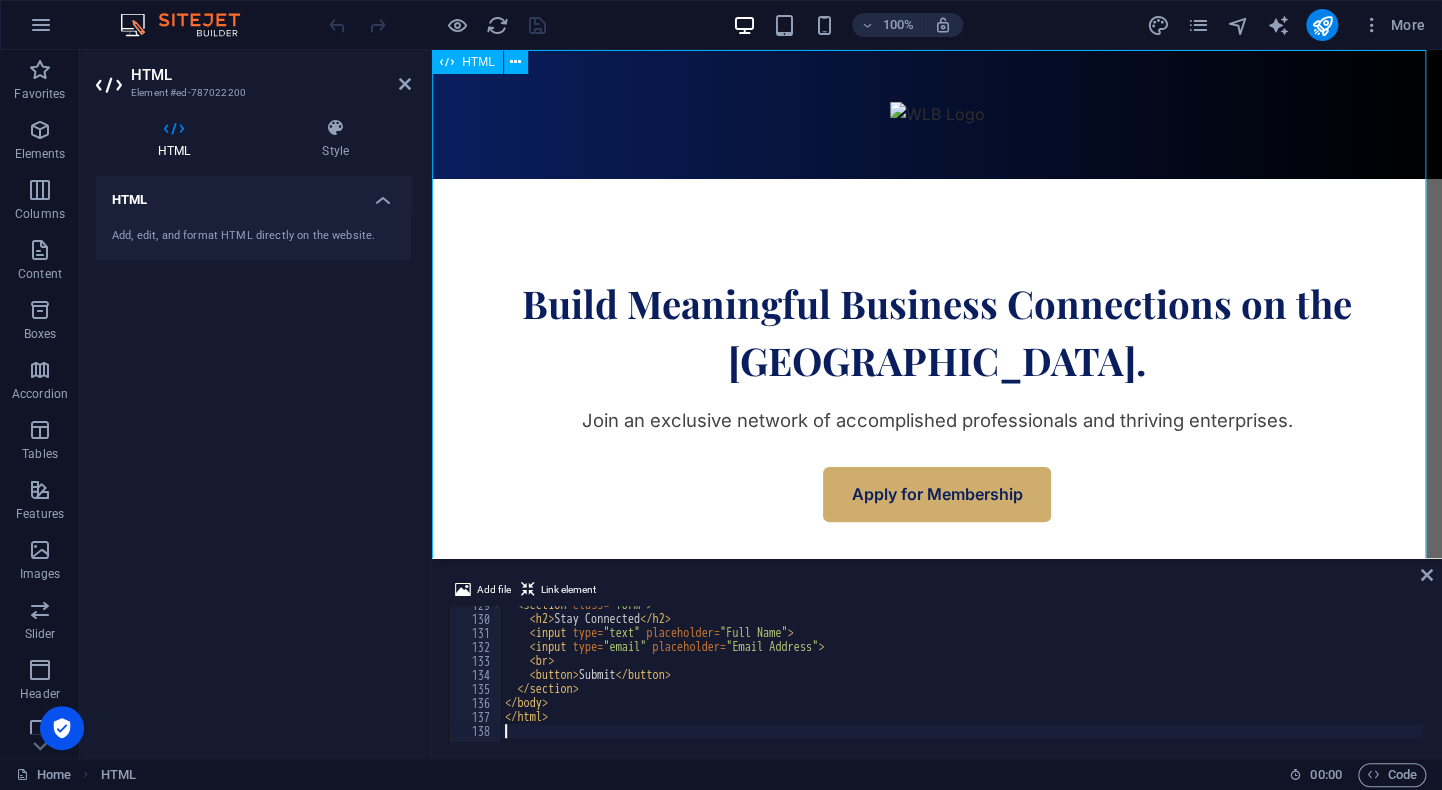 scroll, scrollTop: 1800, scrollLeft: 0, axis: vertical 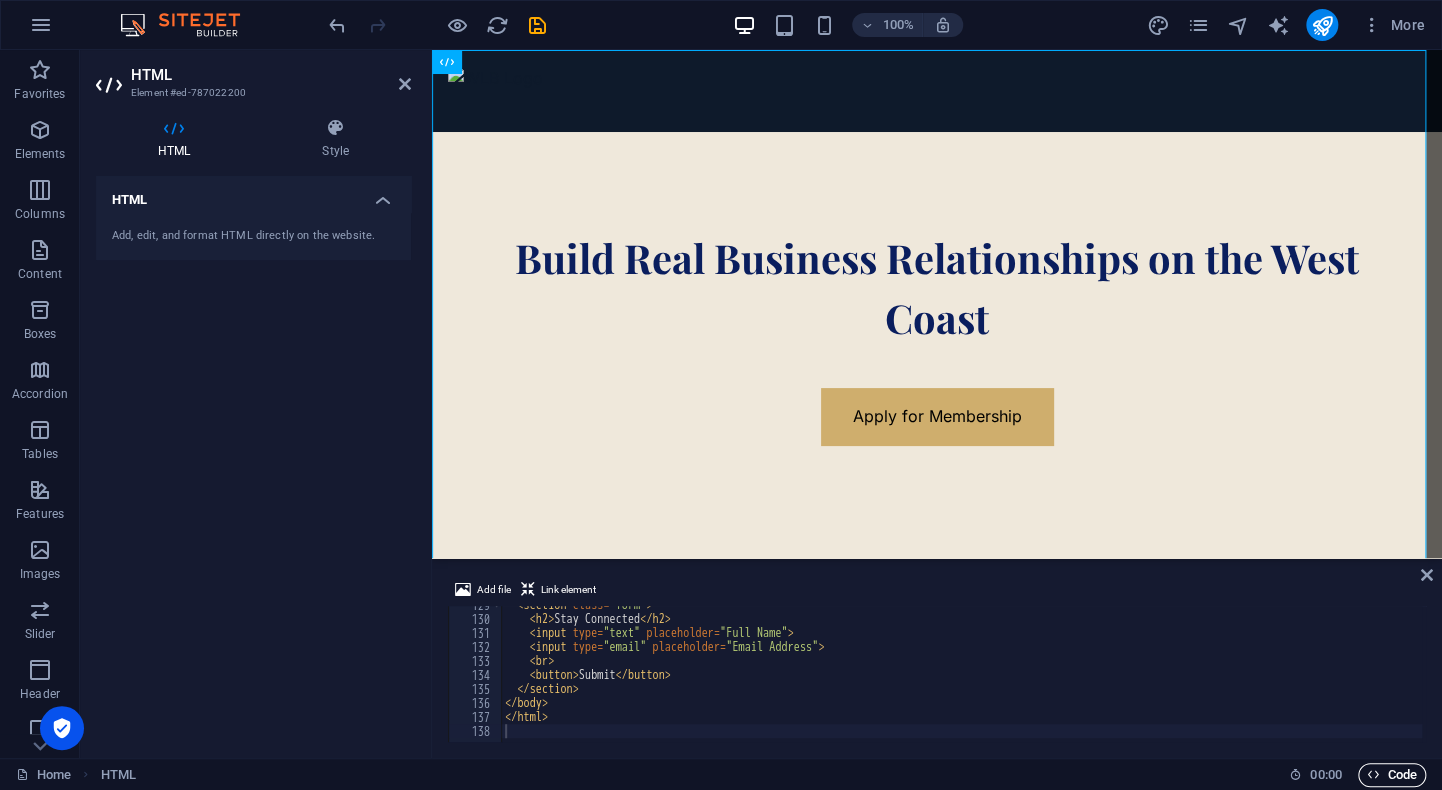 click on "Code" at bounding box center (1392, 775) 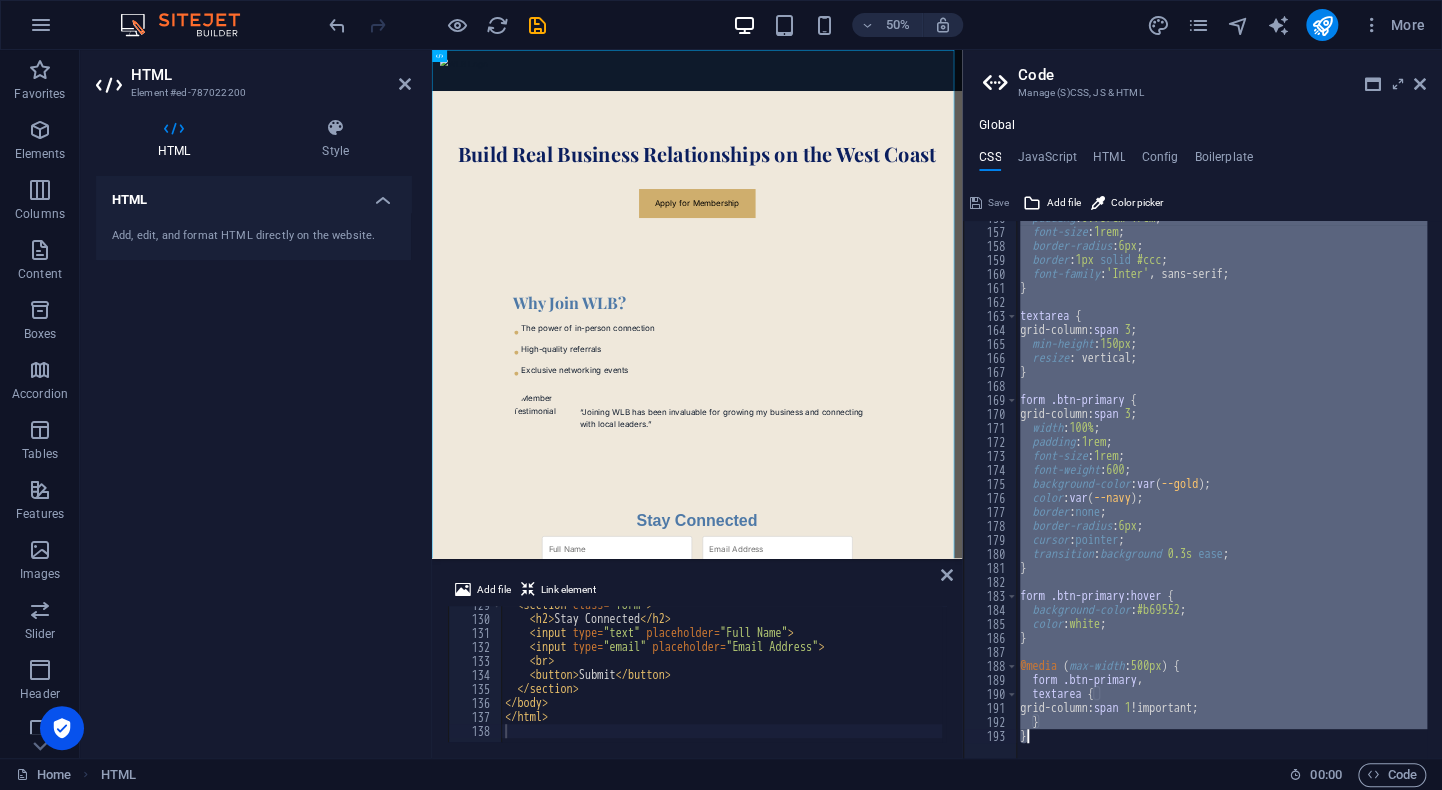 scroll, scrollTop: 2180, scrollLeft: 0, axis: vertical 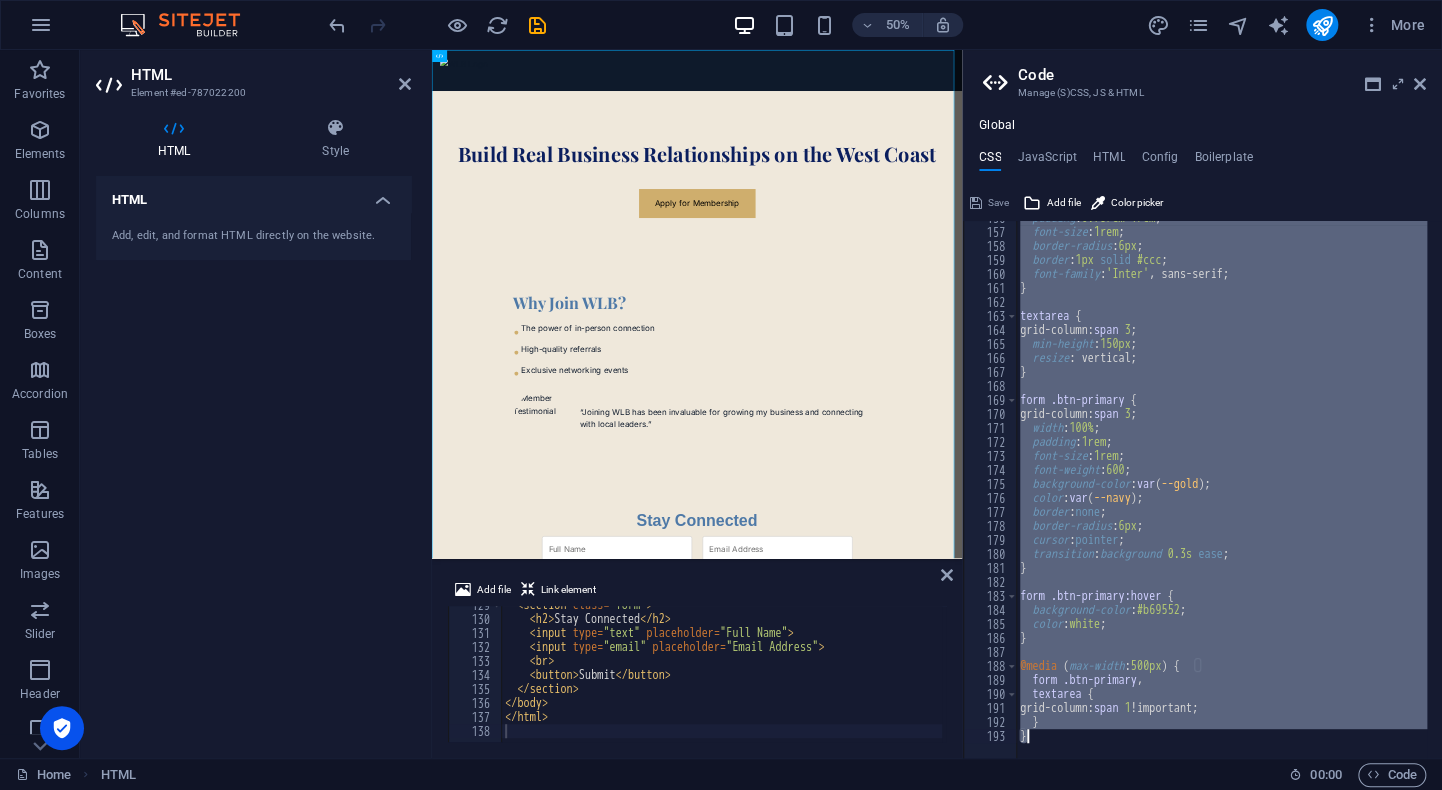 drag, startPoint x: 1013, startPoint y: 234, endPoint x: 1100, endPoint y: 745, distance: 518.35315 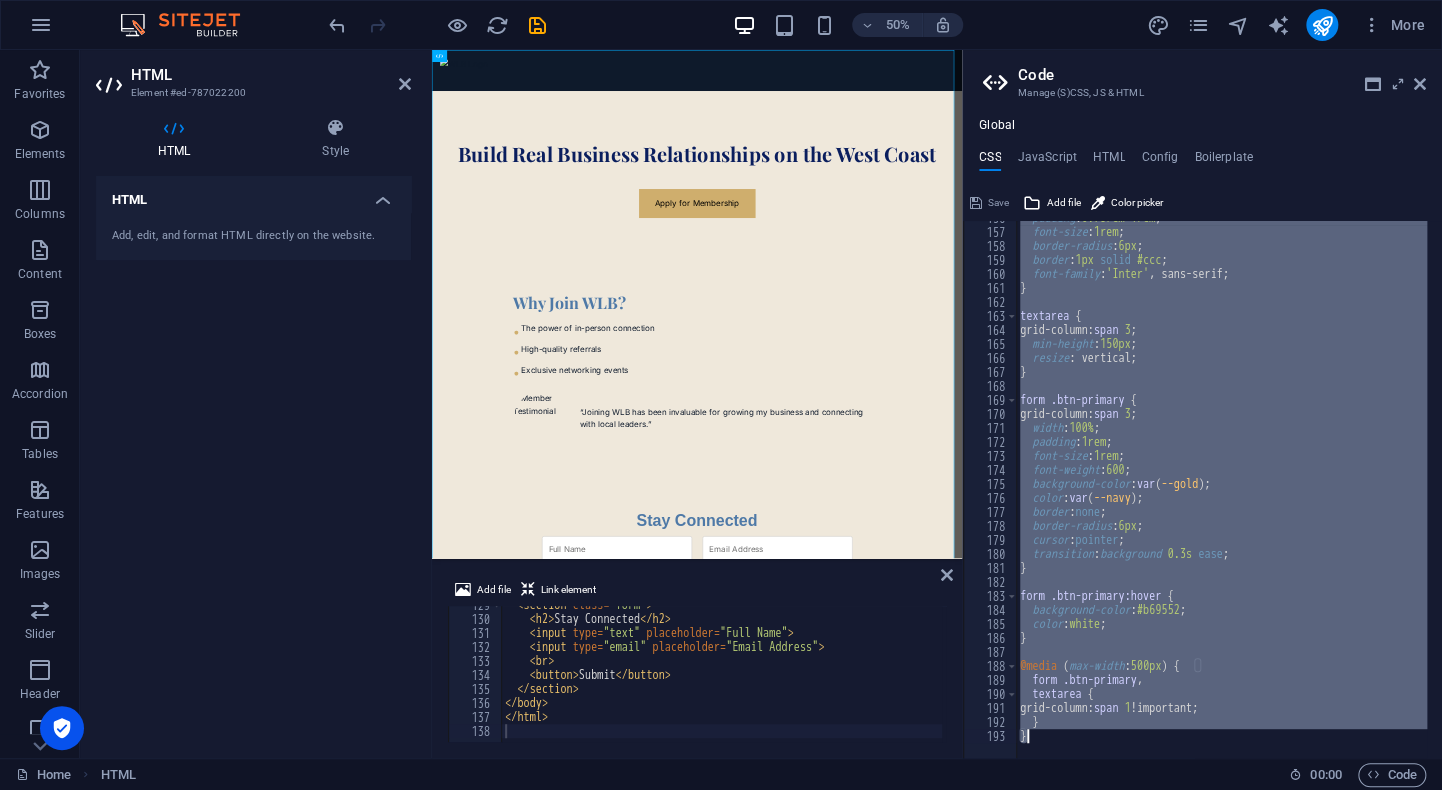 type 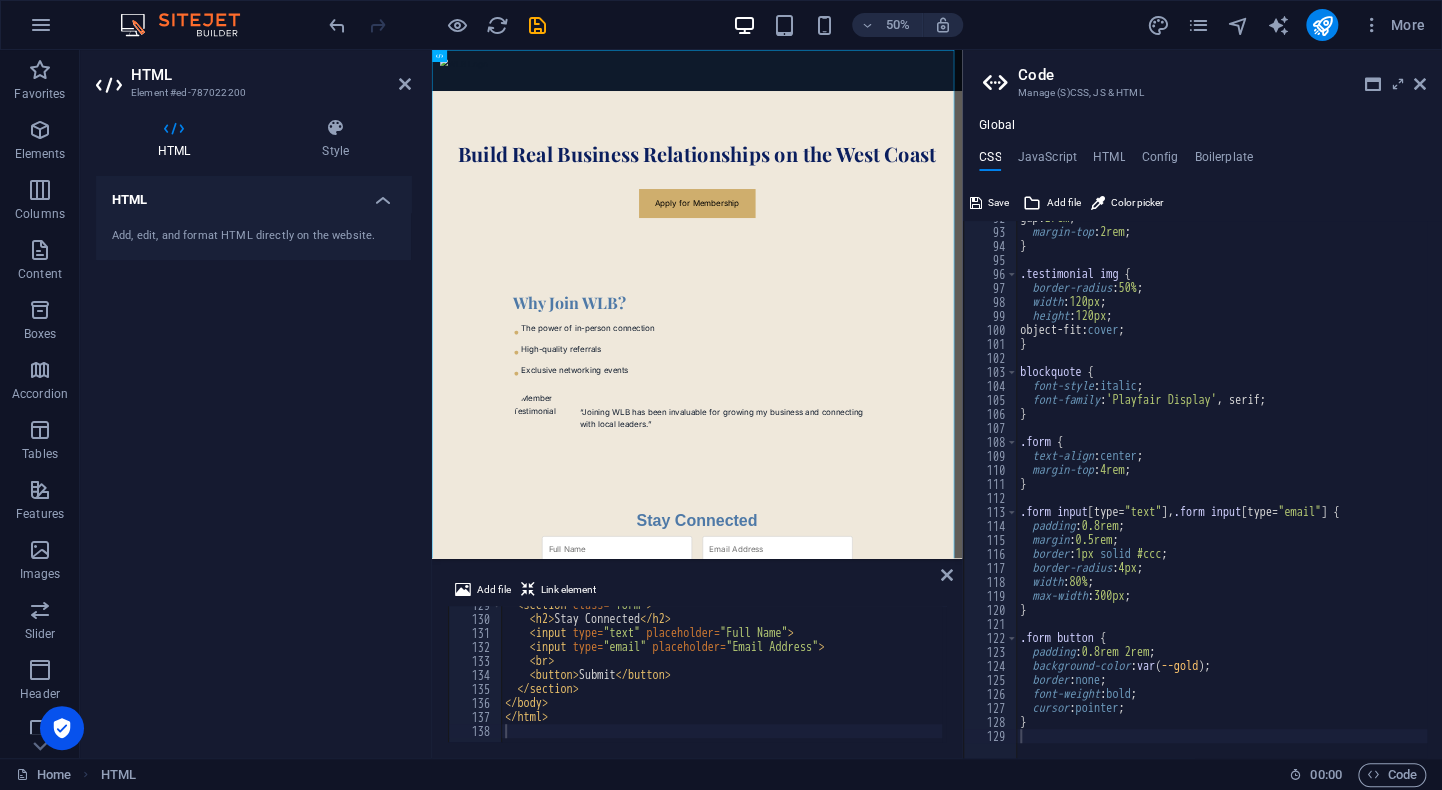 click on "50% More" at bounding box center (879, 25) 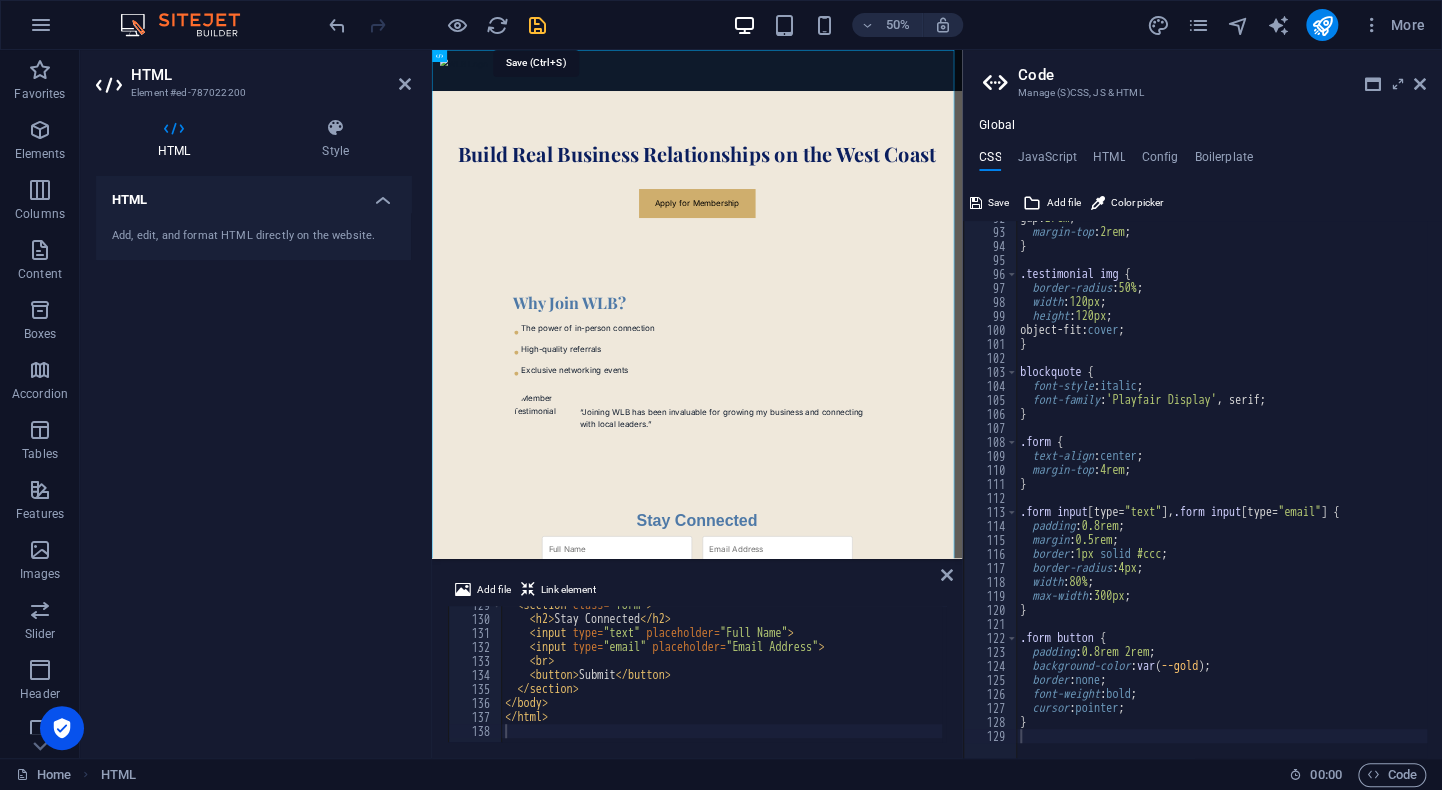 click at bounding box center (537, 25) 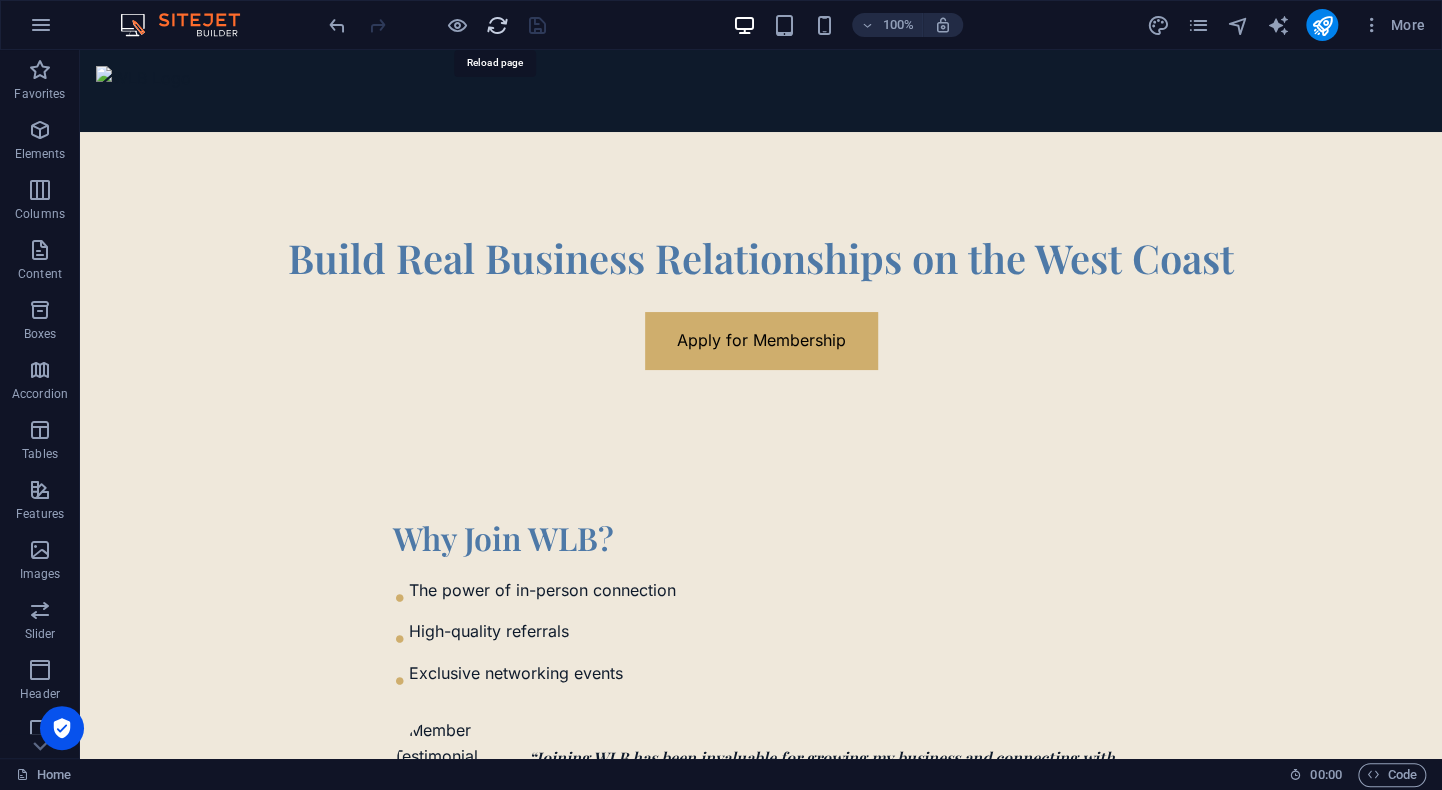 click at bounding box center (497, 25) 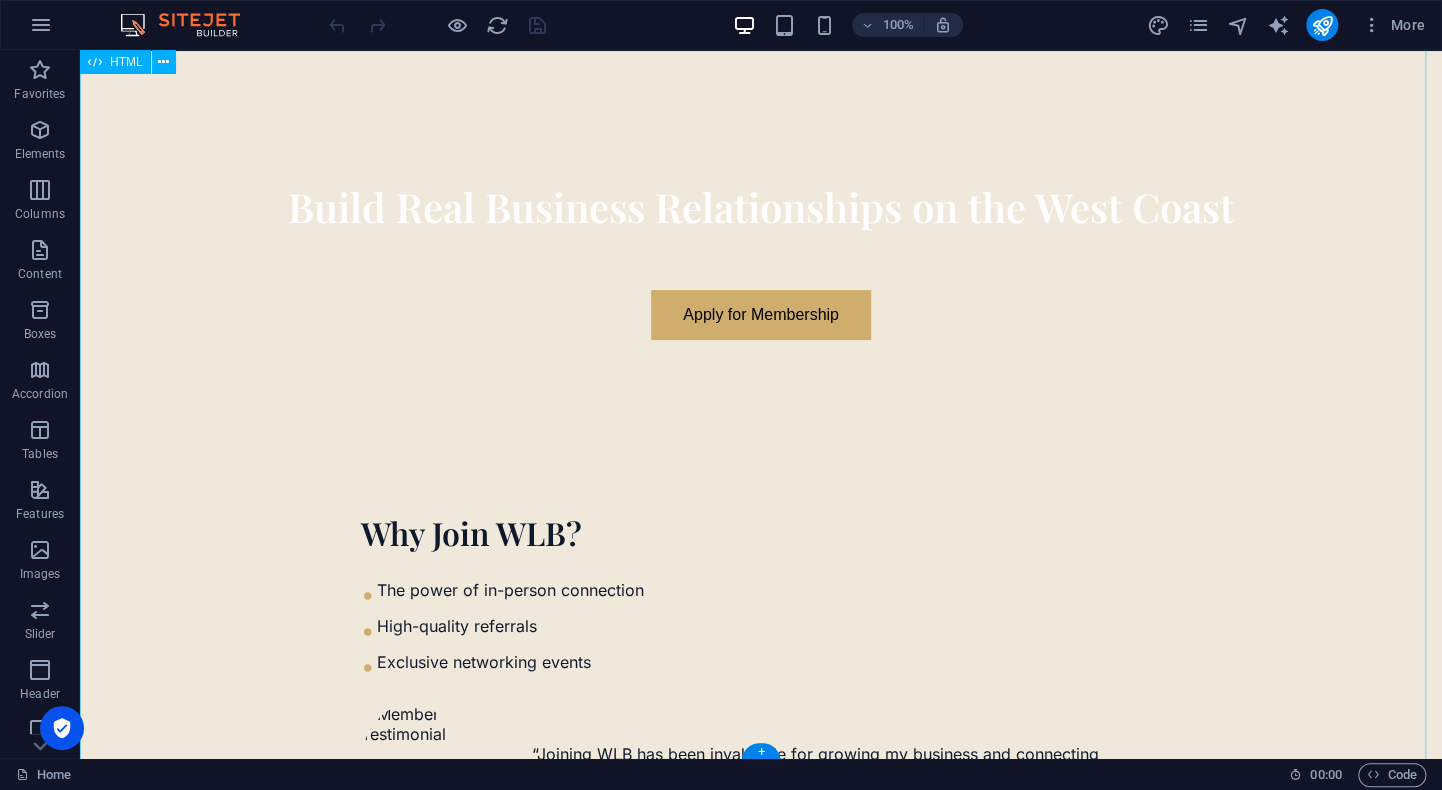 scroll, scrollTop: 0, scrollLeft: 0, axis: both 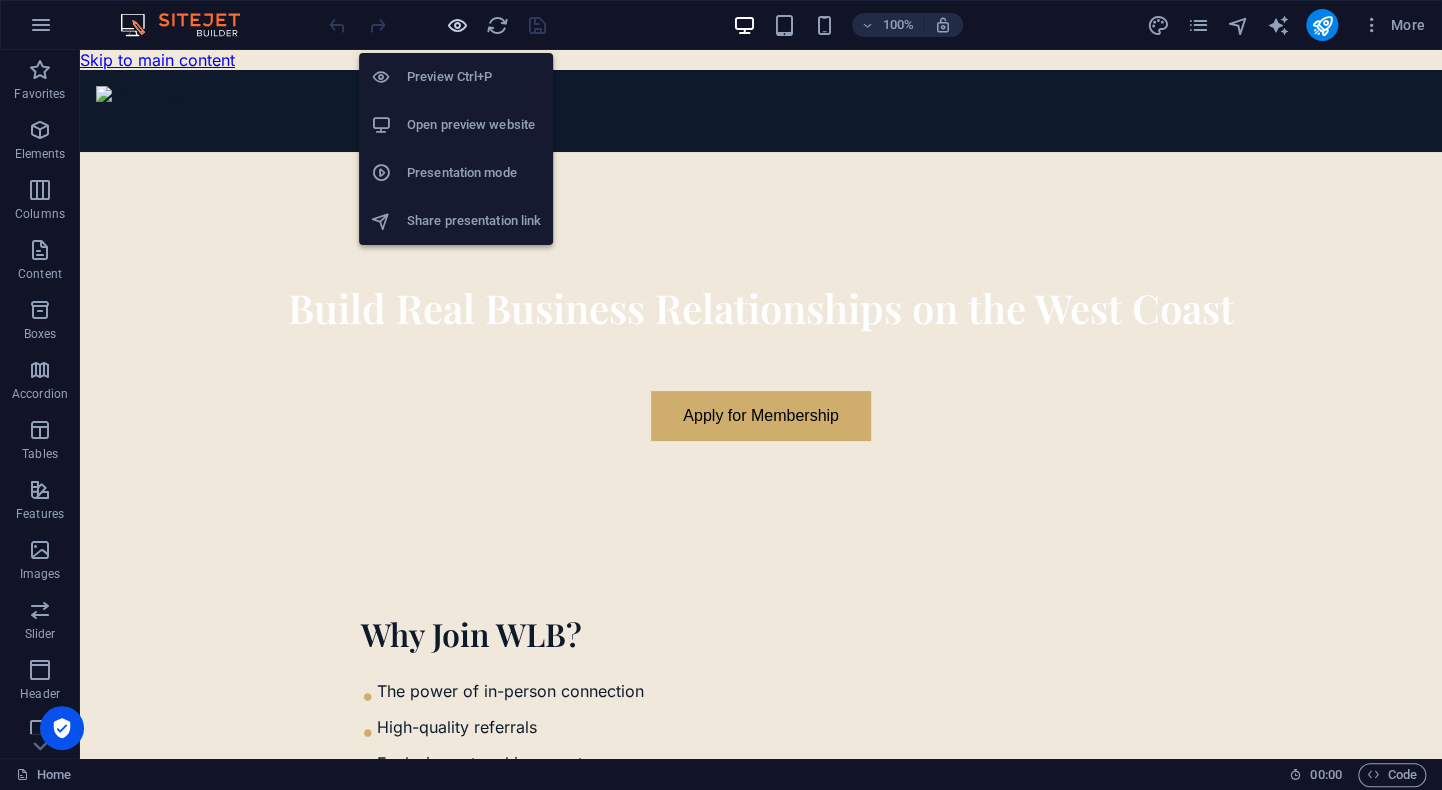 click at bounding box center [457, 25] 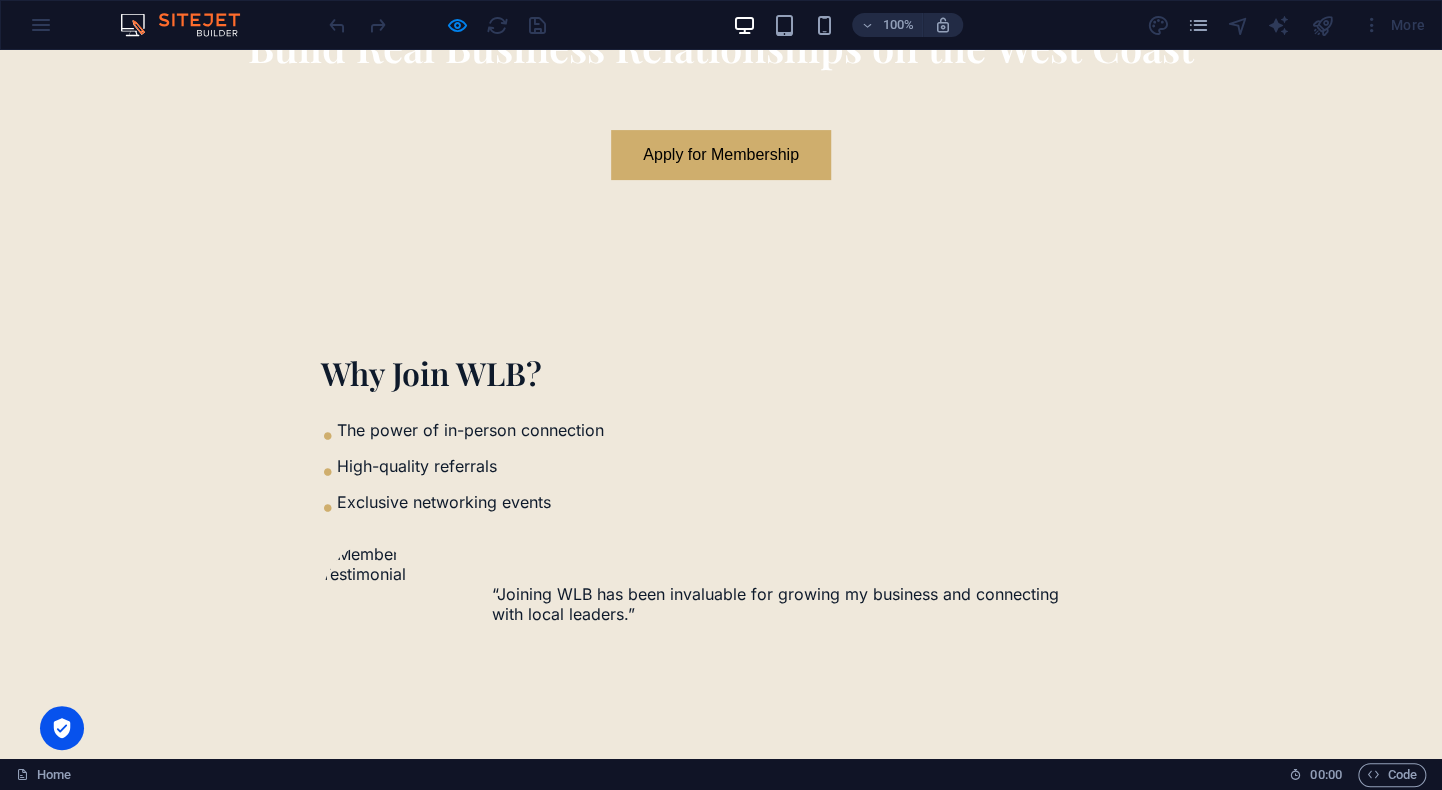 scroll, scrollTop: 360, scrollLeft: 0, axis: vertical 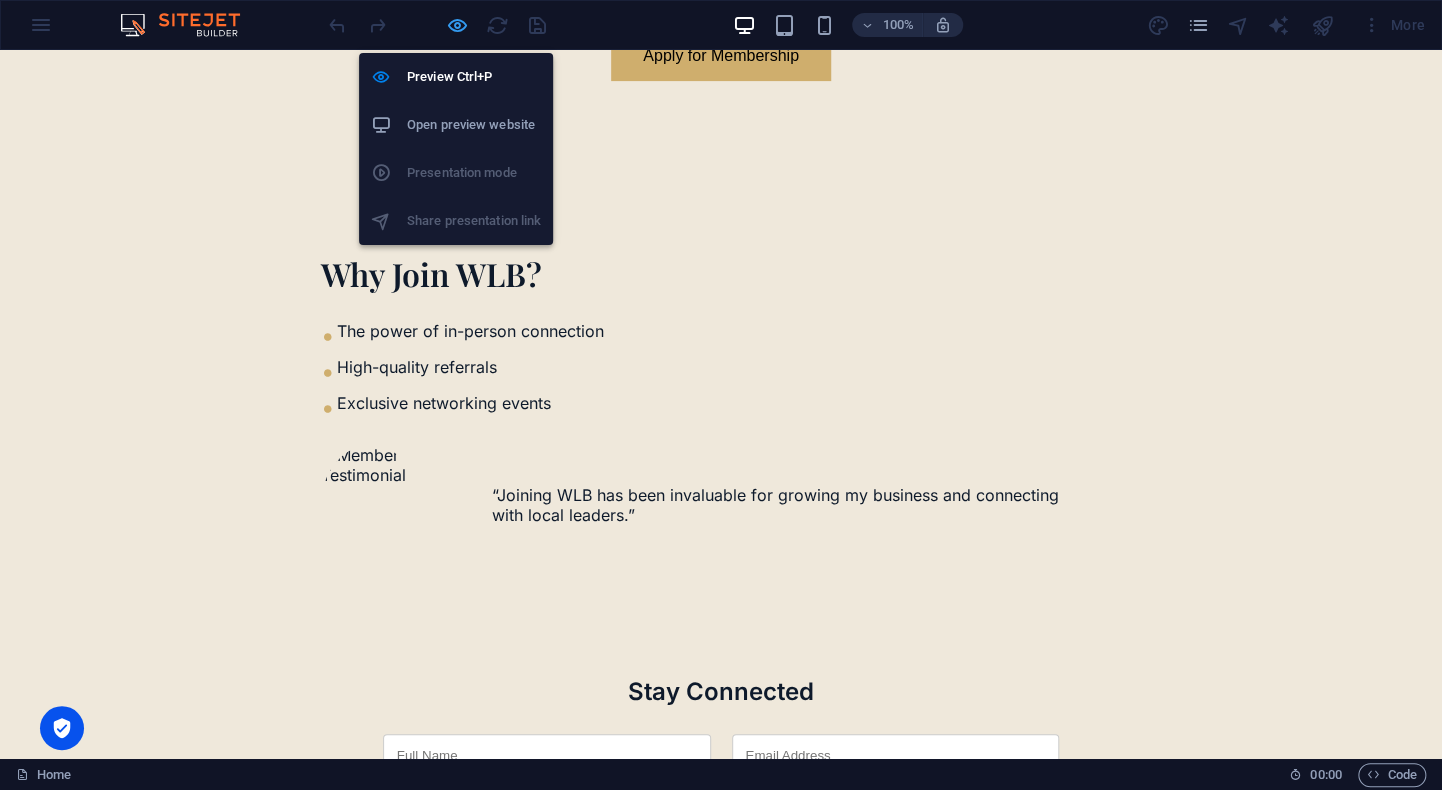 click at bounding box center (457, 25) 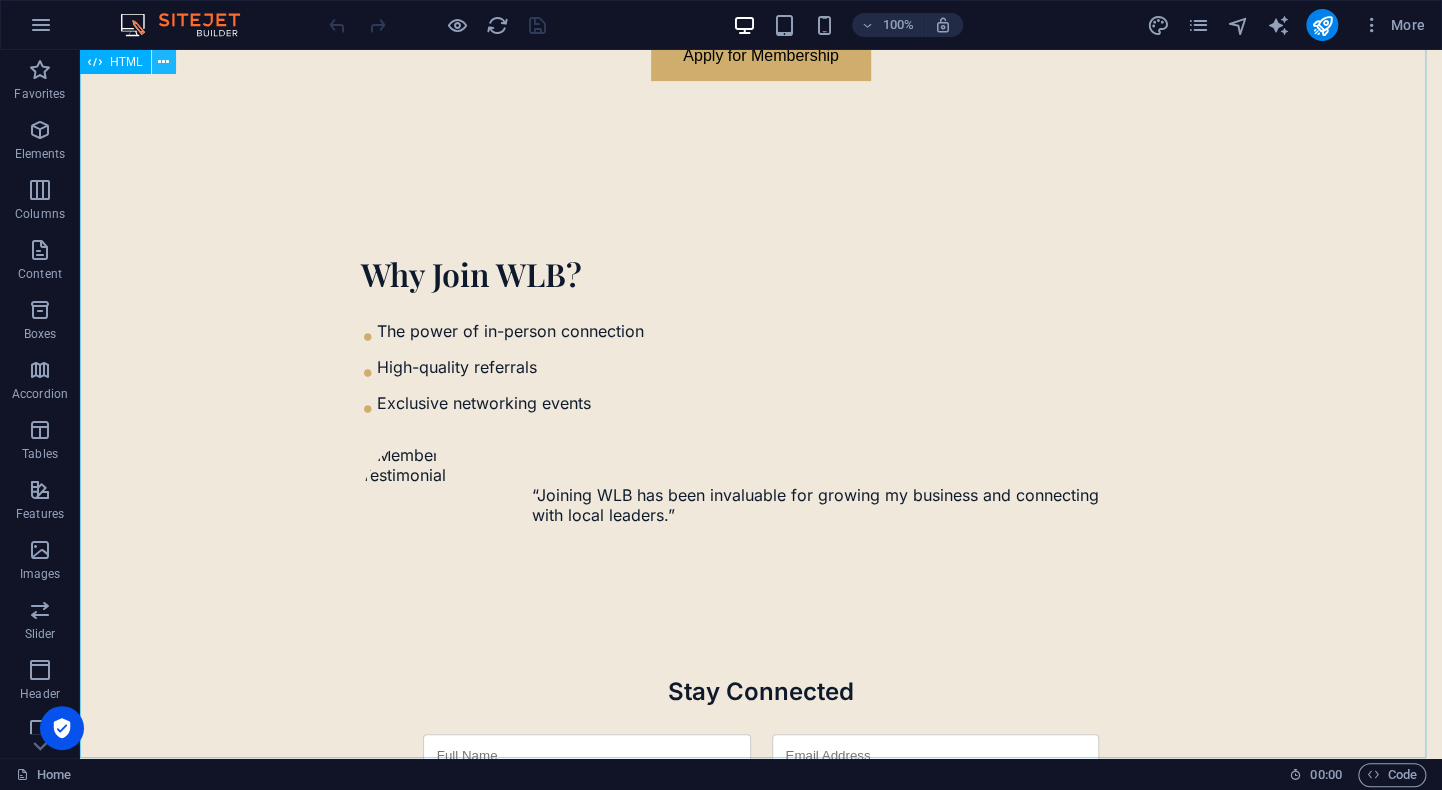 click at bounding box center (164, 62) 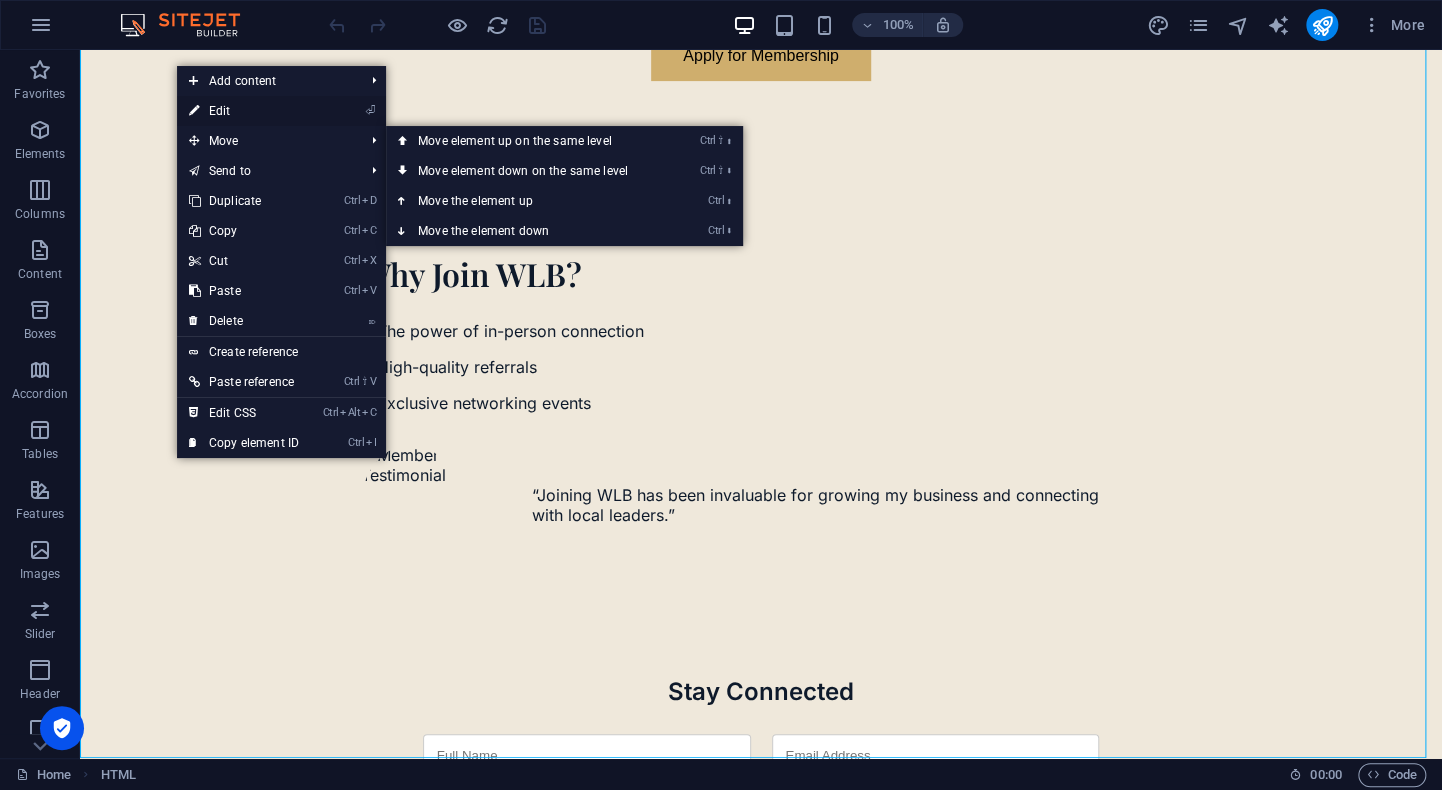 click on "⏎  Edit" at bounding box center (244, 111) 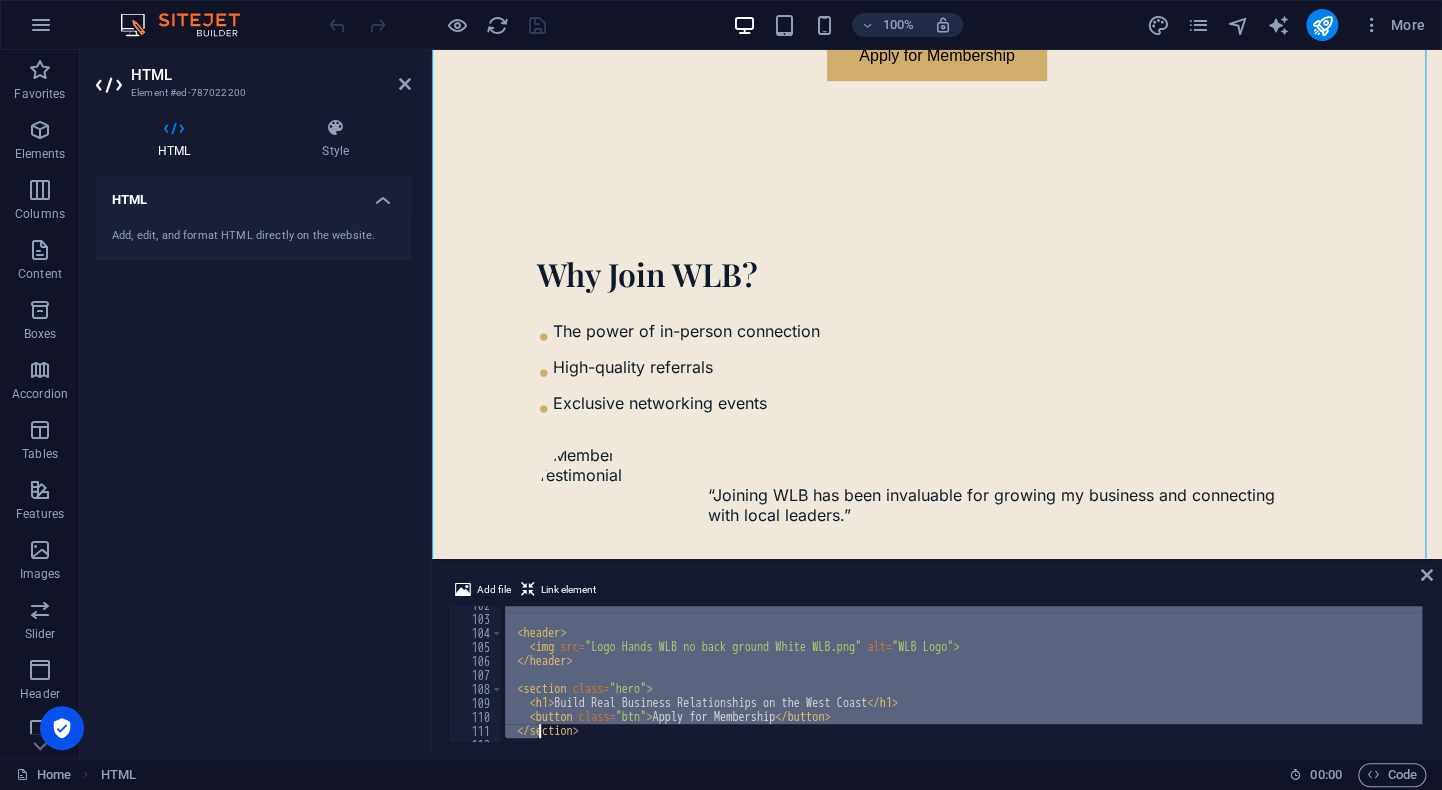 scroll, scrollTop: 1800, scrollLeft: 0, axis: vertical 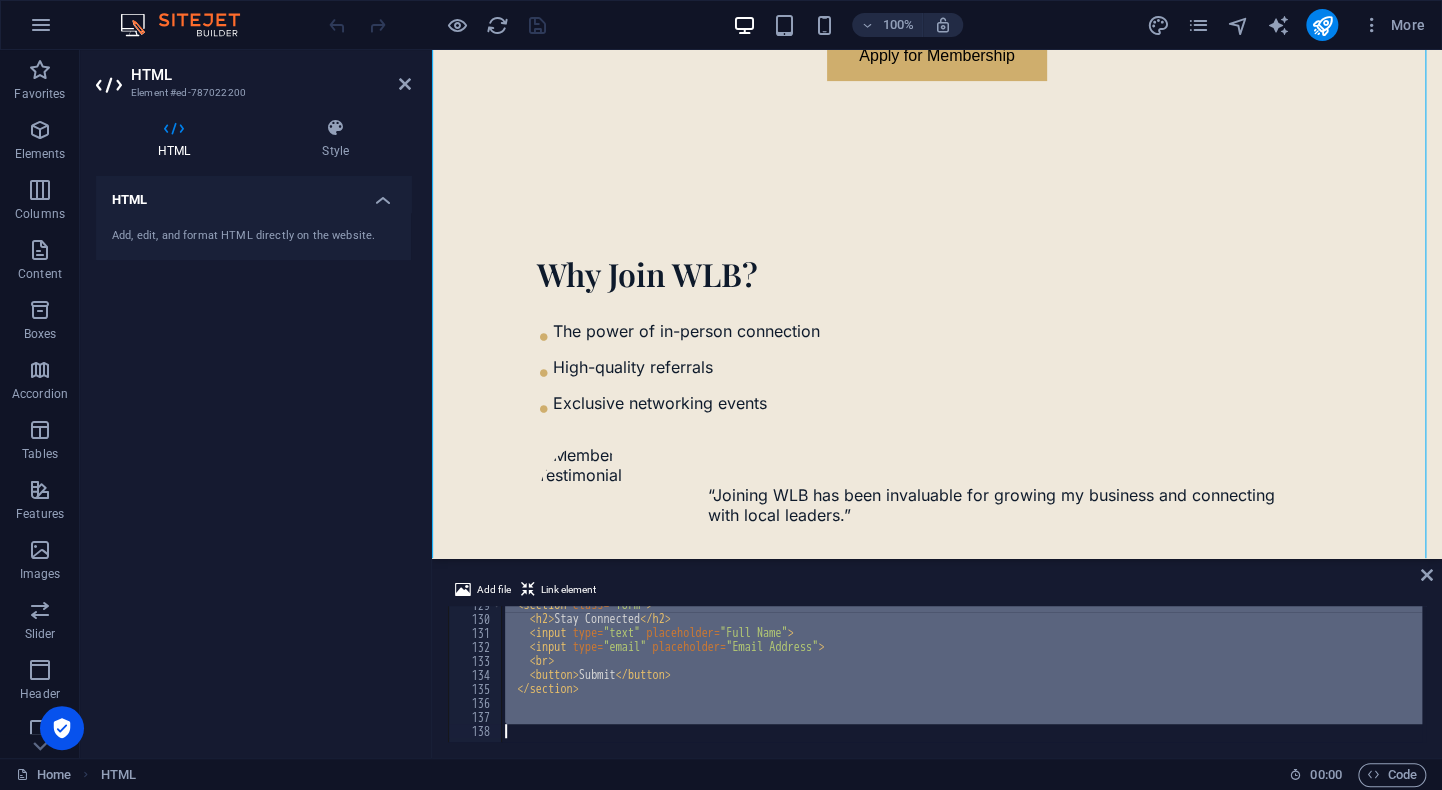 drag, startPoint x: 544, startPoint y: 612, endPoint x: 544, endPoint y: 774, distance: 162 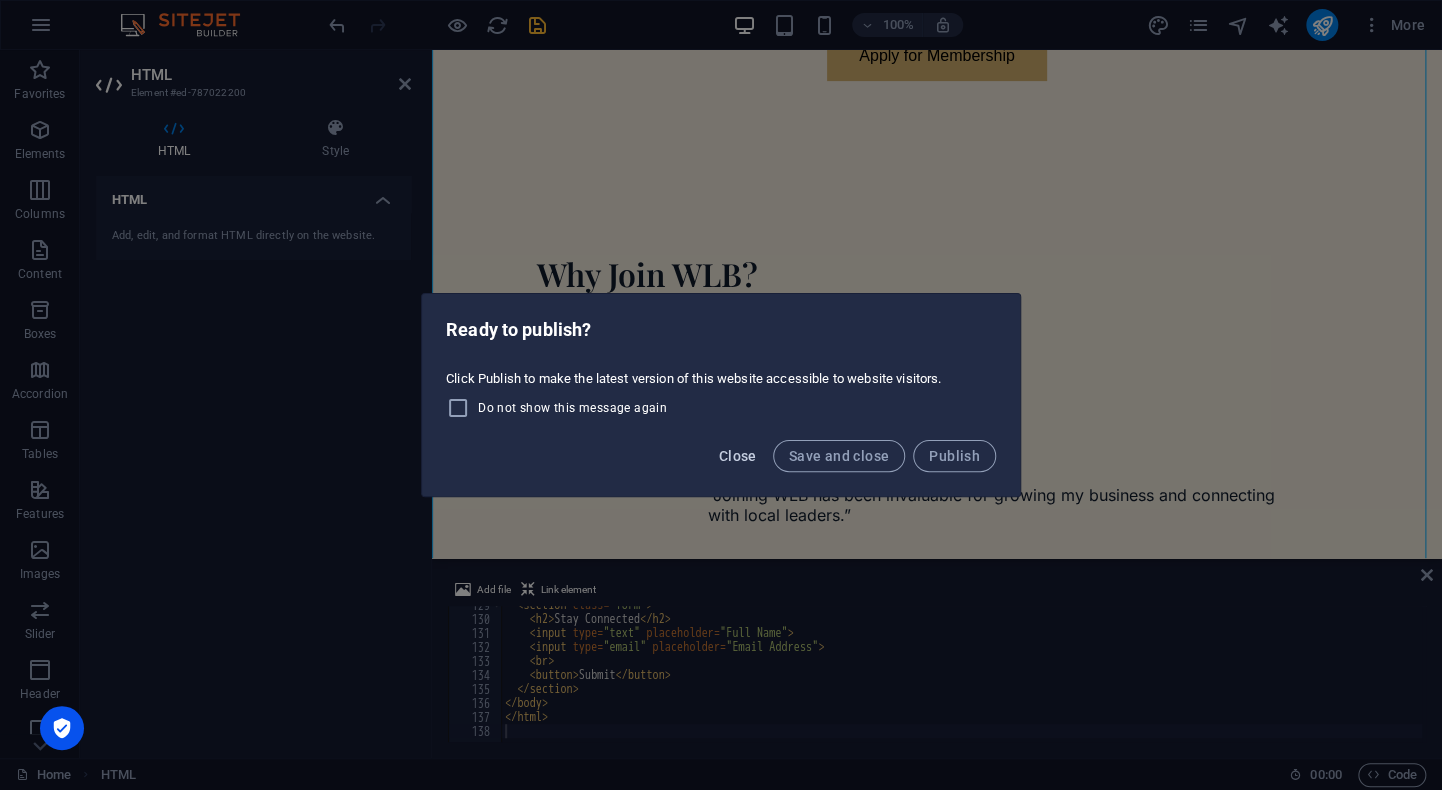 click on "Close" at bounding box center (738, 456) 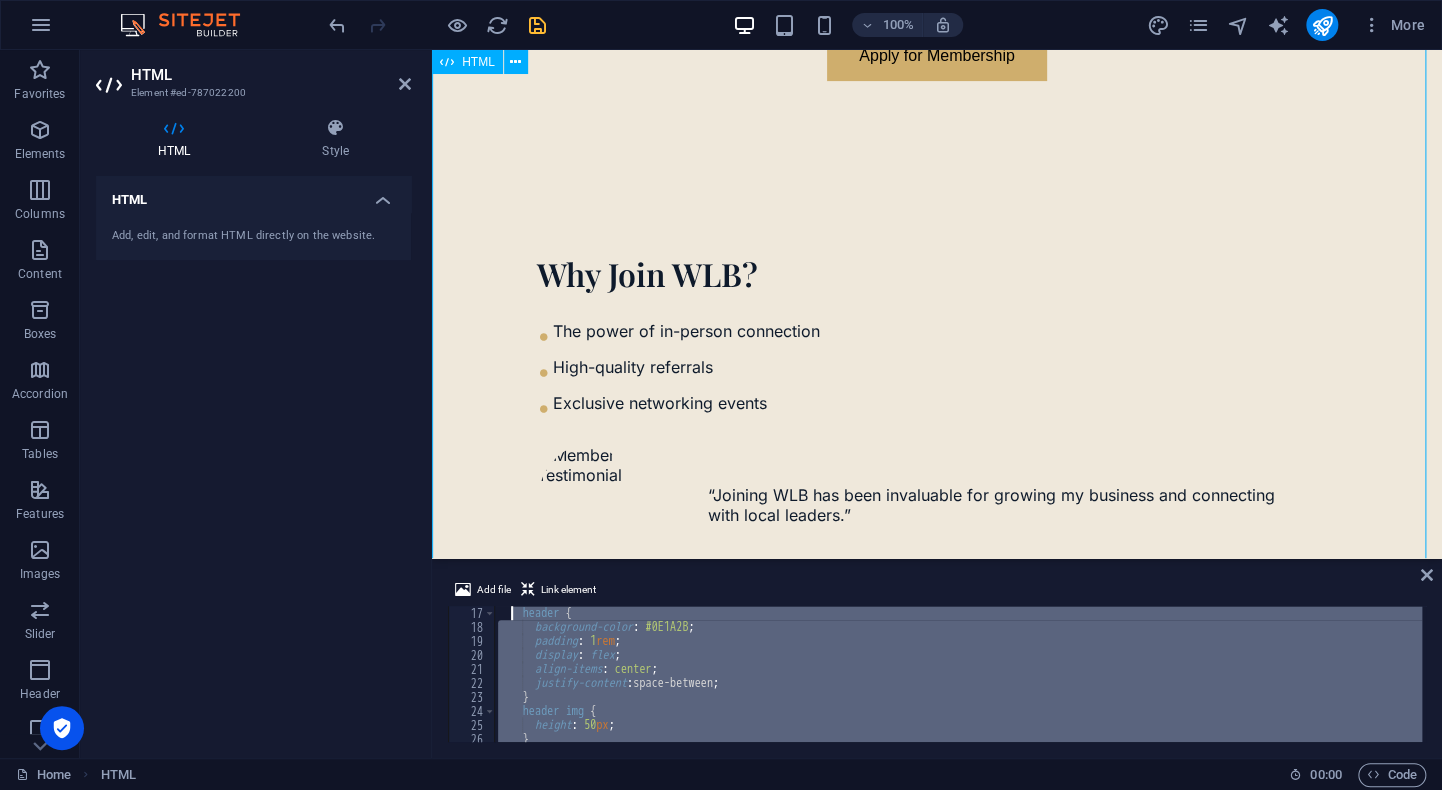 scroll, scrollTop: 0, scrollLeft: 0, axis: both 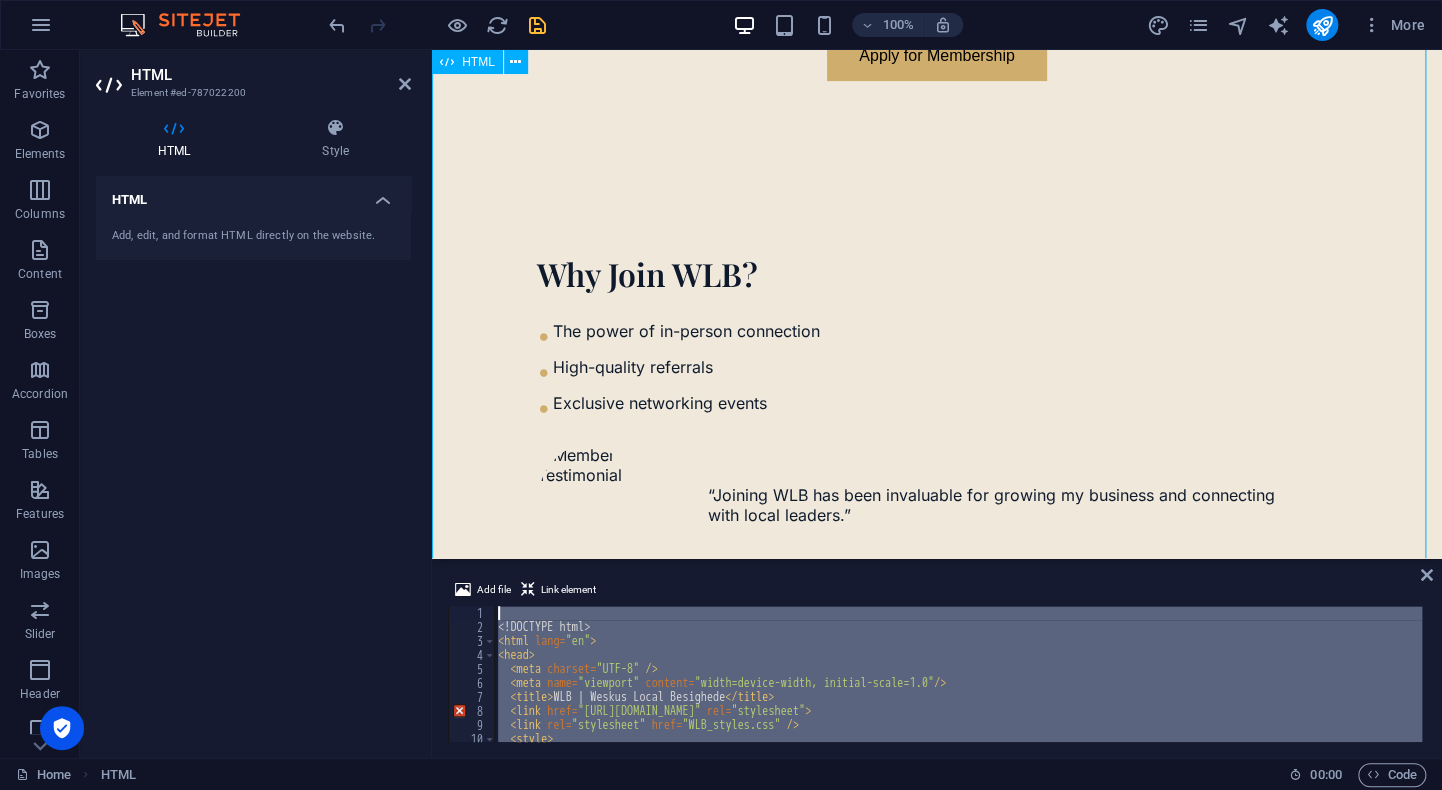drag, startPoint x: 950, startPoint y: 776, endPoint x: 508, endPoint y: 523, distance: 509.28674 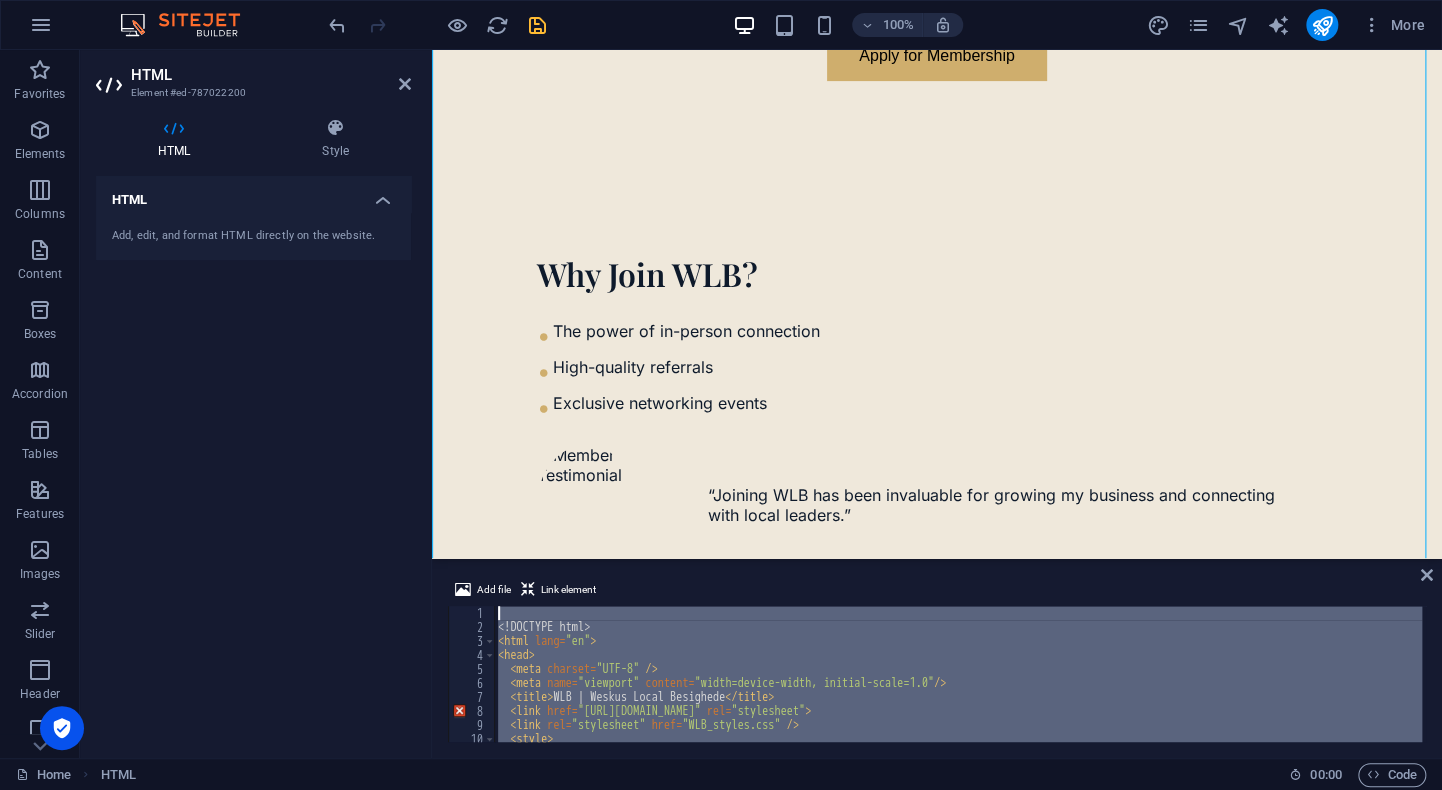 paste 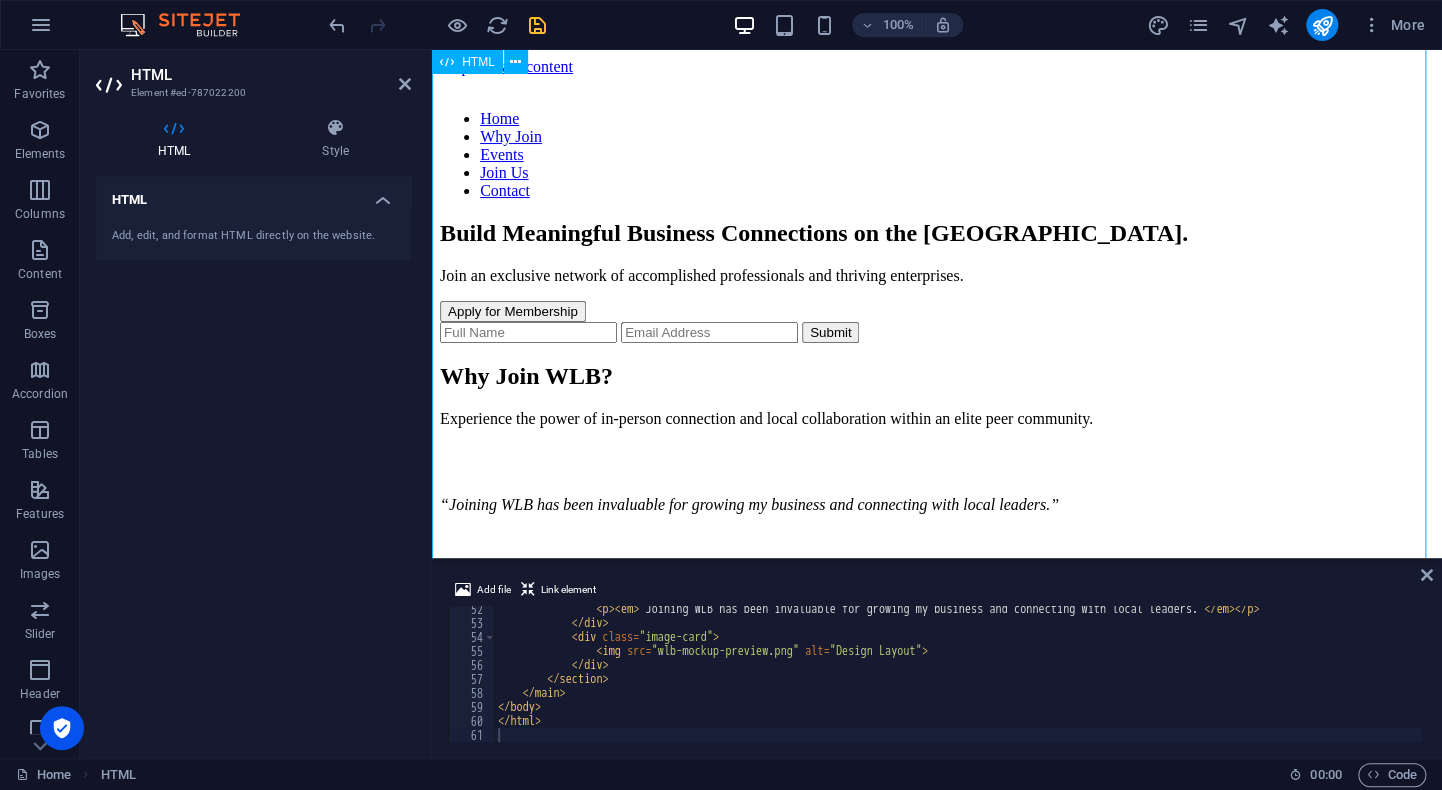 scroll, scrollTop: 0, scrollLeft: 0, axis: both 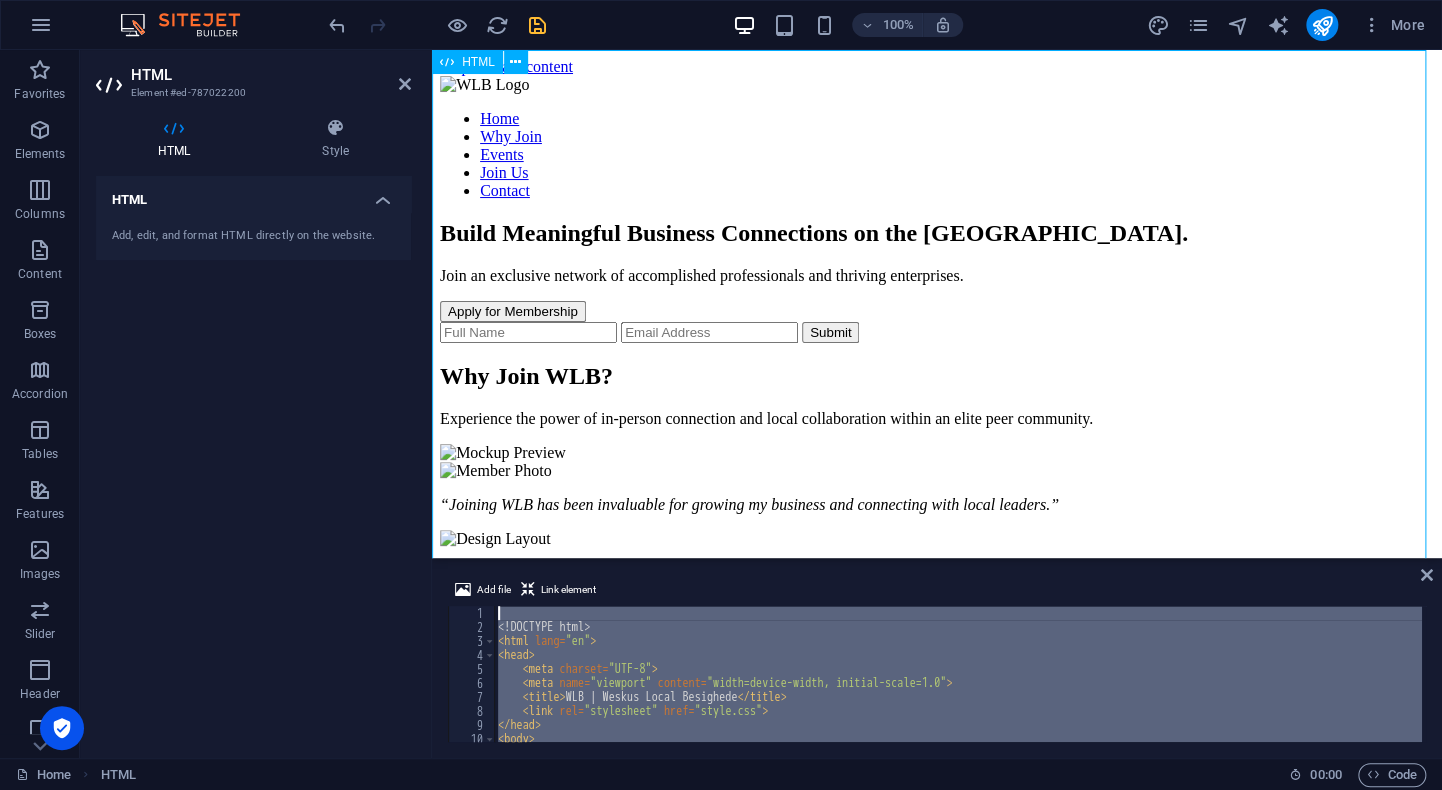 drag, startPoint x: 941, startPoint y: 786, endPoint x: 469, endPoint y: 524, distance: 539.8407 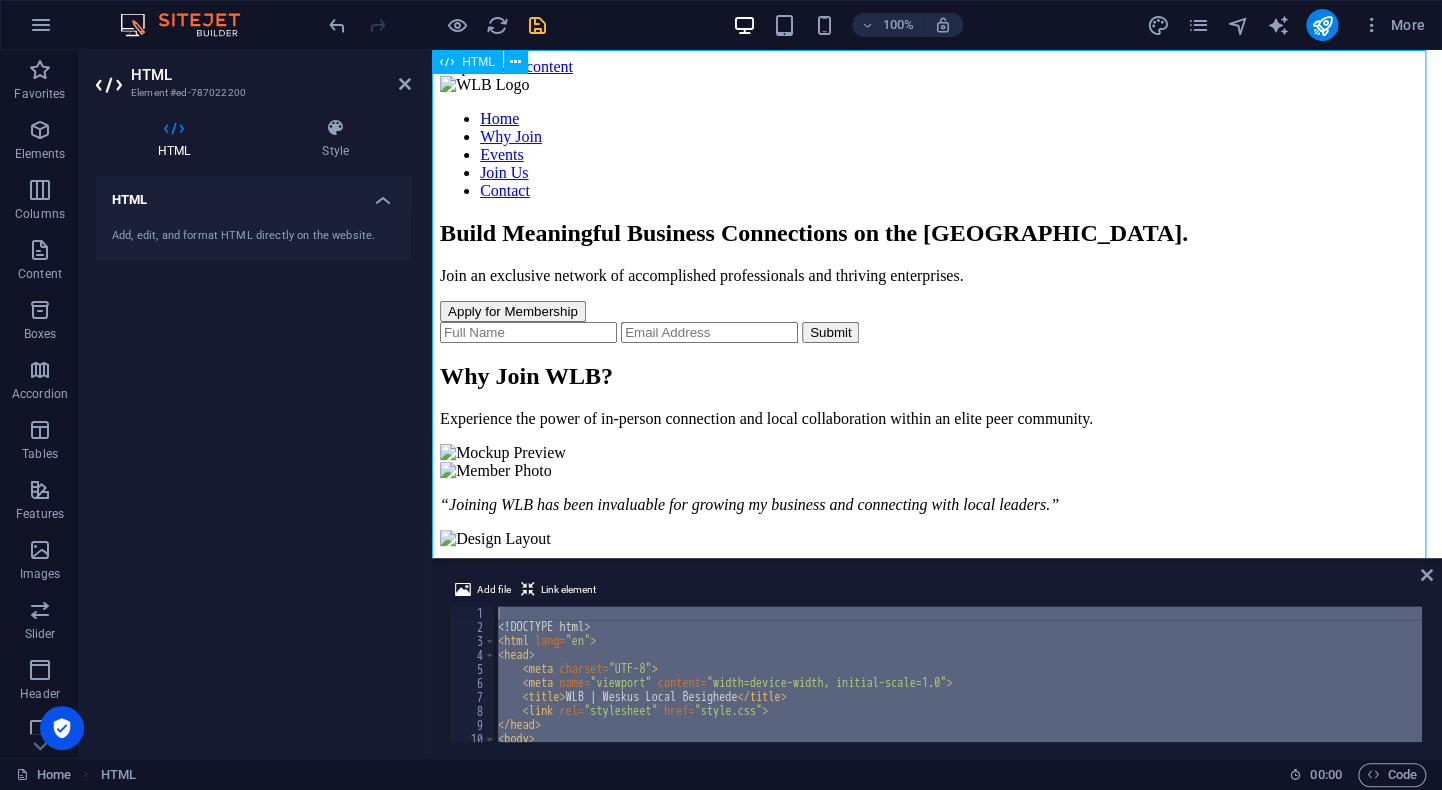 type on "<!DOCTYPE html>" 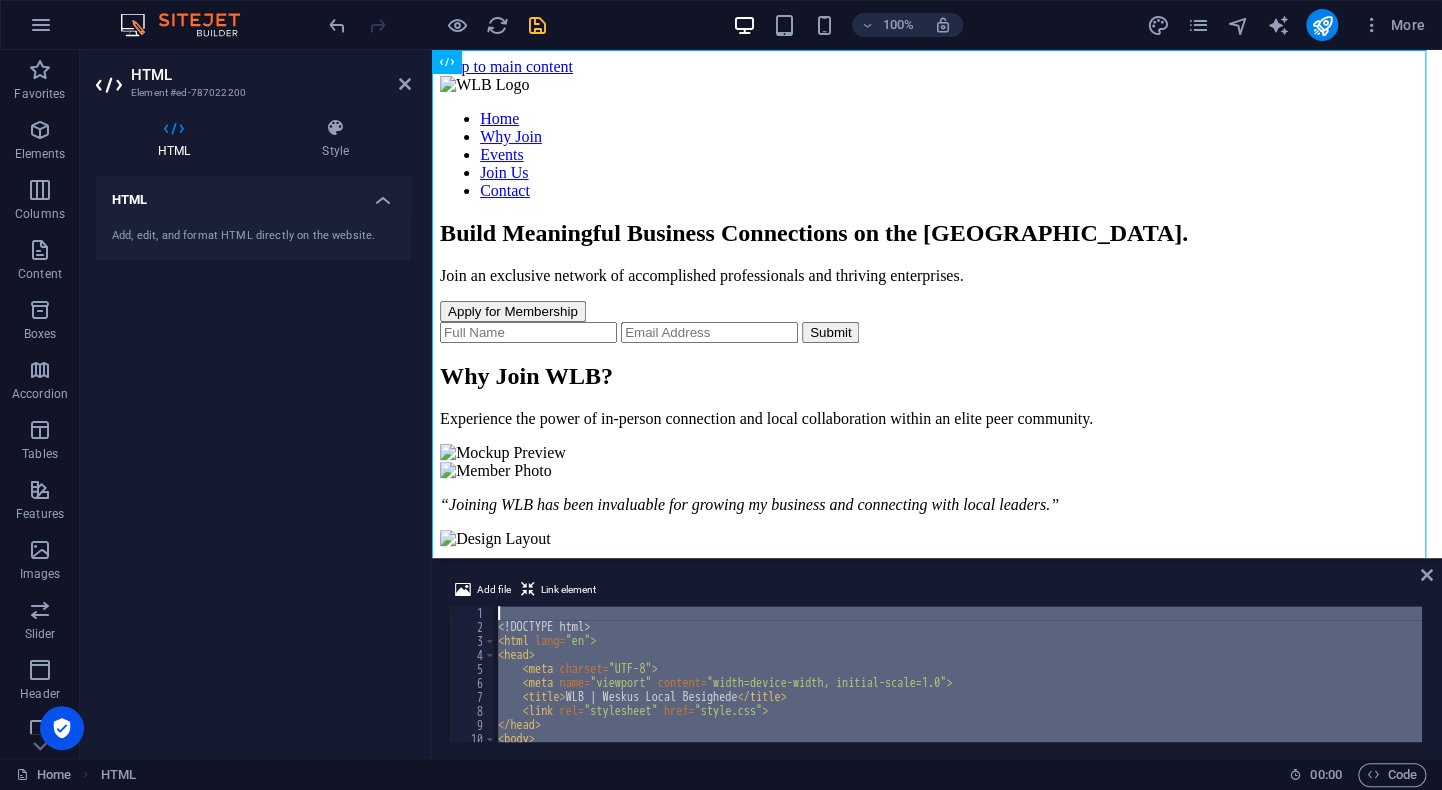 paste 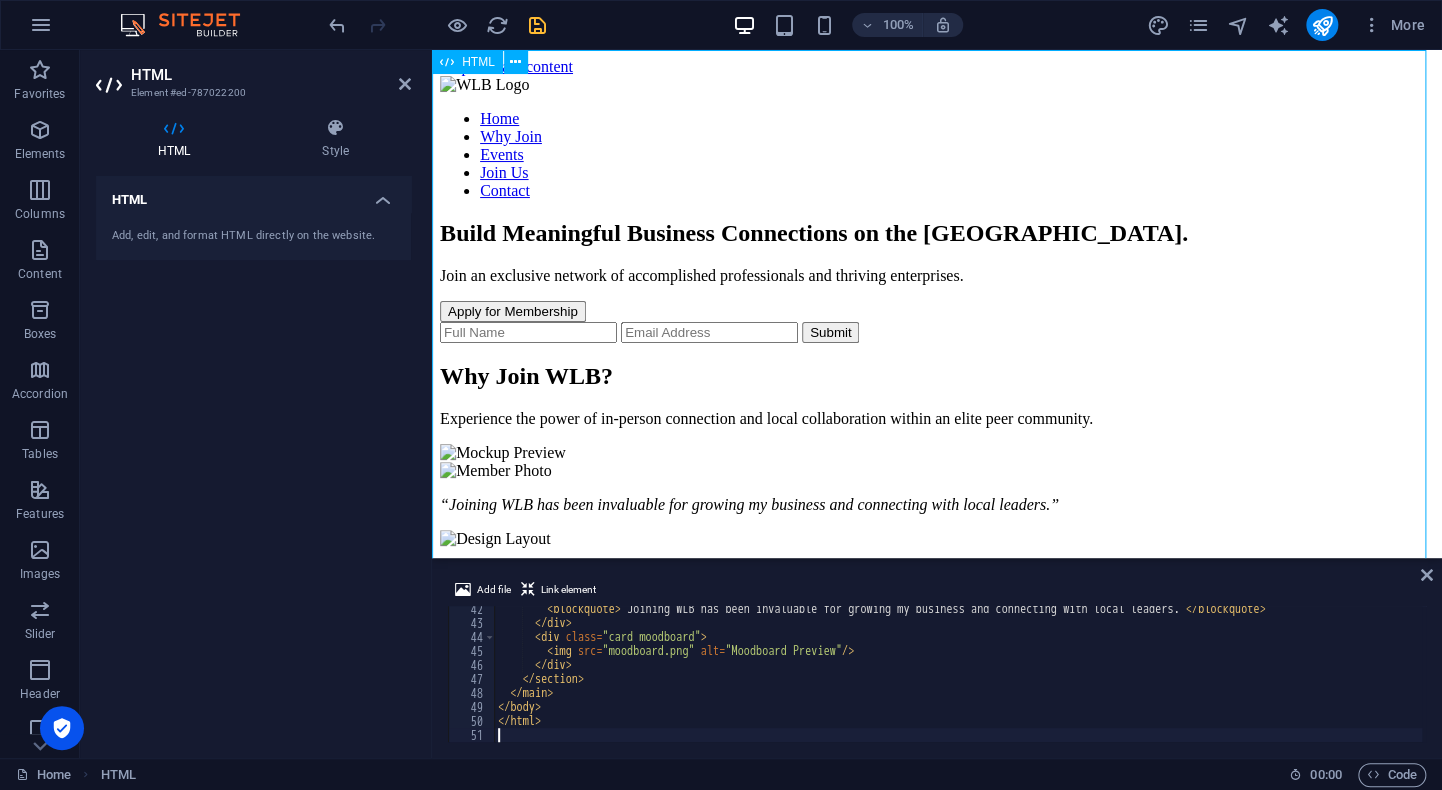 scroll, scrollTop: 578, scrollLeft: 0, axis: vertical 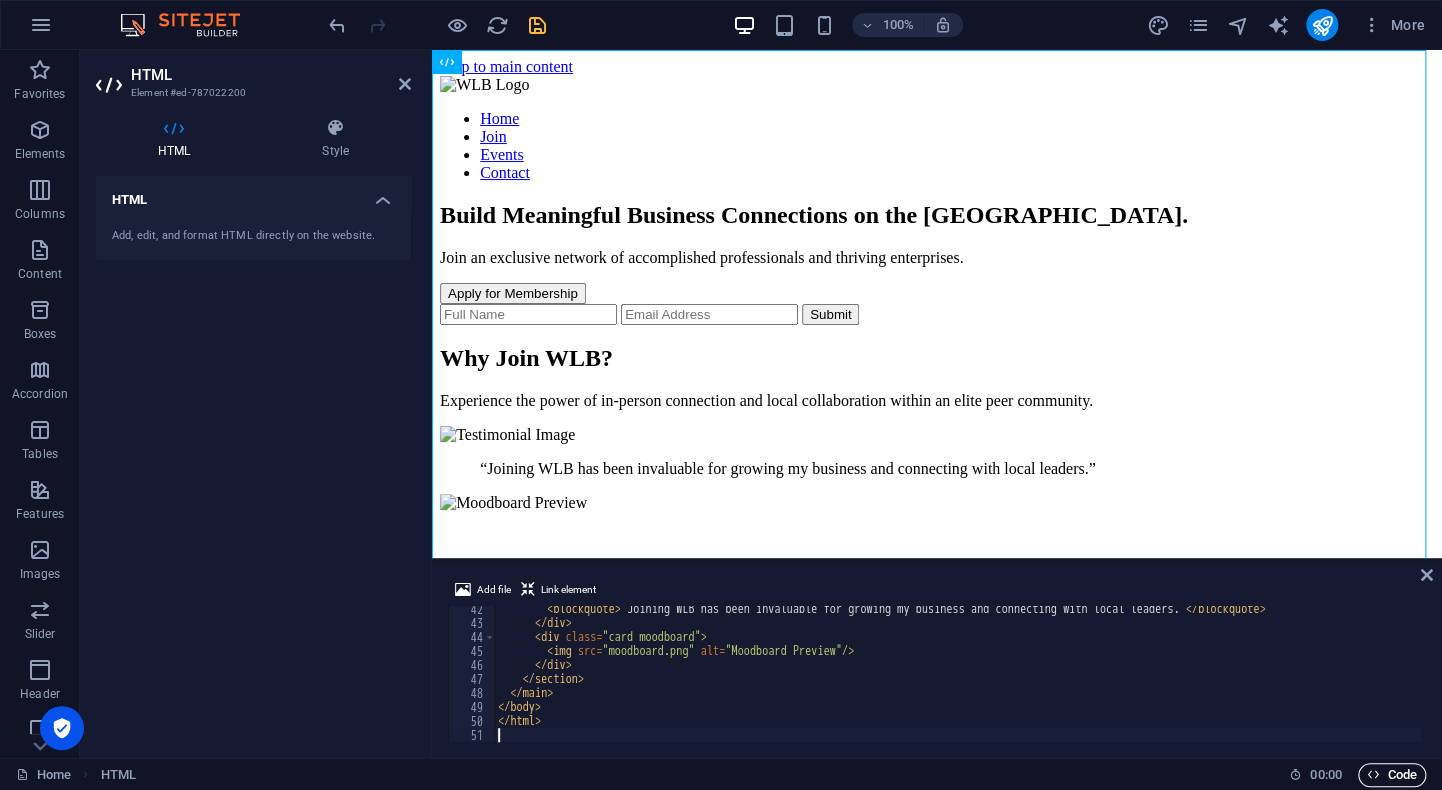 click on "Code" at bounding box center [1392, 775] 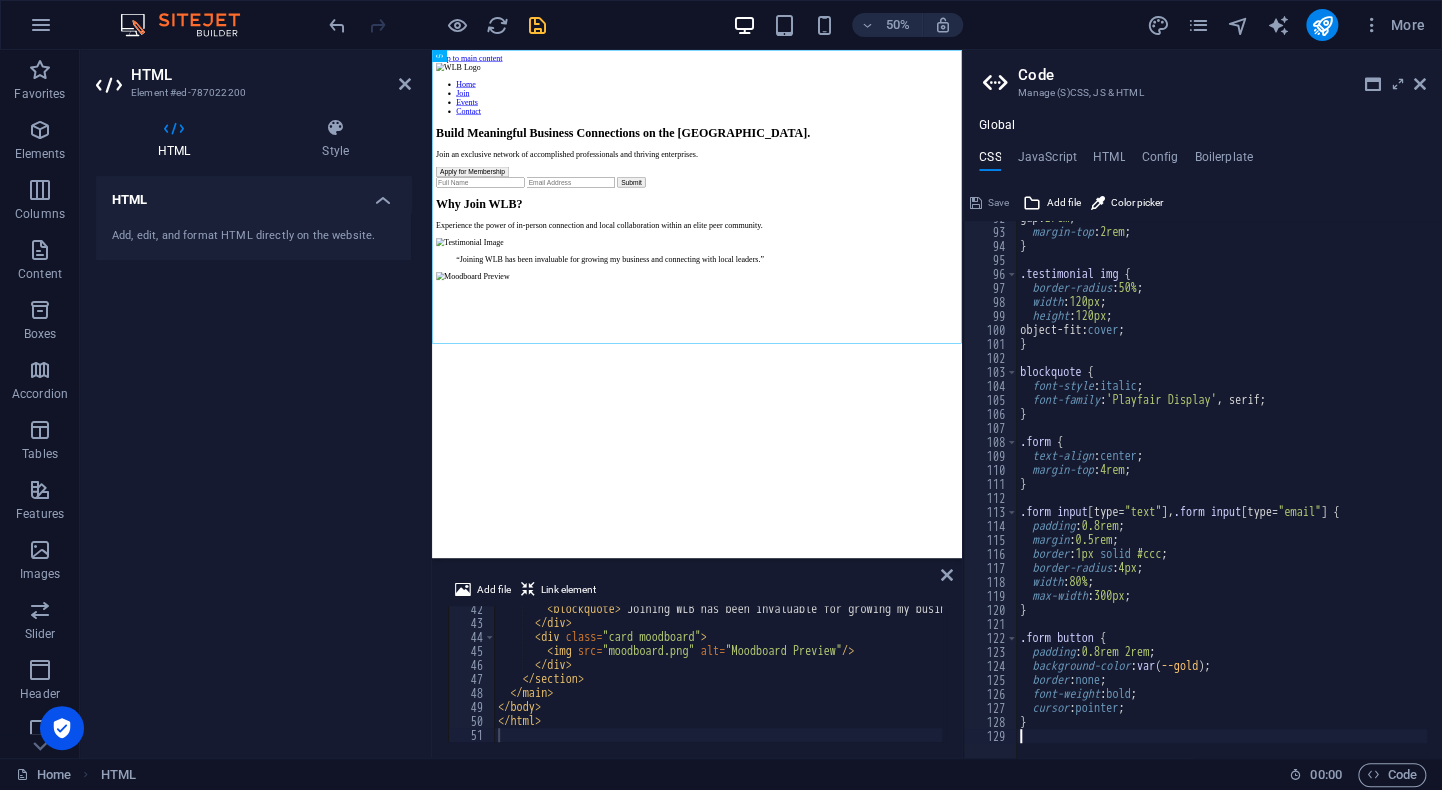 scroll, scrollTop: 582, scrollLeft: 0, axis: vertical 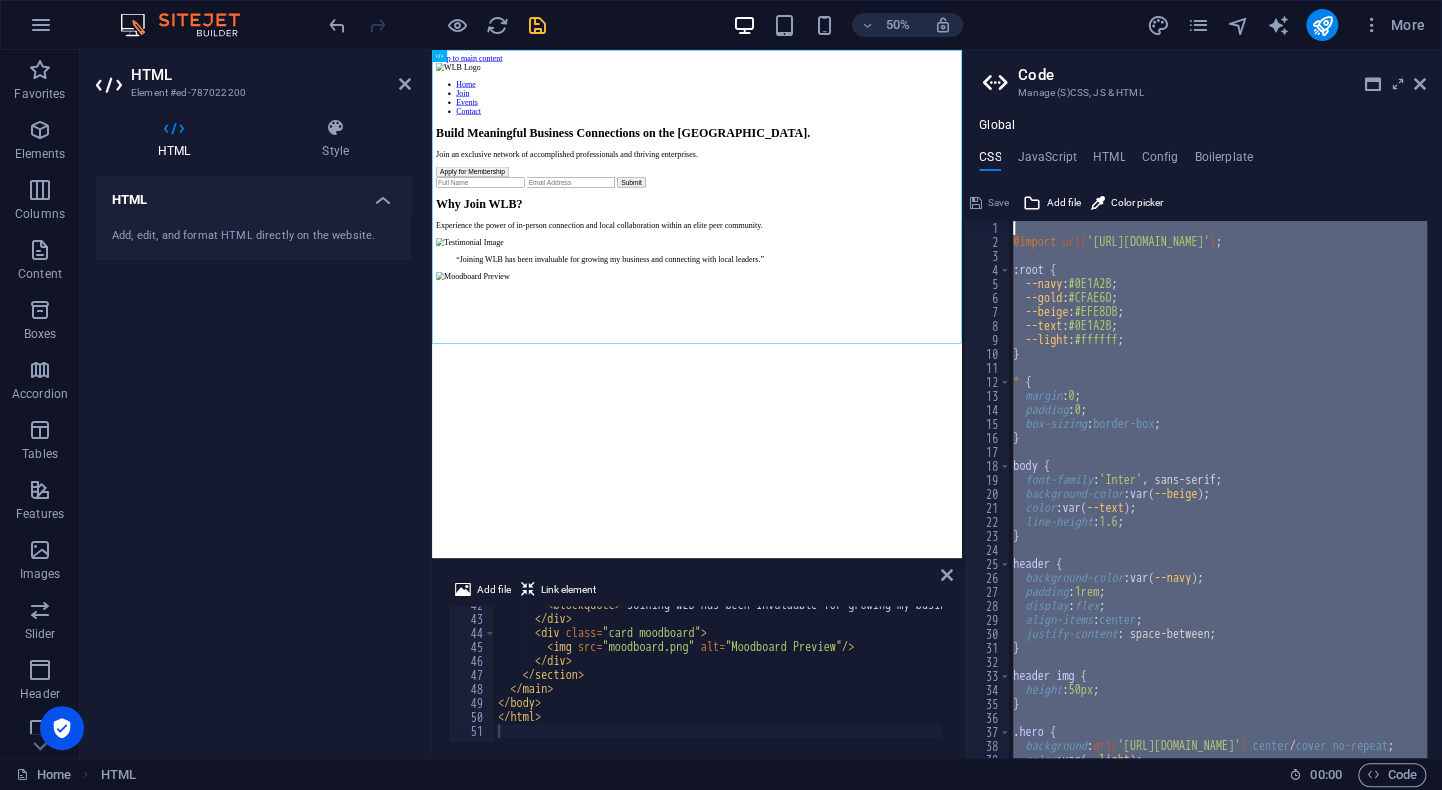 drag, startPoint x: 1053, startPoint y: 731, endPoint x: 1036, endPoint y: 78, distance: 653.22125 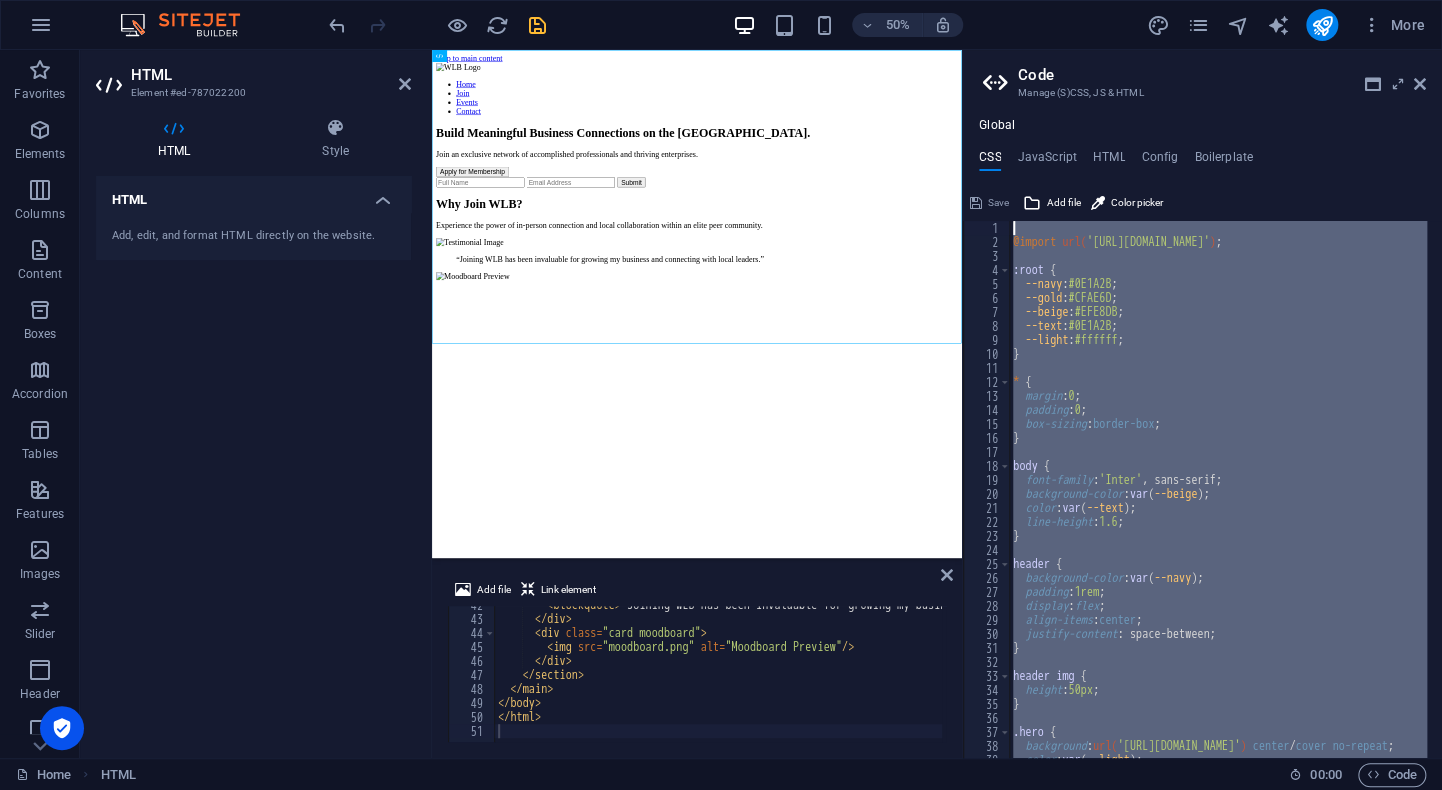 type 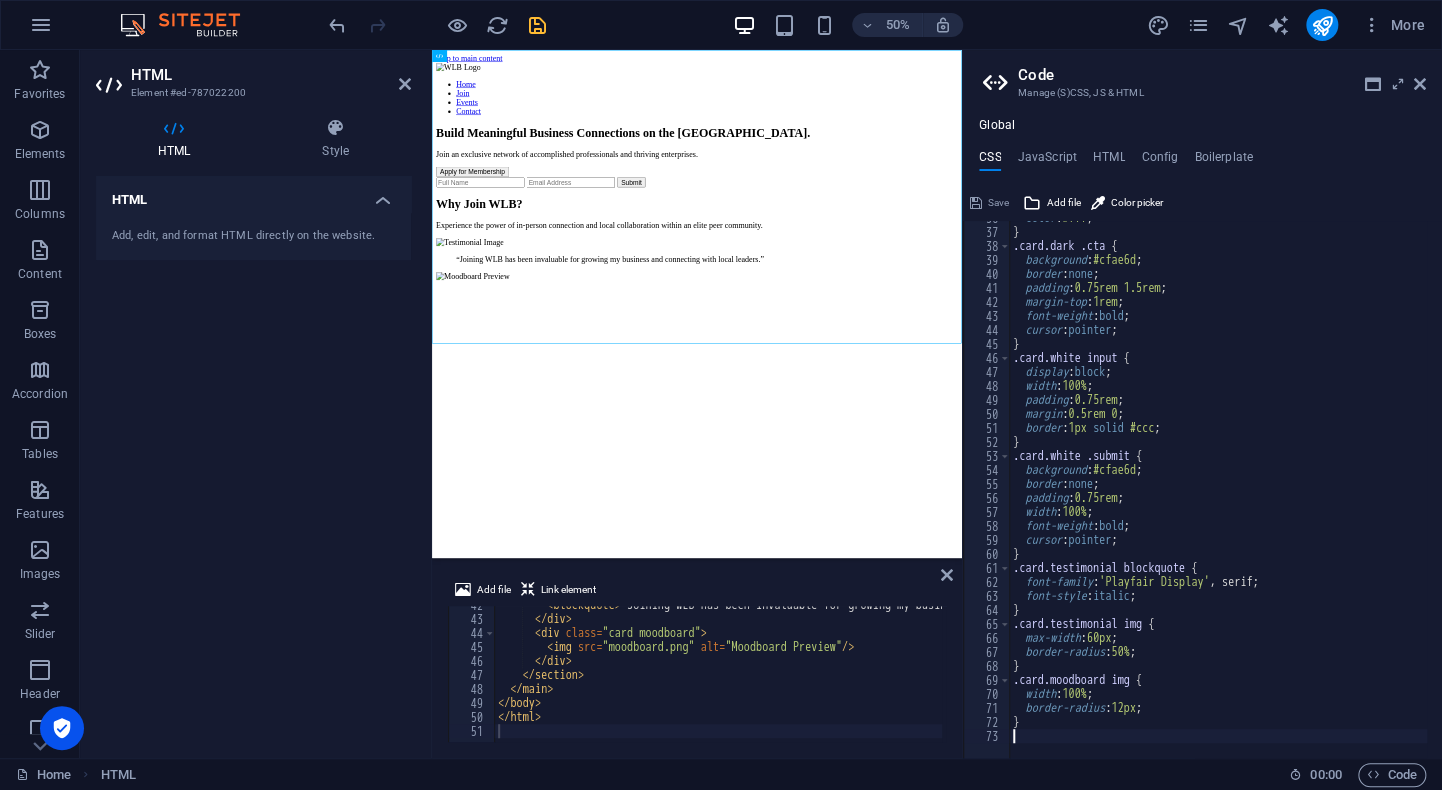 scroll, scrollTop: 500, scrollLeft: 0, axis: vertical 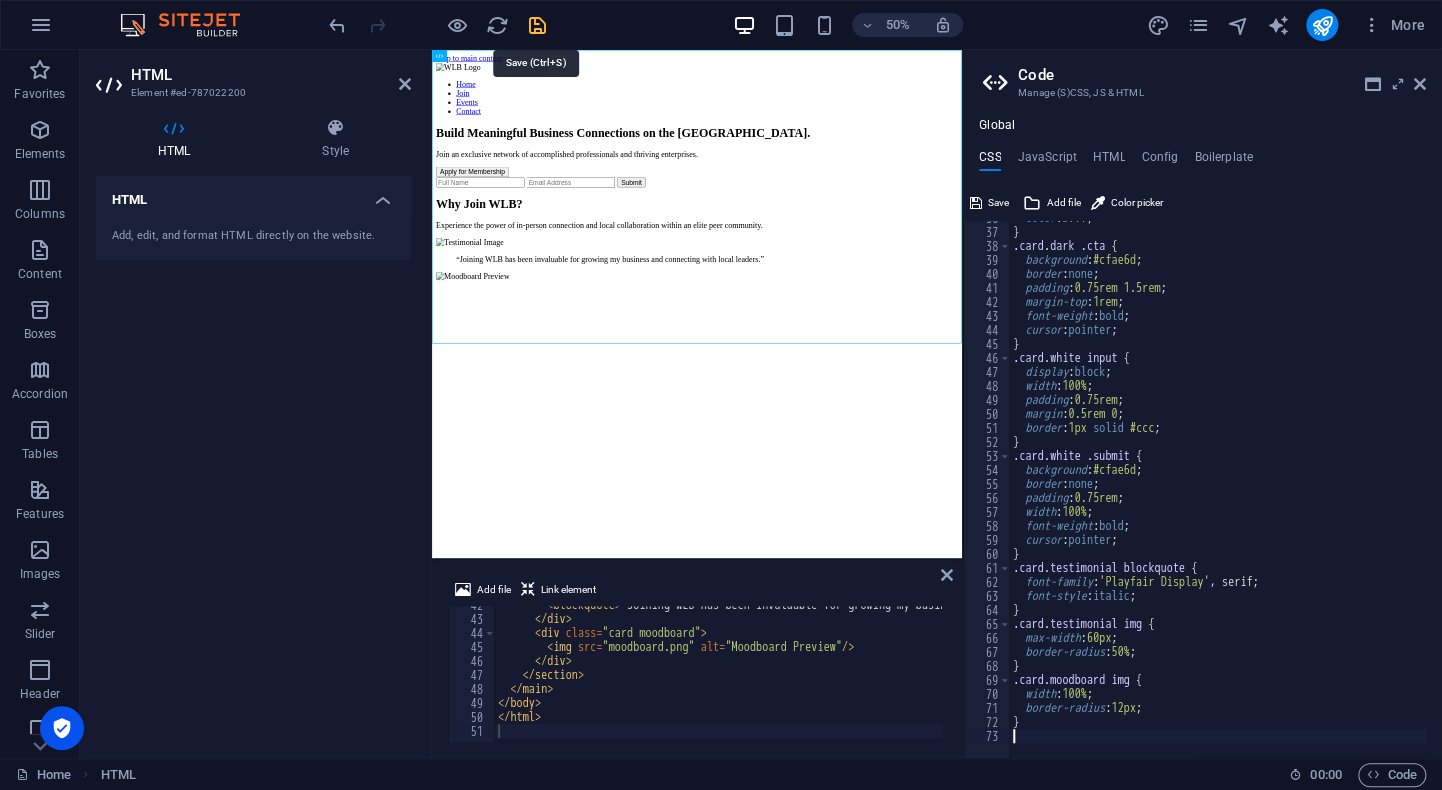 click at bounding box center [537, 25] 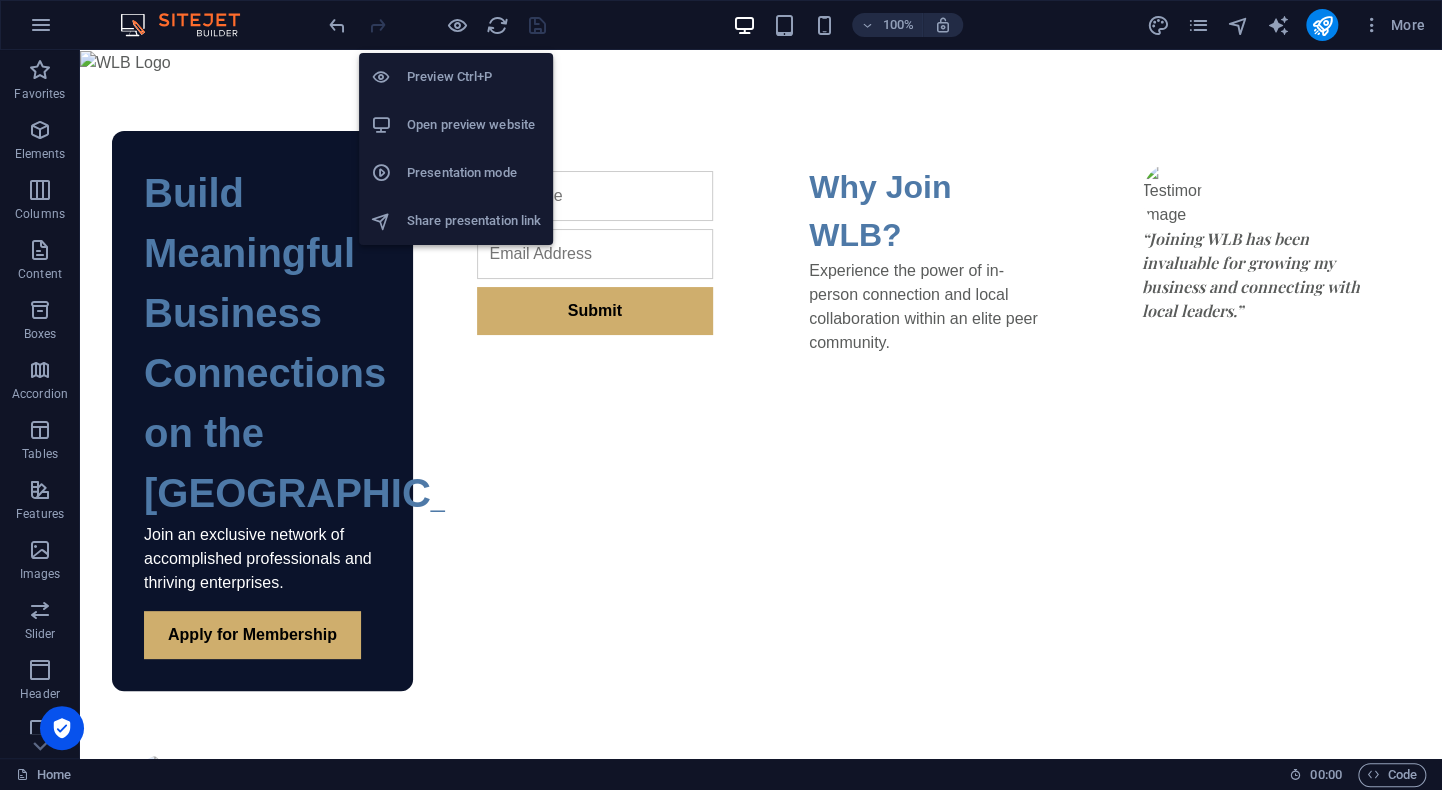 click on "Open preview website" at bounding box center (474, 125) 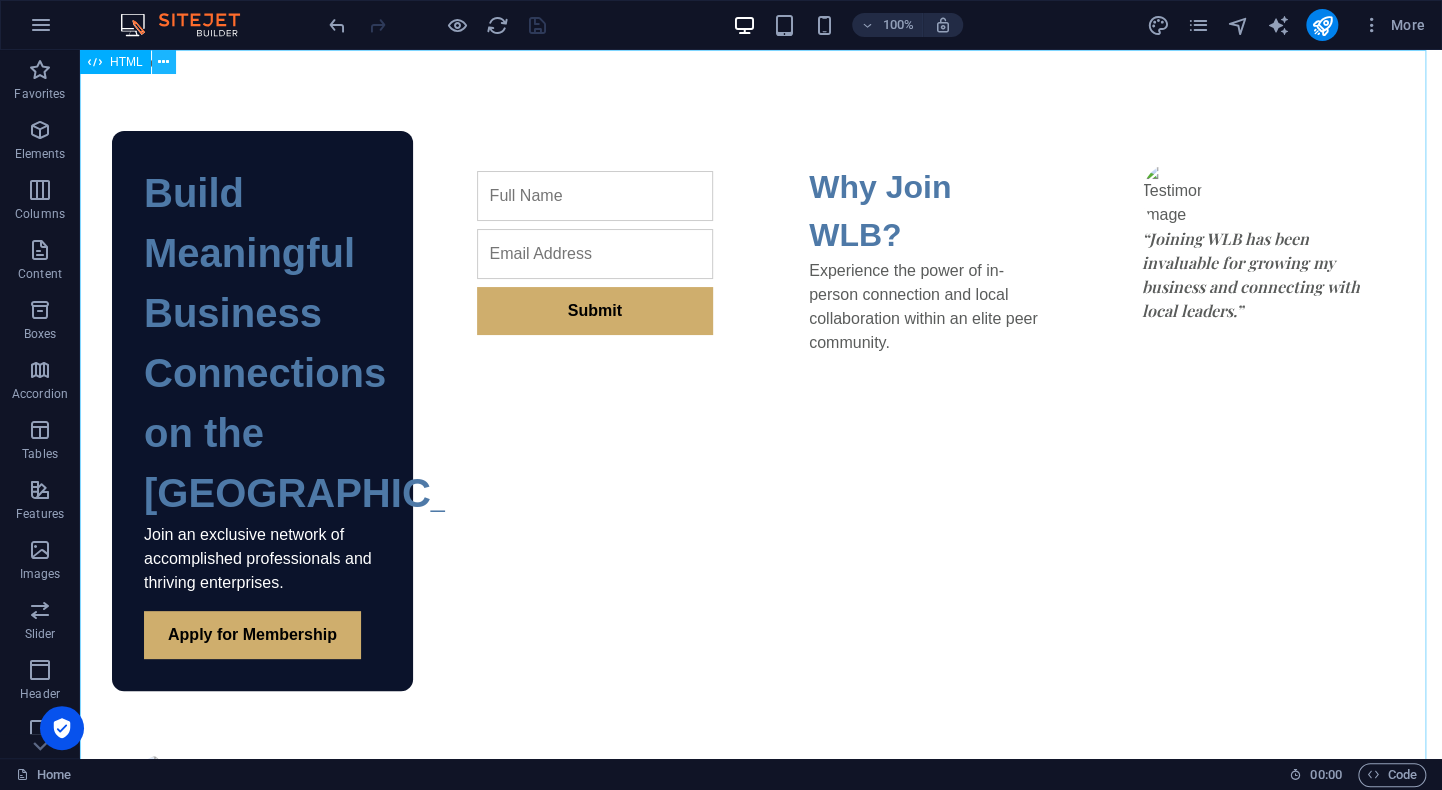 click at bounding box center (164, 62) 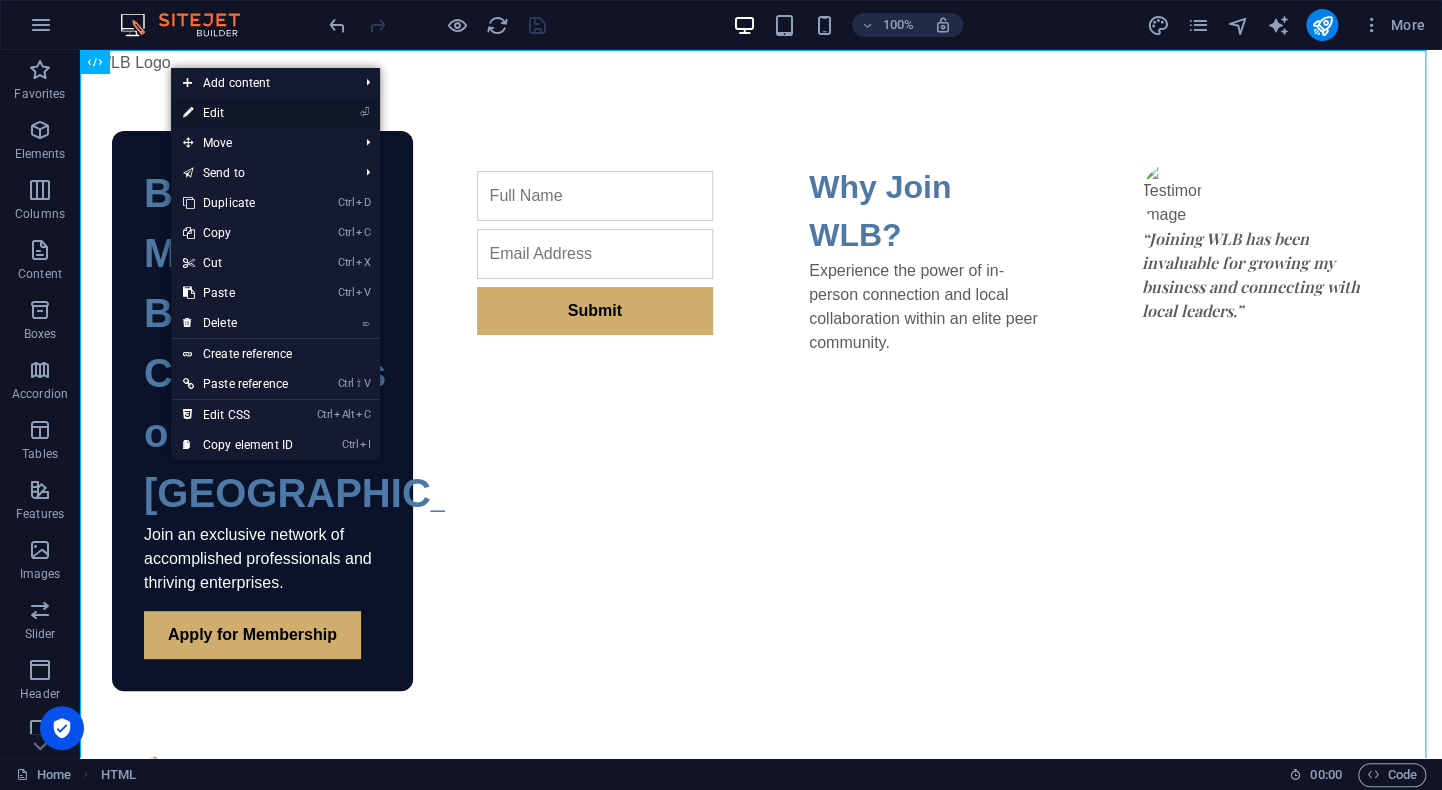 click on "⏎  Edit" at bounding box center [238, 113] 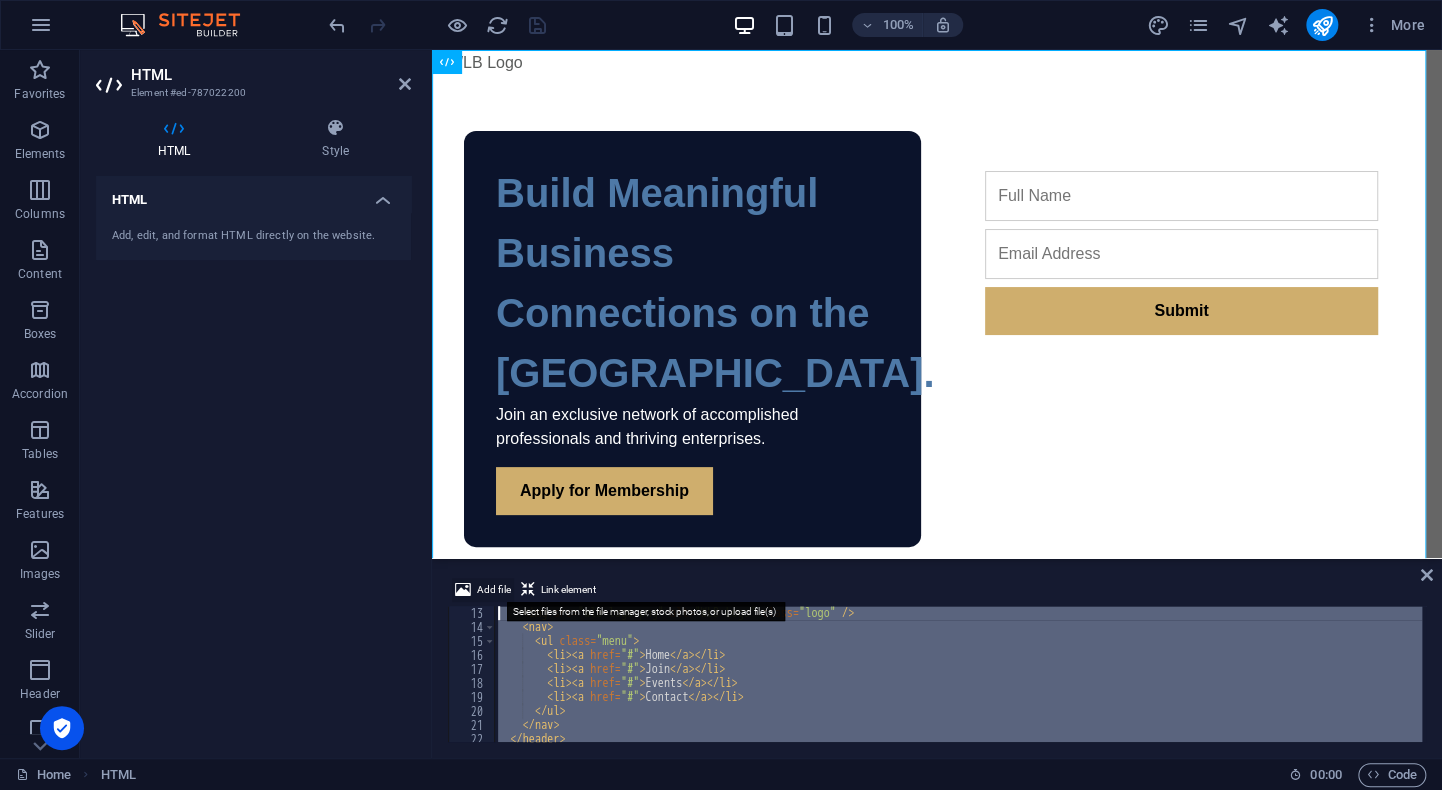 scroll, scrollTop: 0, scrollLeft: 0, axis: both 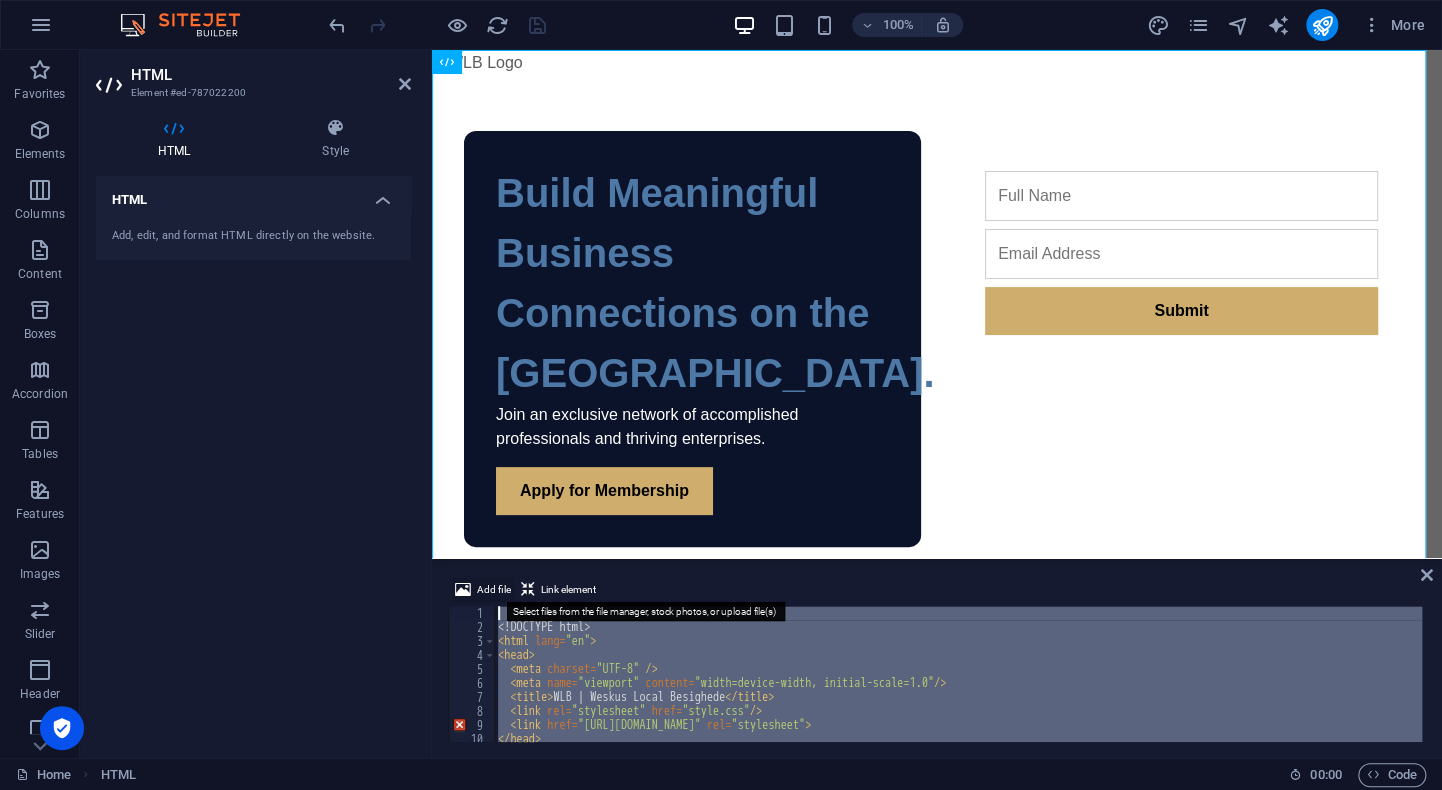 drag, startPoint x: 538, startPoint y: 720, endPoint x: 497, endPoint y: 582, distance: 143.9618 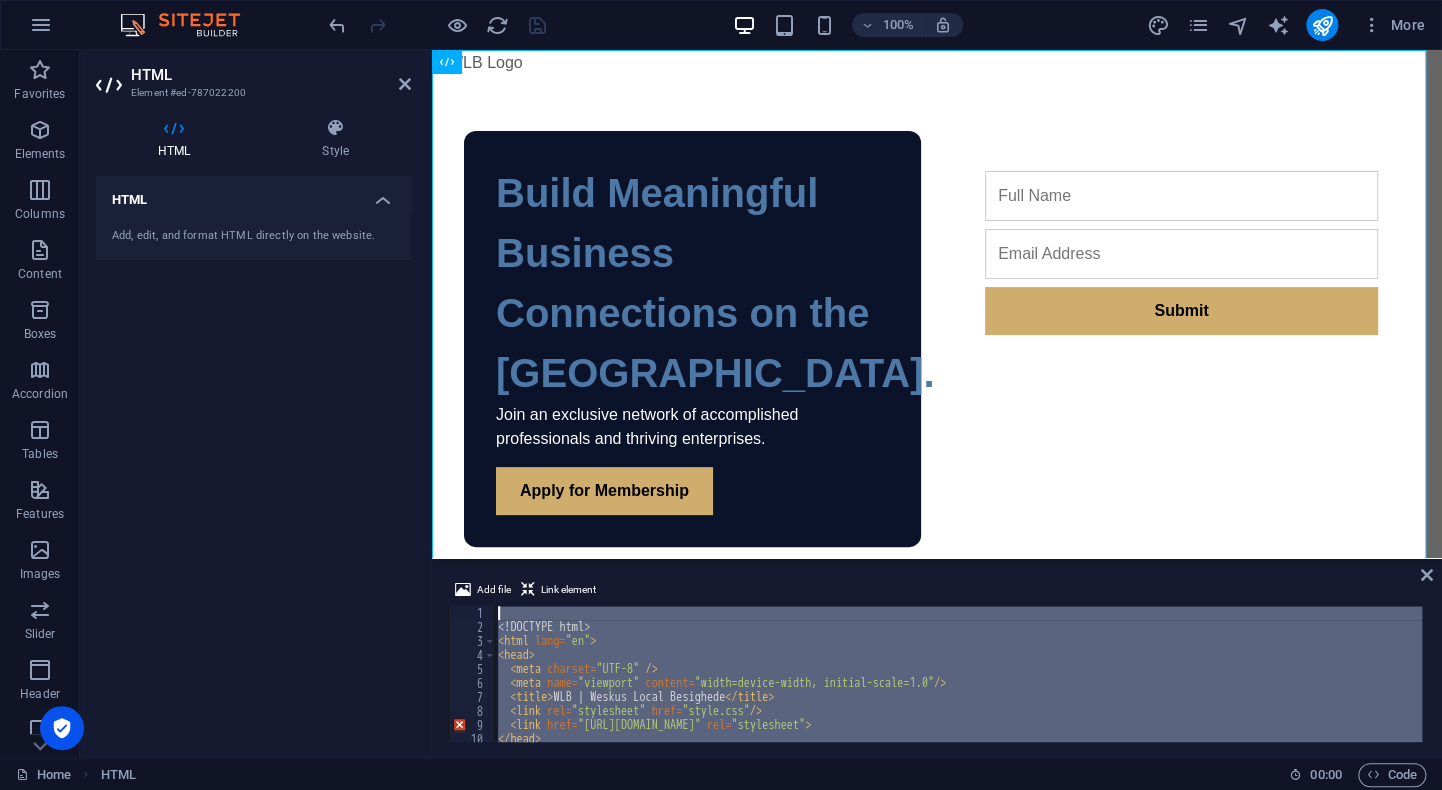 type on ">" 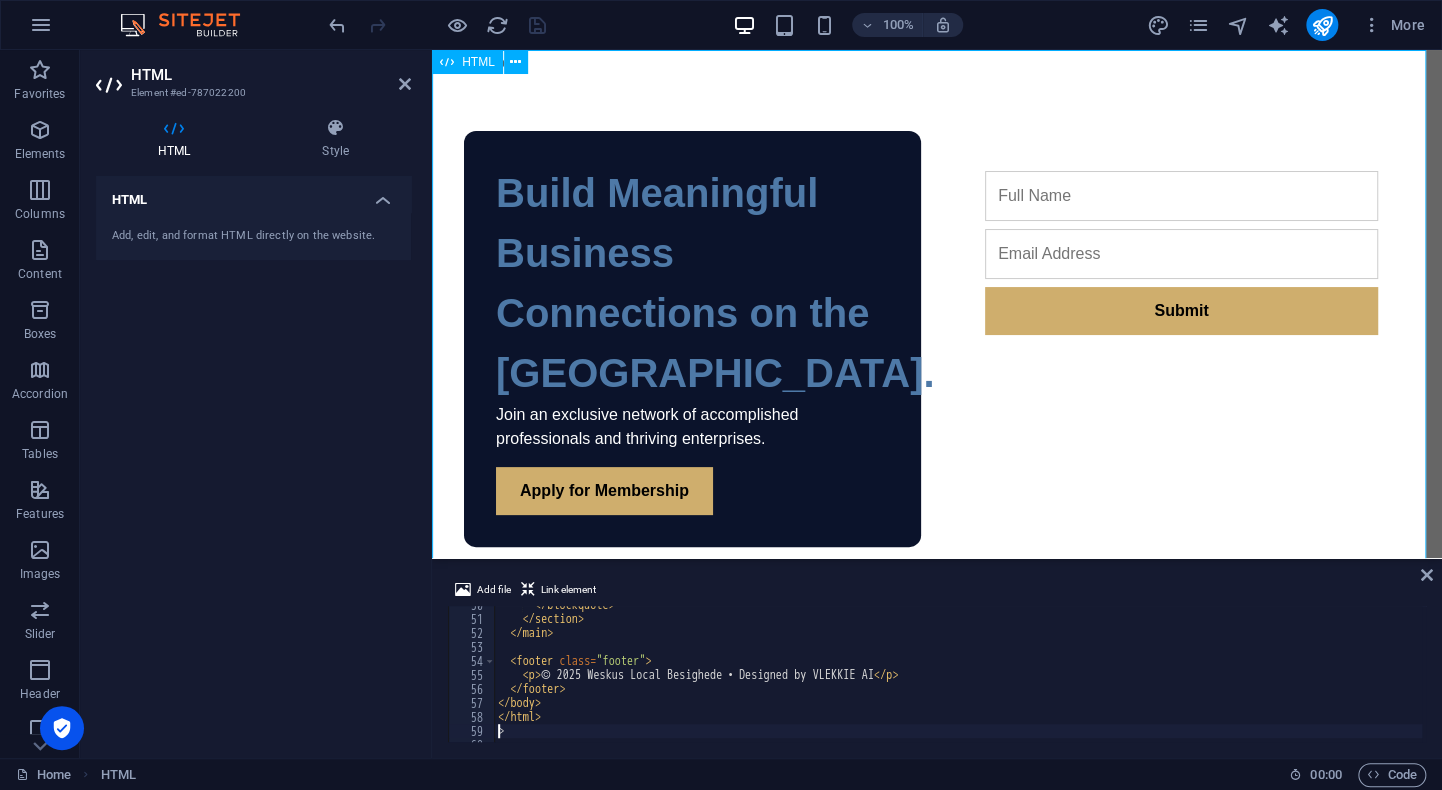 scroll, scrollTop: 694, scrollLeft: 0, axis: vertical 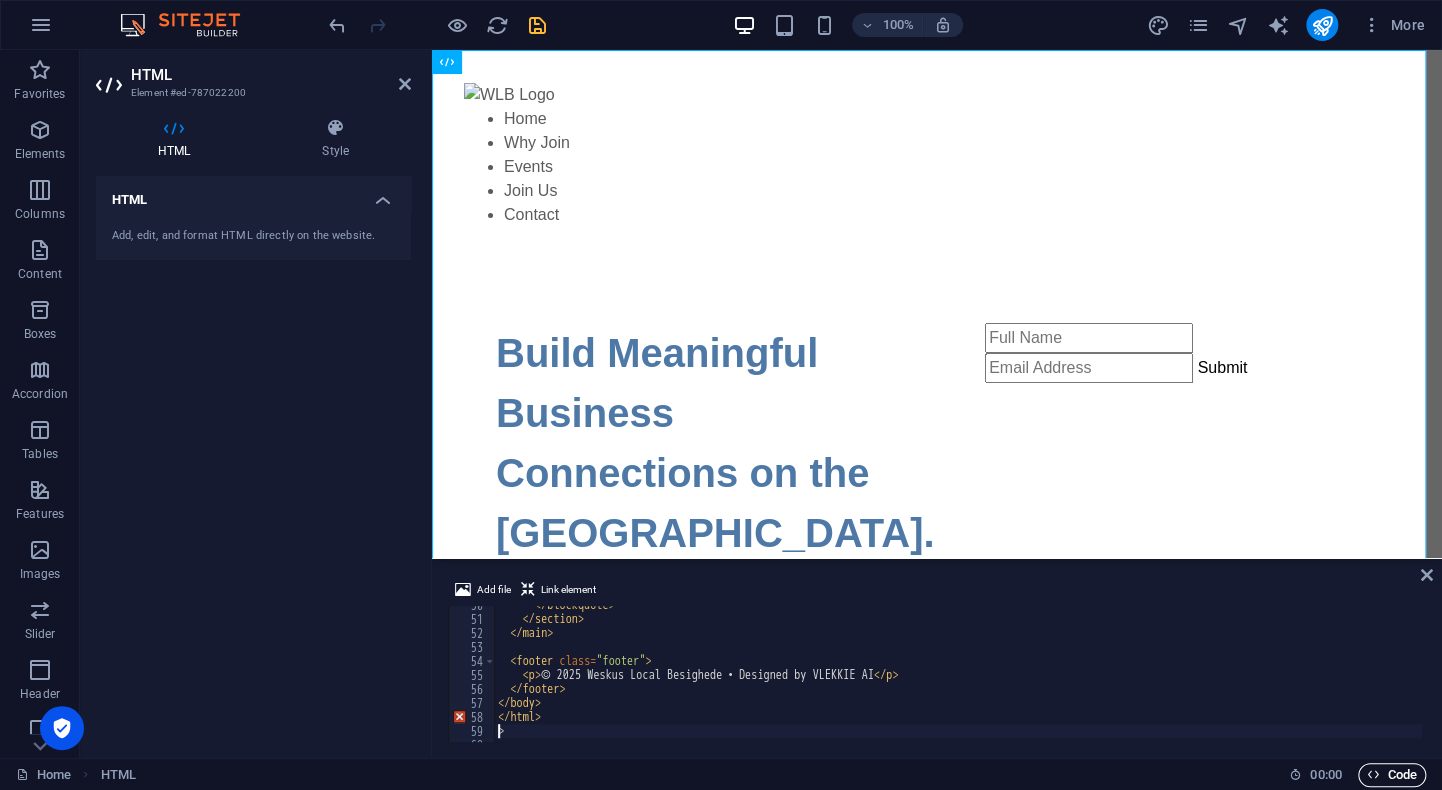 click on "Code" at bounding box center (1392, 775) 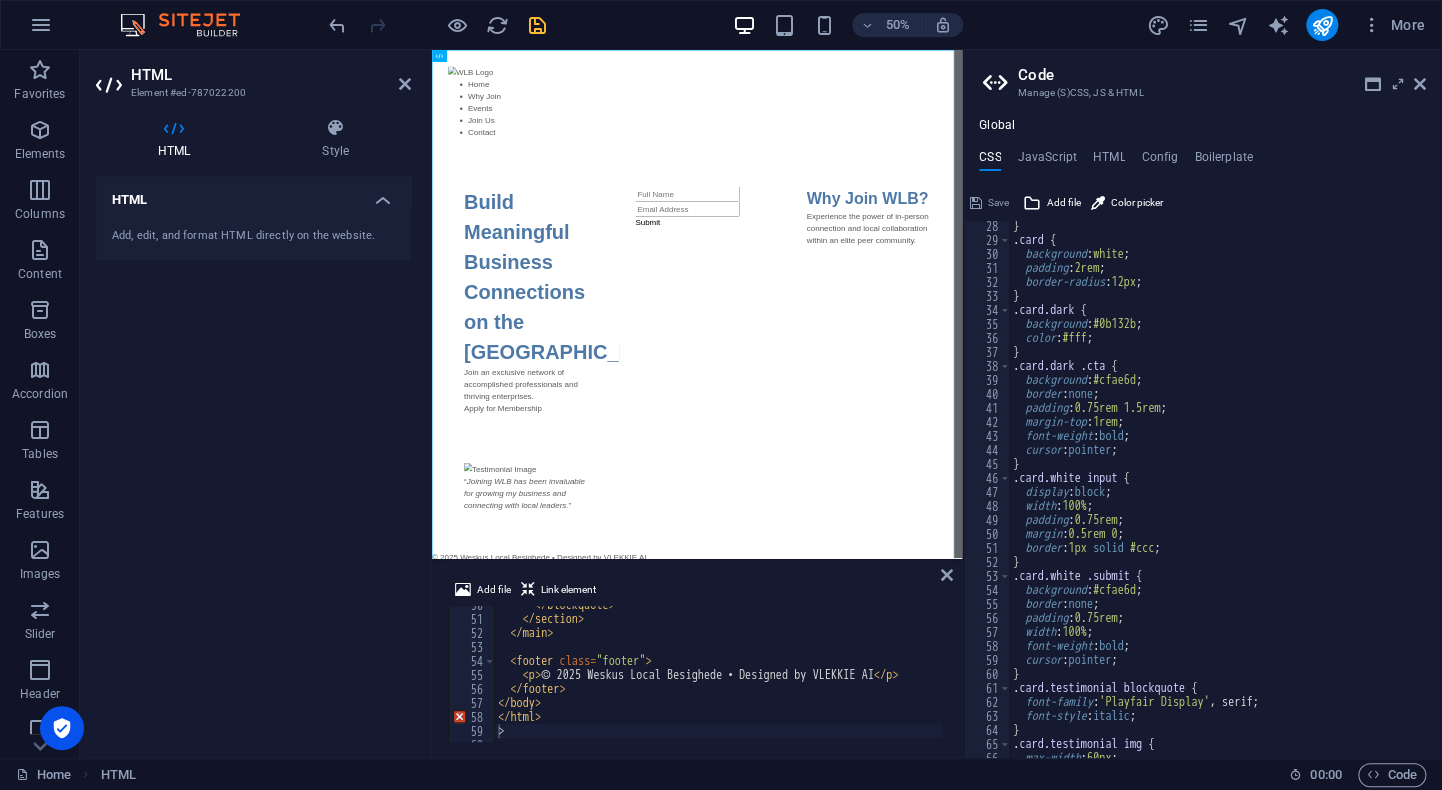 scroll, scrollTop: 500, scrollLeft: 0, axis: vertical 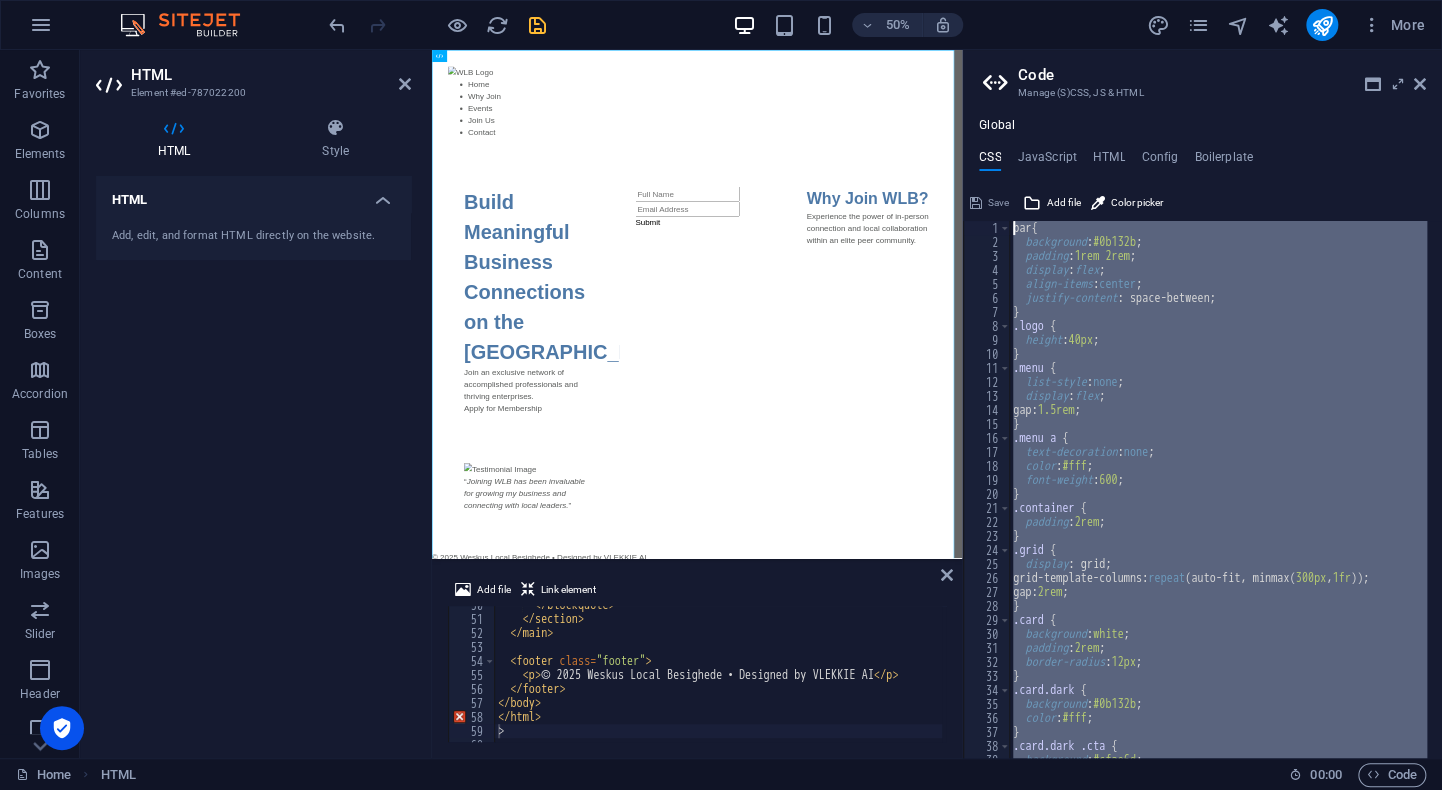 drag, startPoint x: 1049, startPoint y: 733, endPoint x: 1045, endPoint y: 176, distance: 557.01434 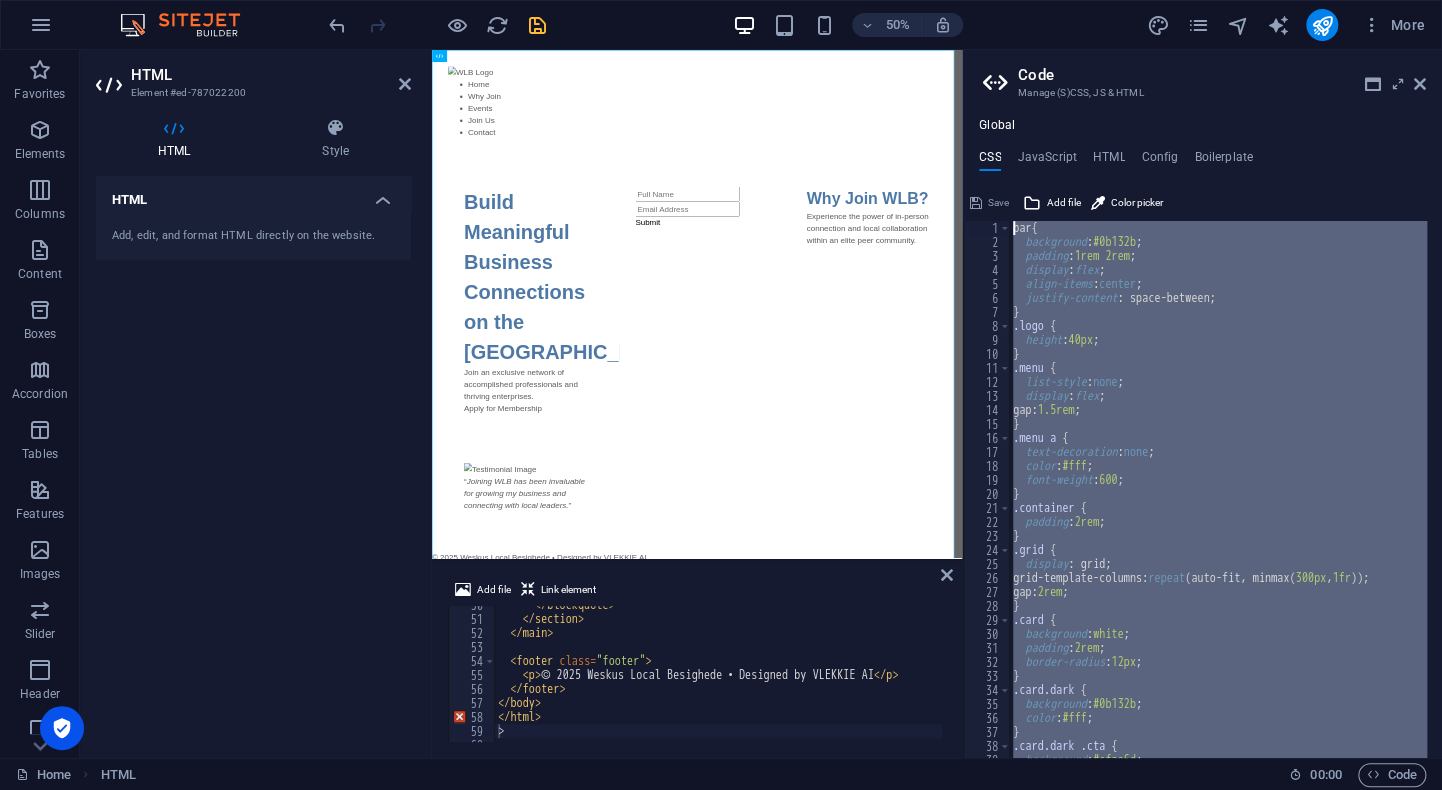 type 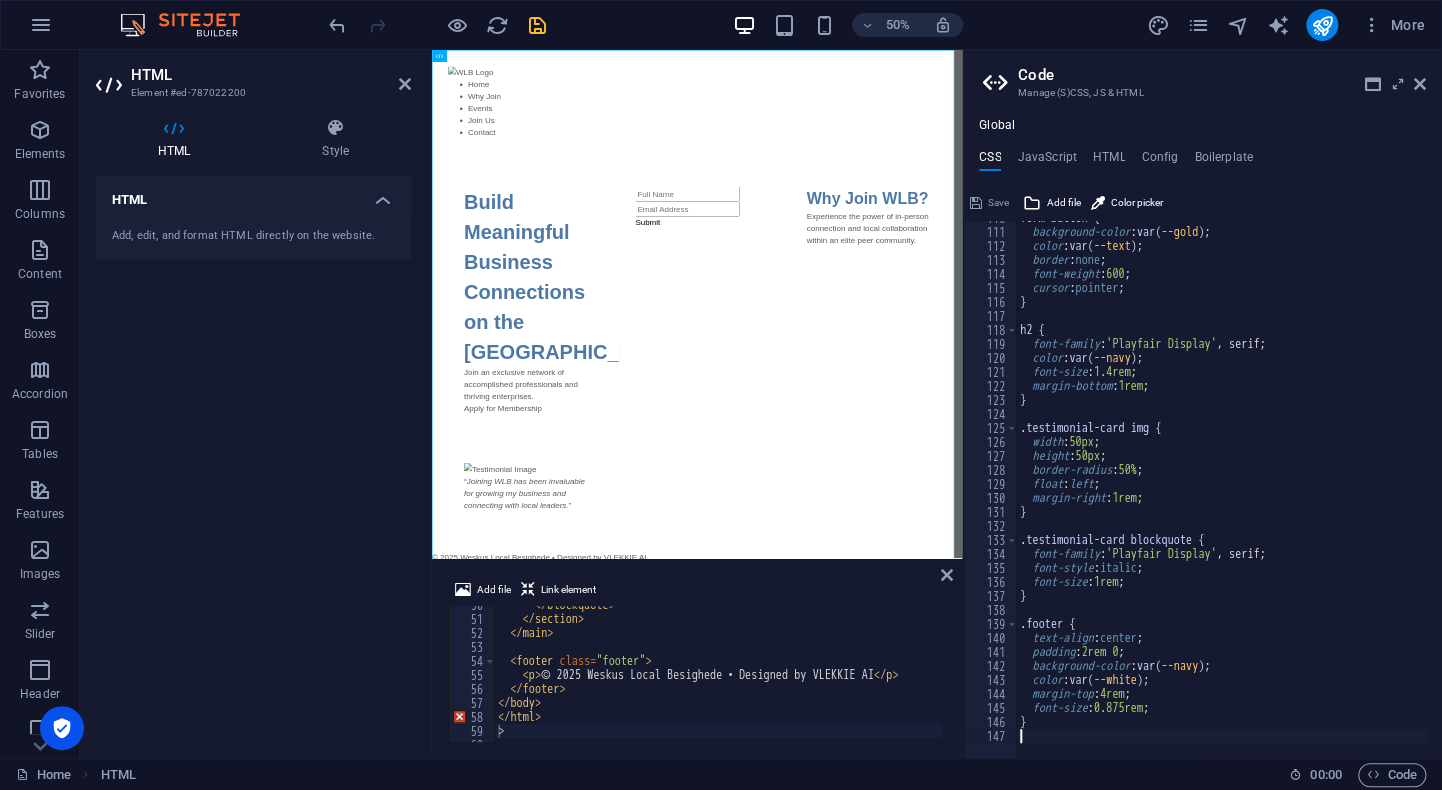 scroll, scrollTop: 1536, scrollLeft: 0, axis: vertical 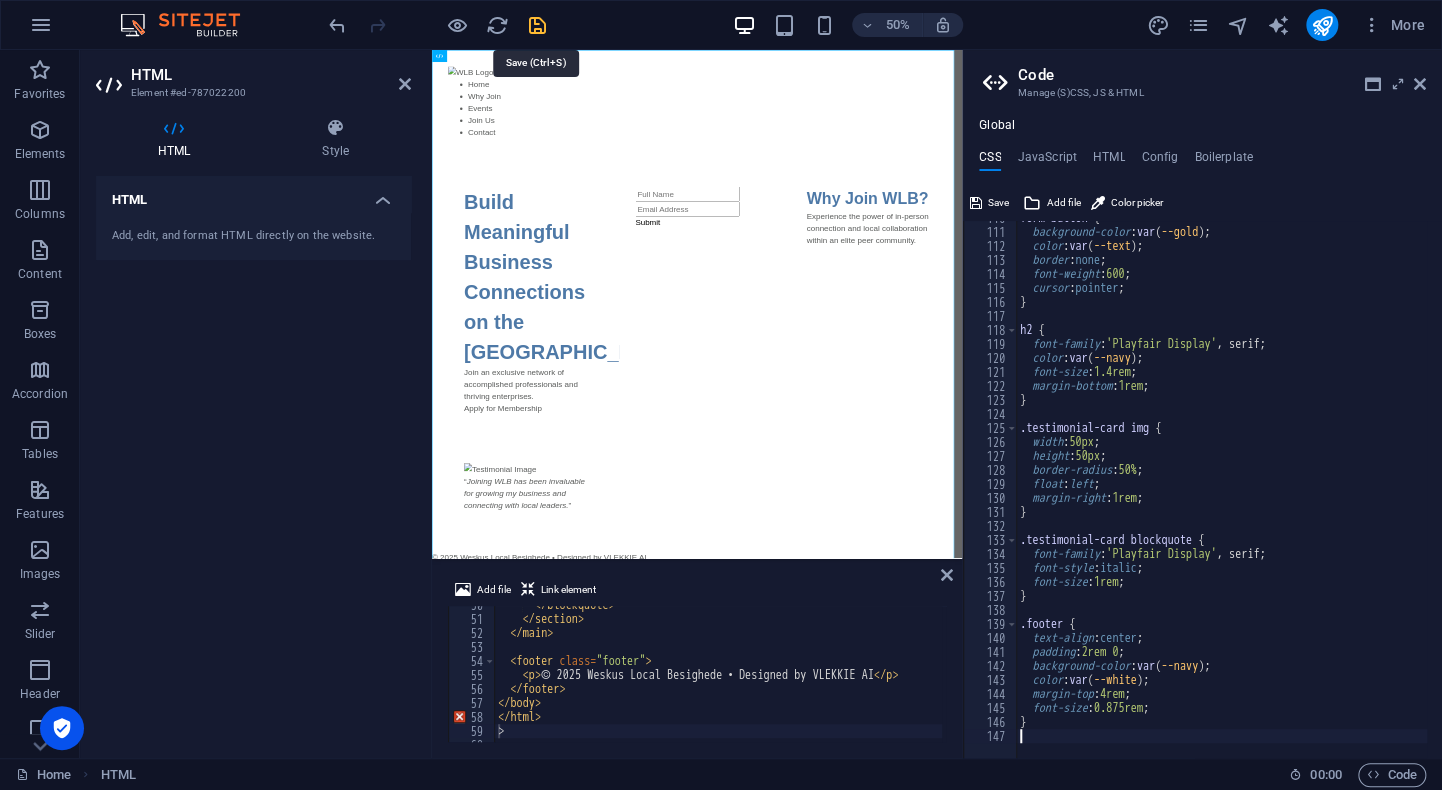 click at bounding box center (537, 25) 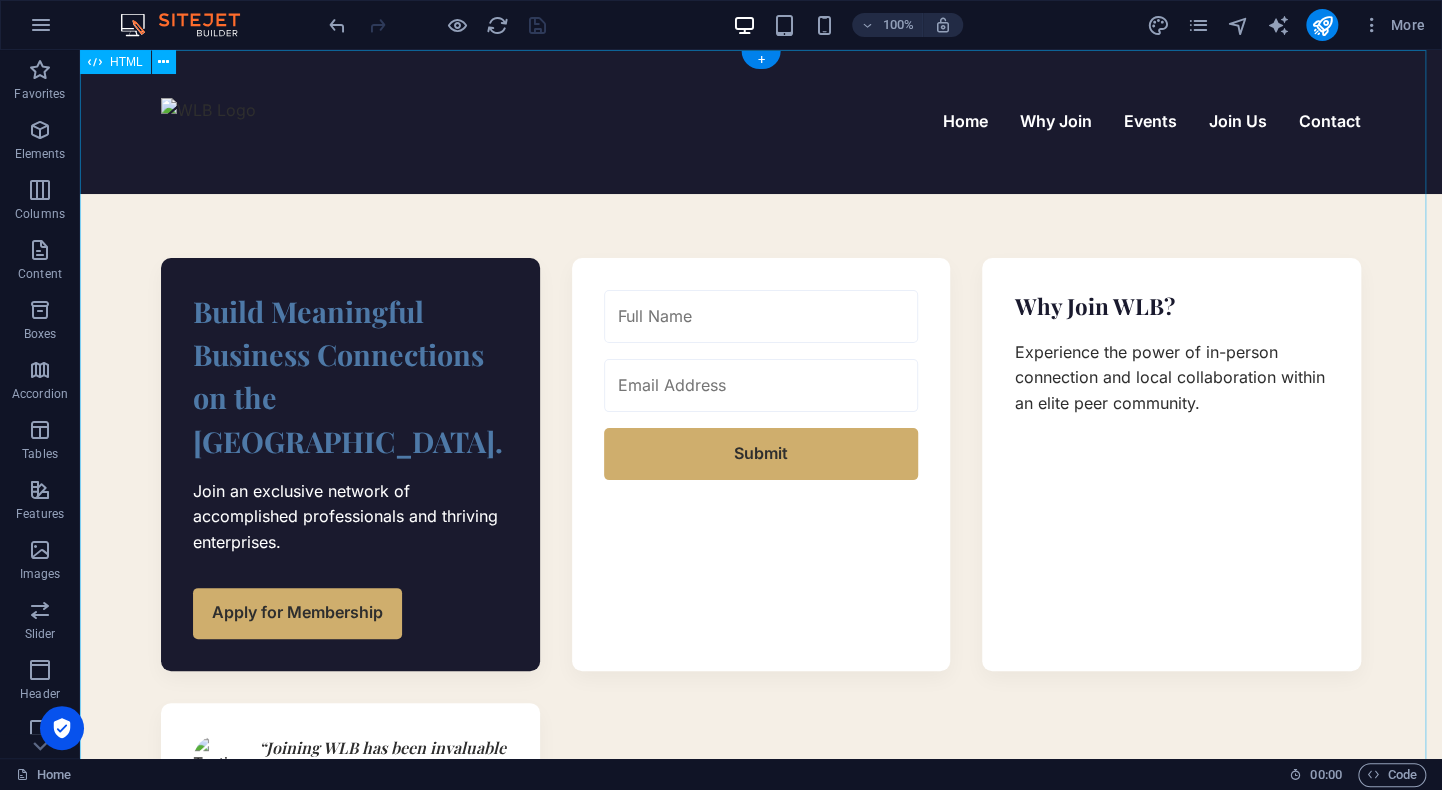 scroll, scrollTop: 0, scrollLeft: 0, axis: both 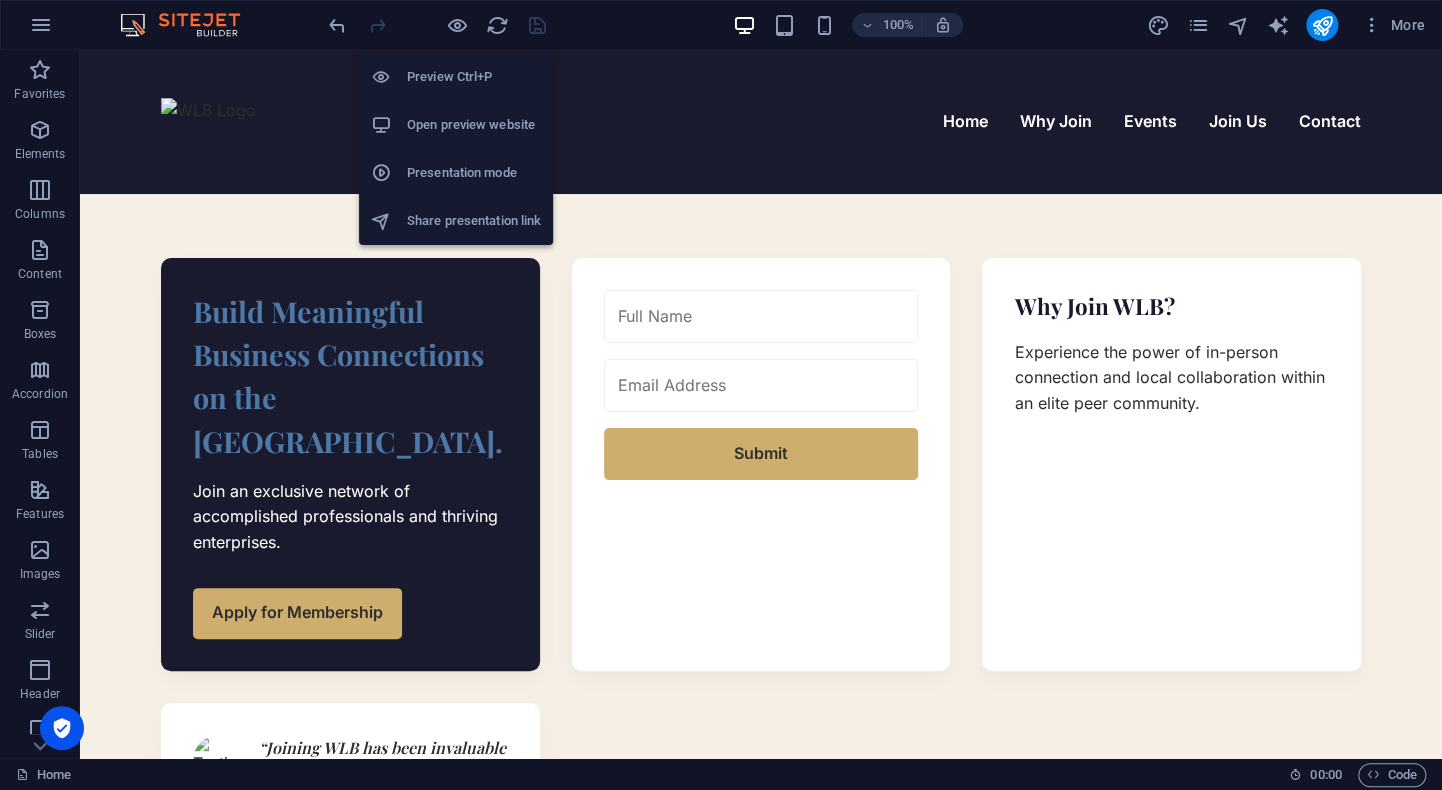 click on "Open preview website" at bounding box center (474, 125) 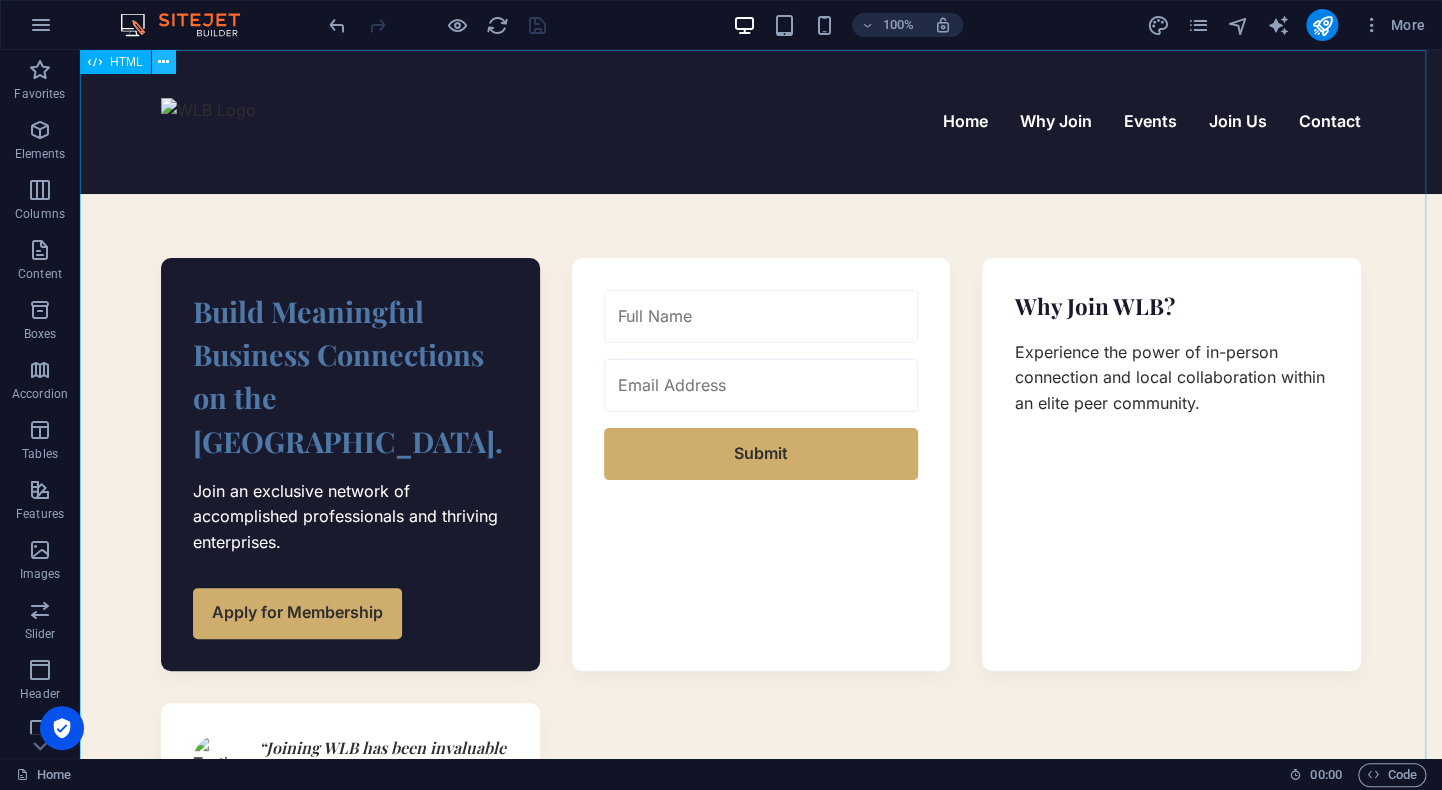 click at bounding box center [163, 62] 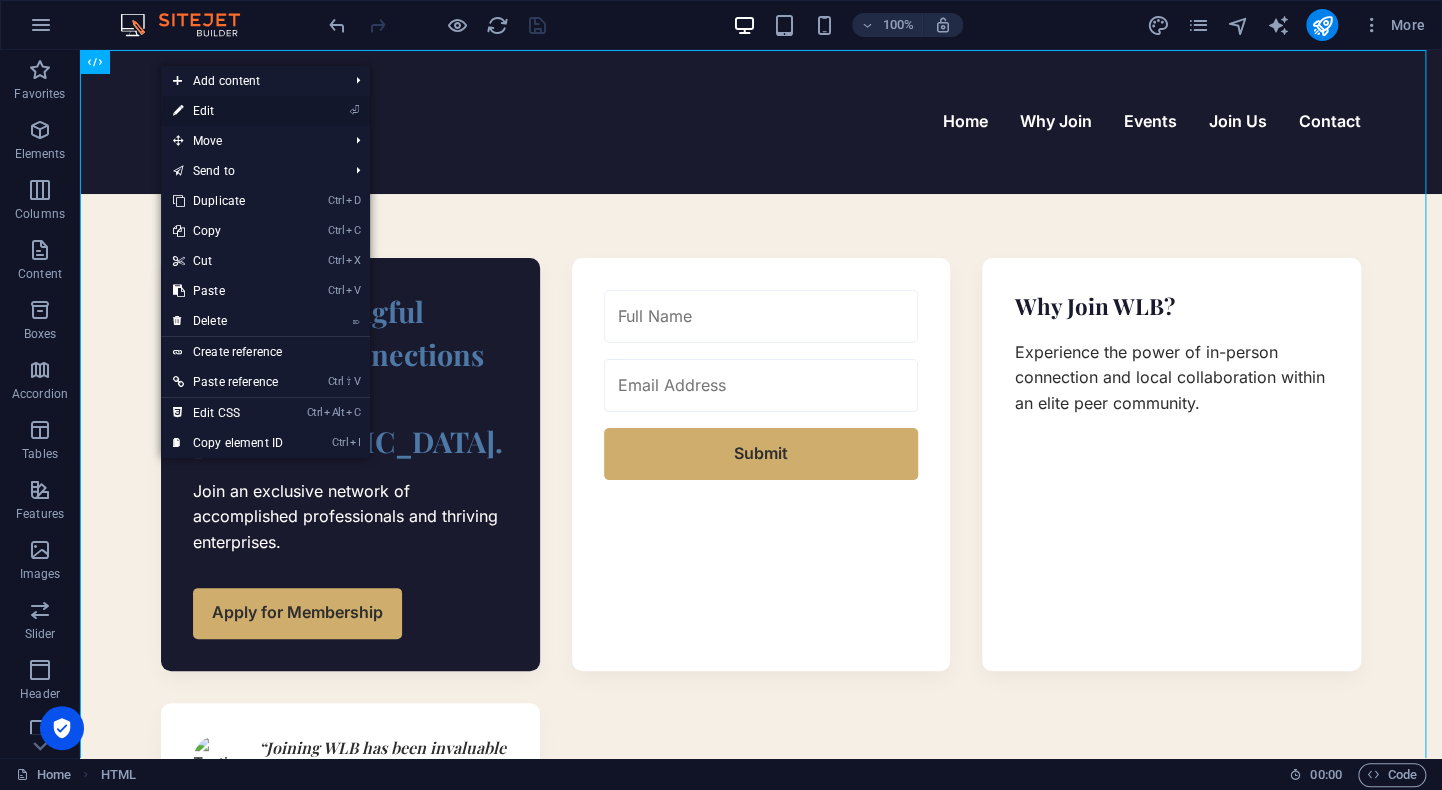 click on "⏎  Edit" at bounding box center [228, 111] 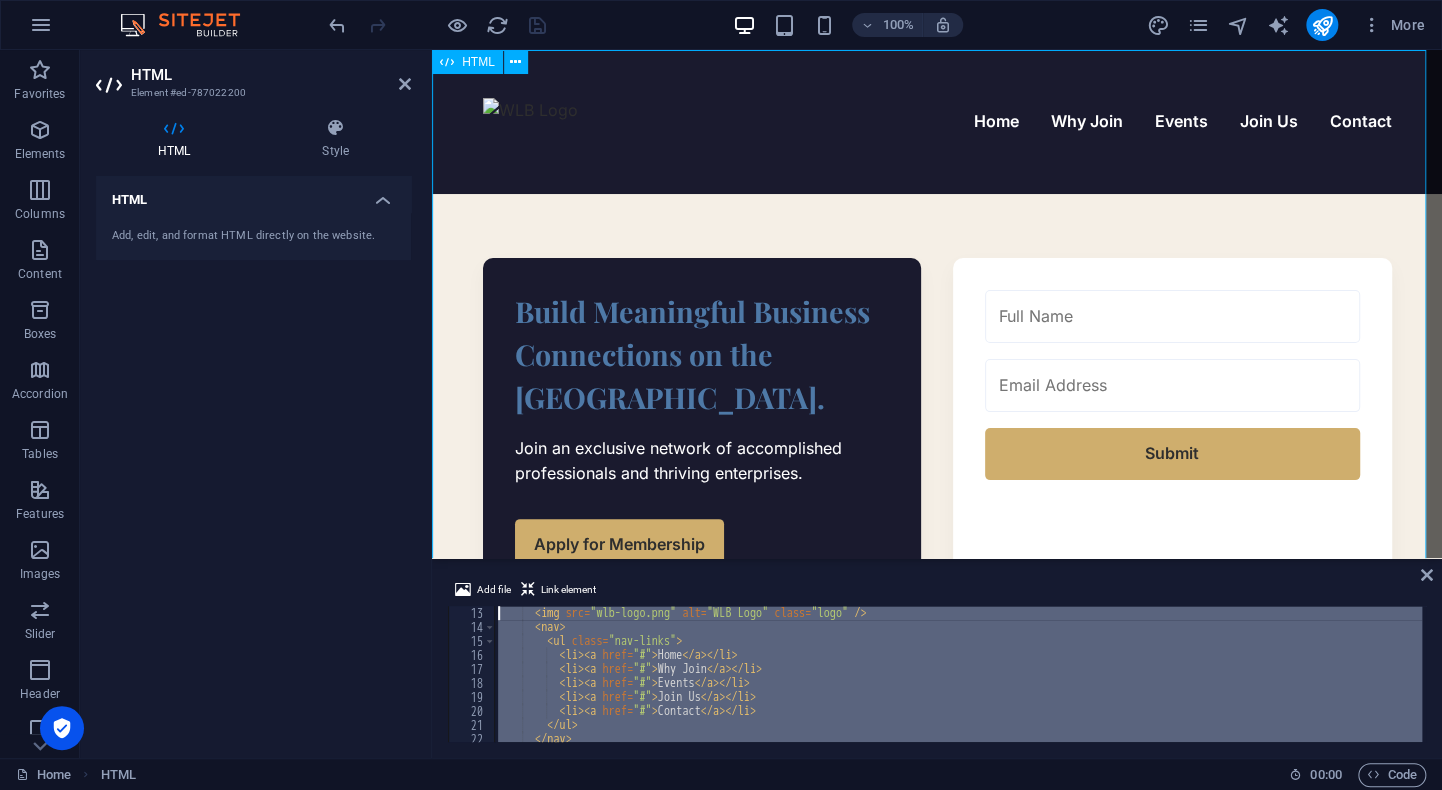 scroll, scrollTop: 0, scrollLeft: 0, axis: both 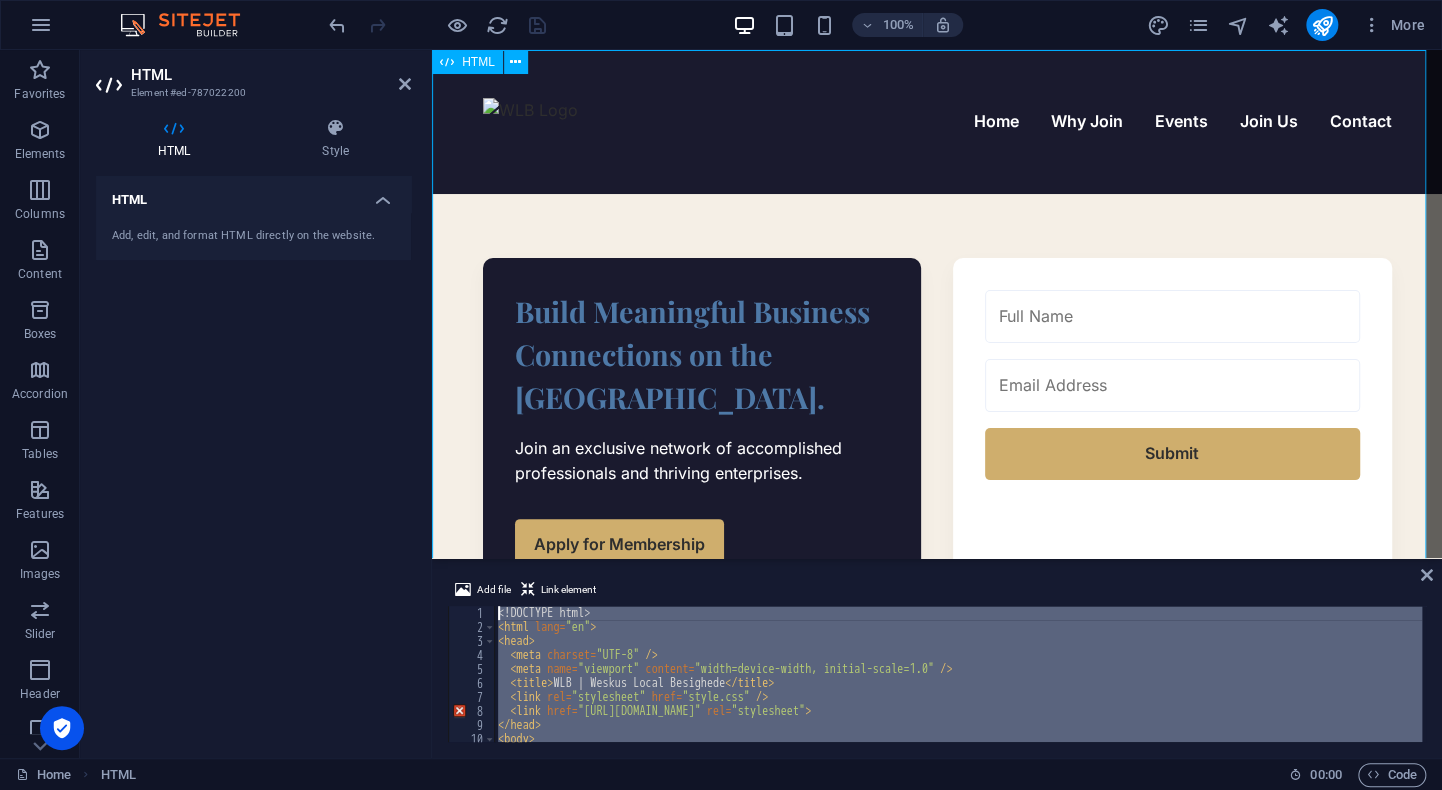 drag, startPoint x: 945, startPoint y: 778, endPoint x: 494, endPoint y: 510, distance: 524.6189 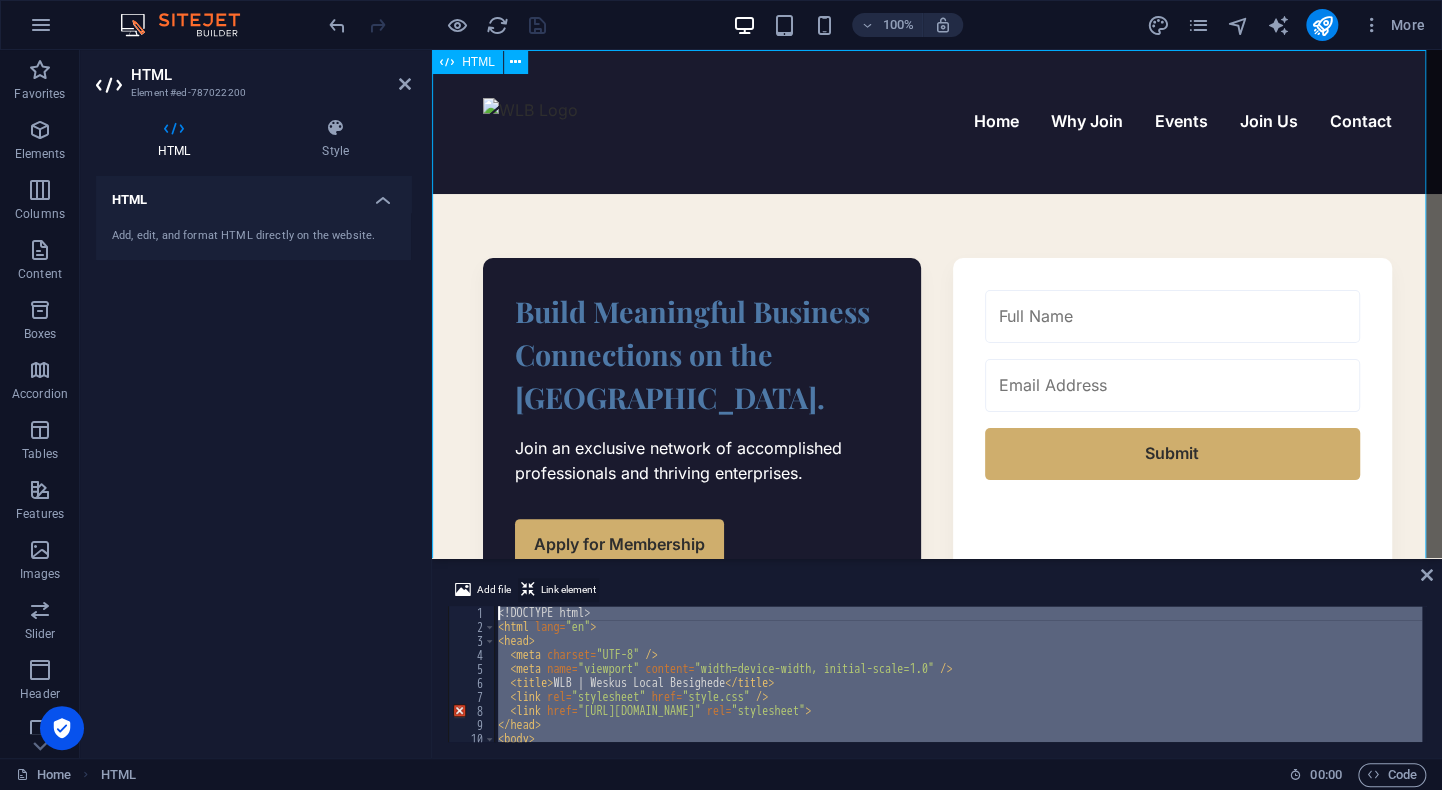 type on "<!DOCTYPE html>
<html lang="en">" 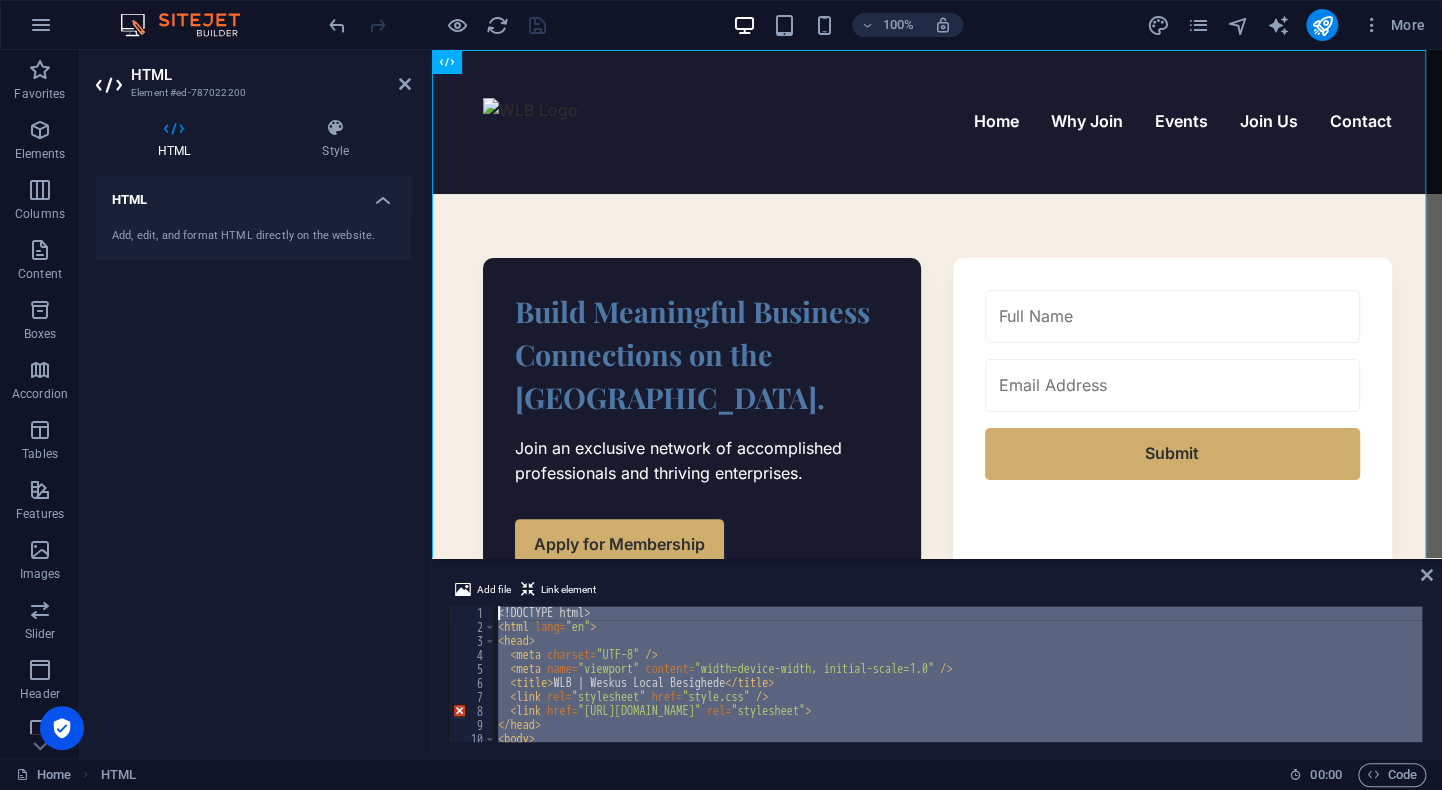 paste 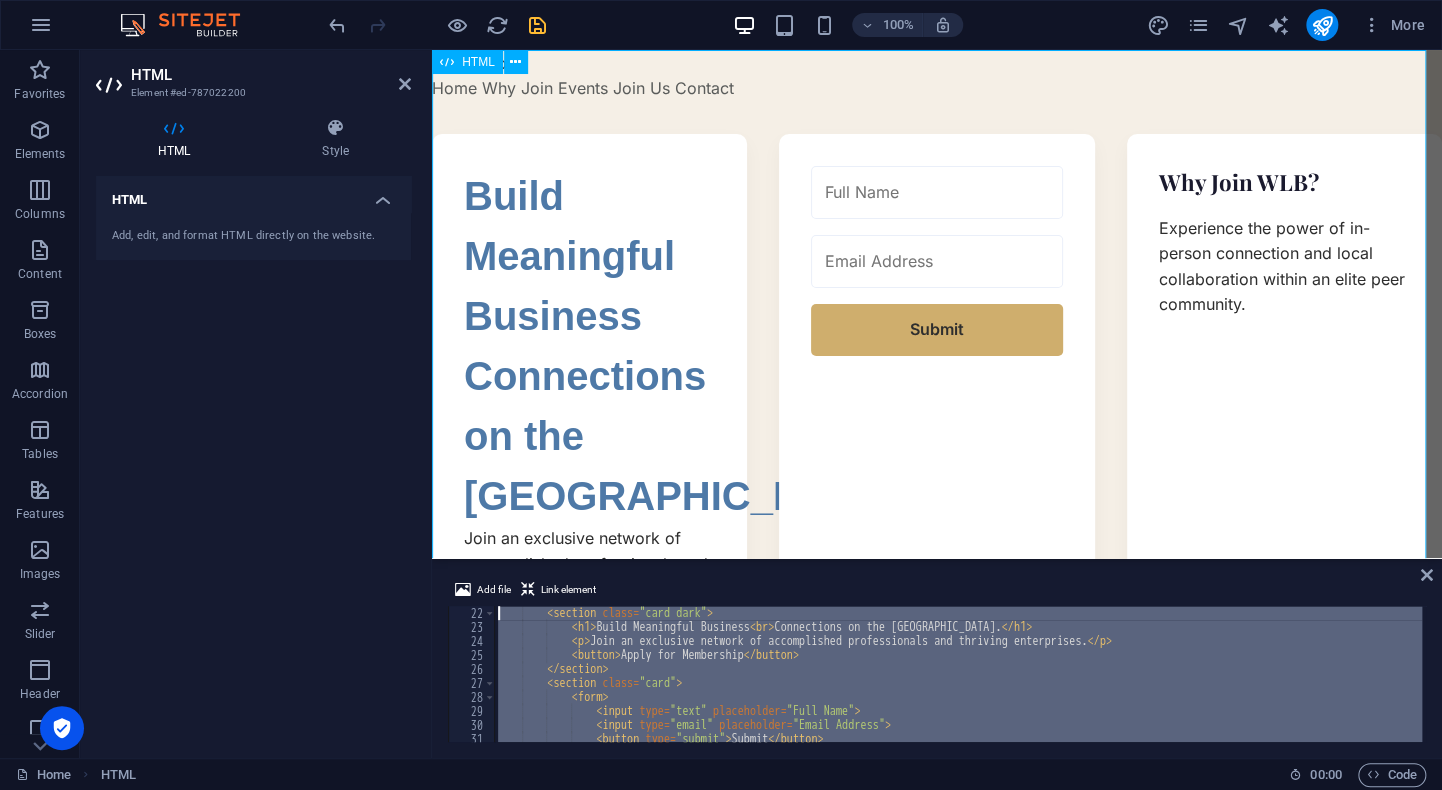 scroll, scrollTop: 0, scrollLeft: 0, axis: both 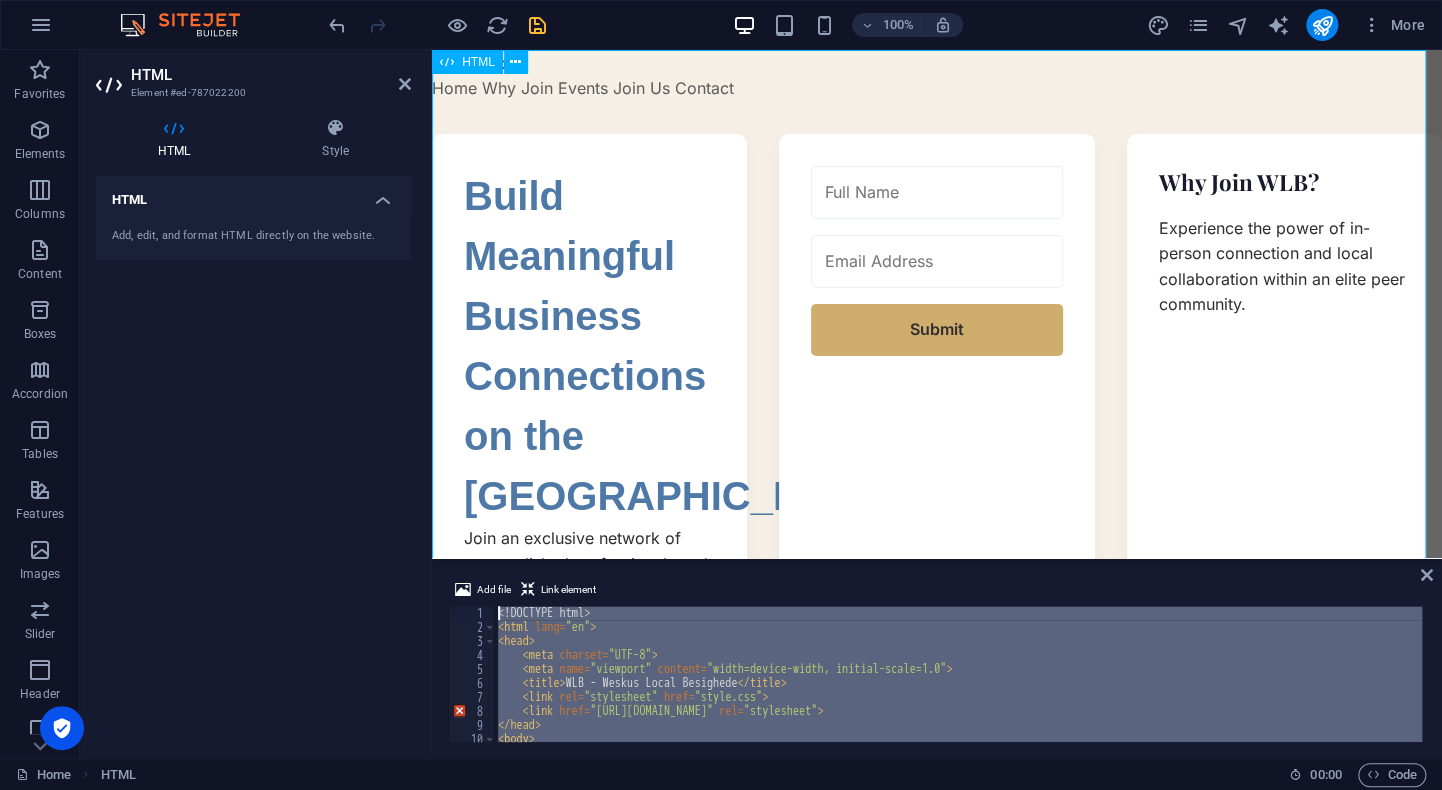 drag, startPoint x: 966, startPoint y: 775, endPoint x: 479, endPoint y: 514, distance: 552.5305 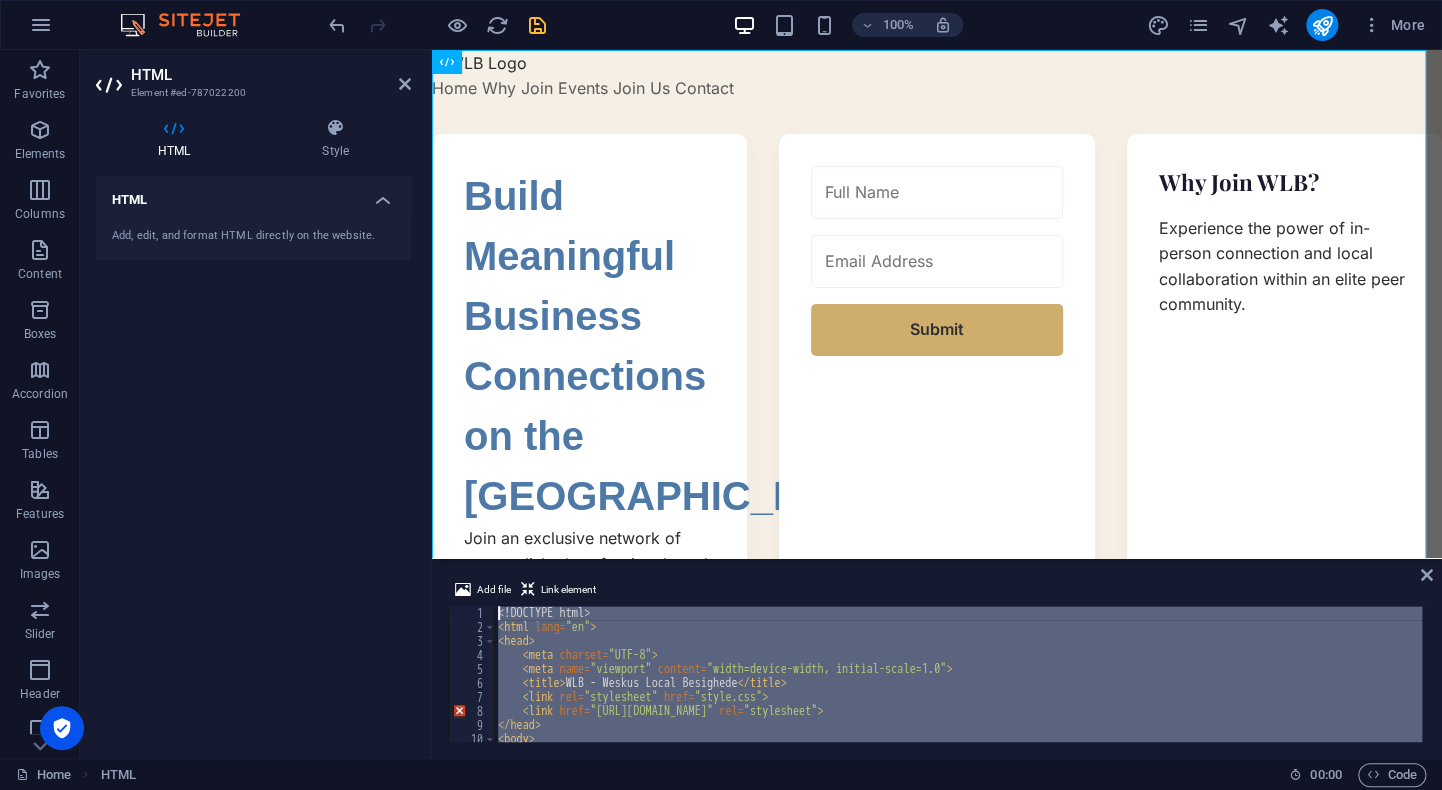 paste 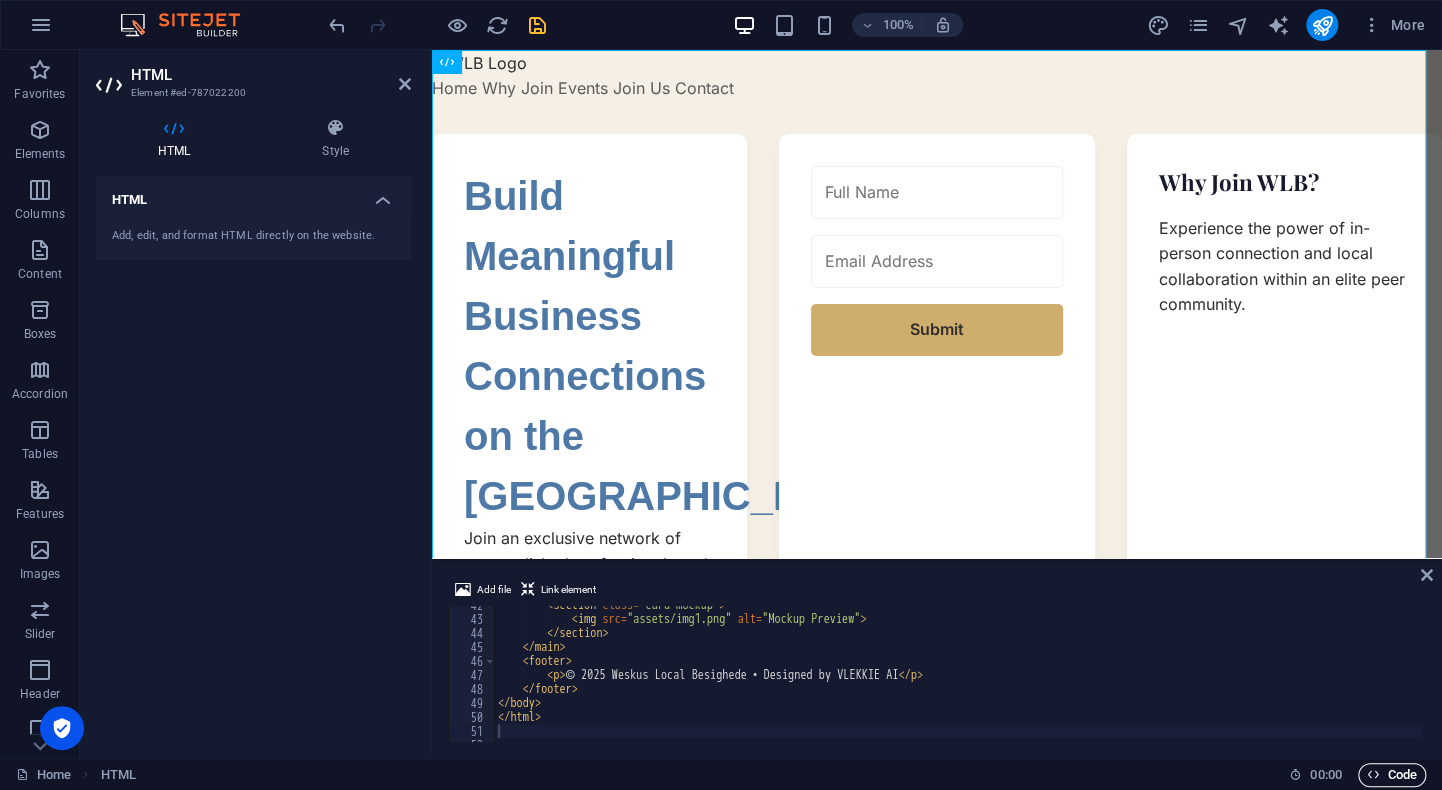 click on "Code" at bounding box center [1392, 775] 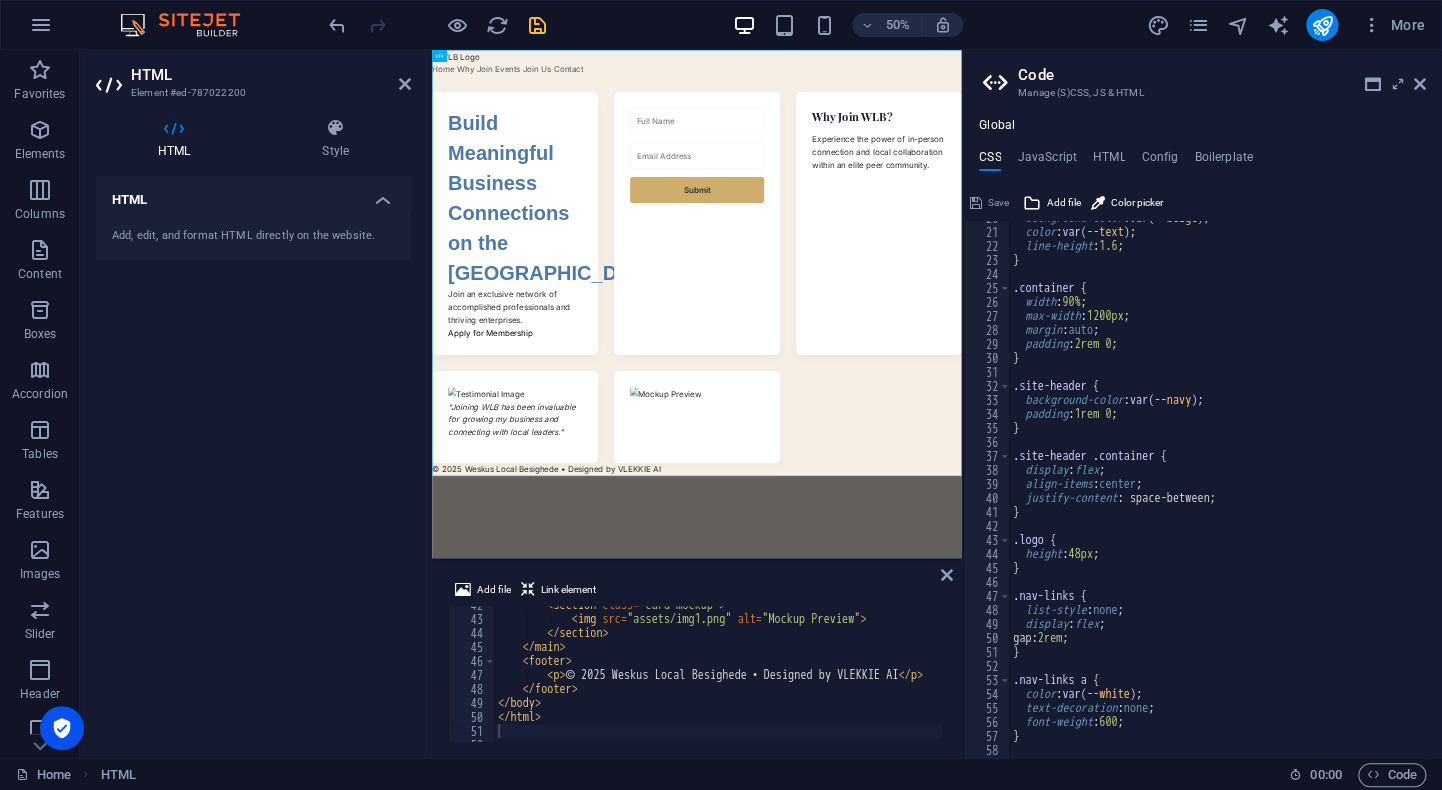 scroll, scrollTop: 0, scrollLeft: 0, axis: both 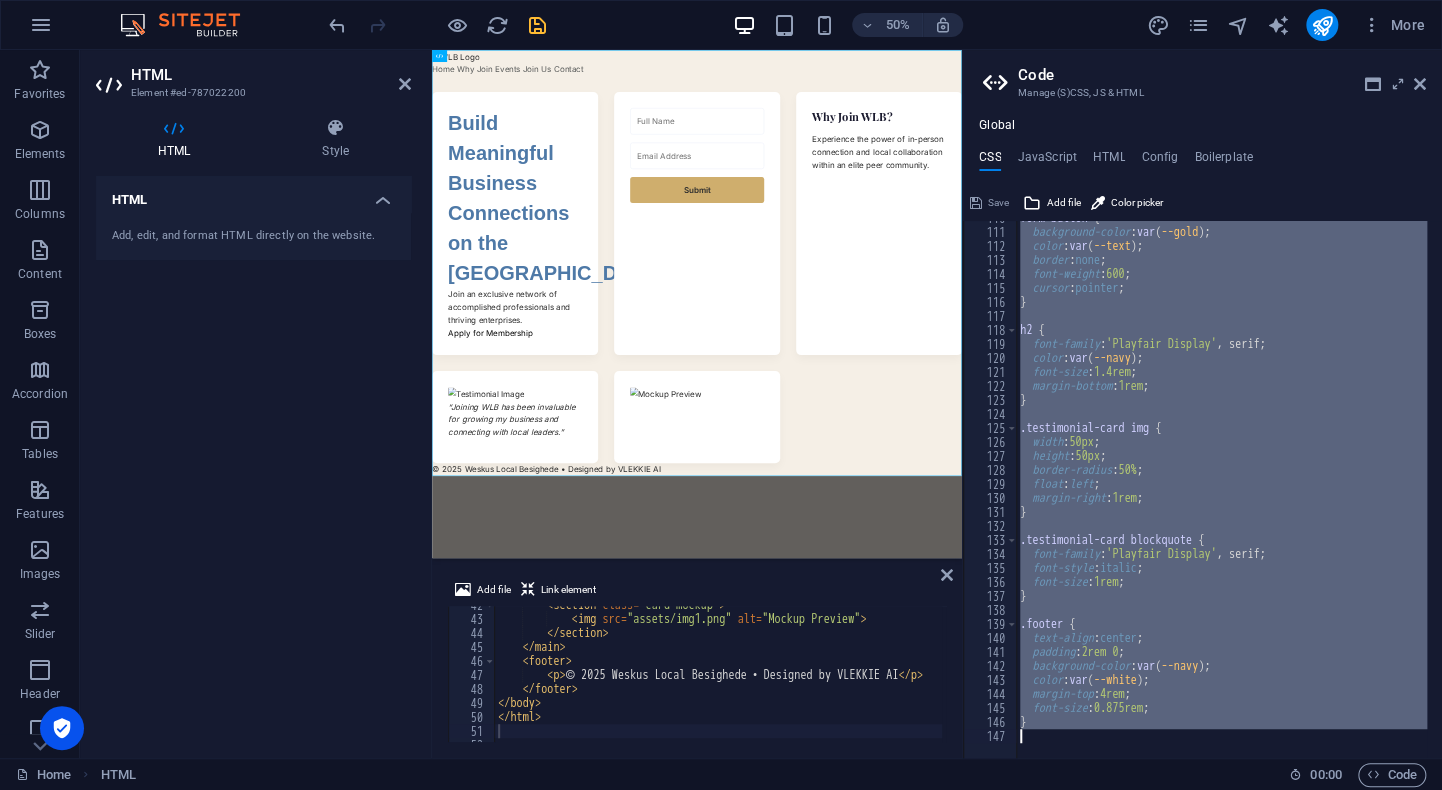 drag, startPoint x: 1012, startPoint y: 227, endPoint x: 1289, endPoint y: 414, distance: 334.2125 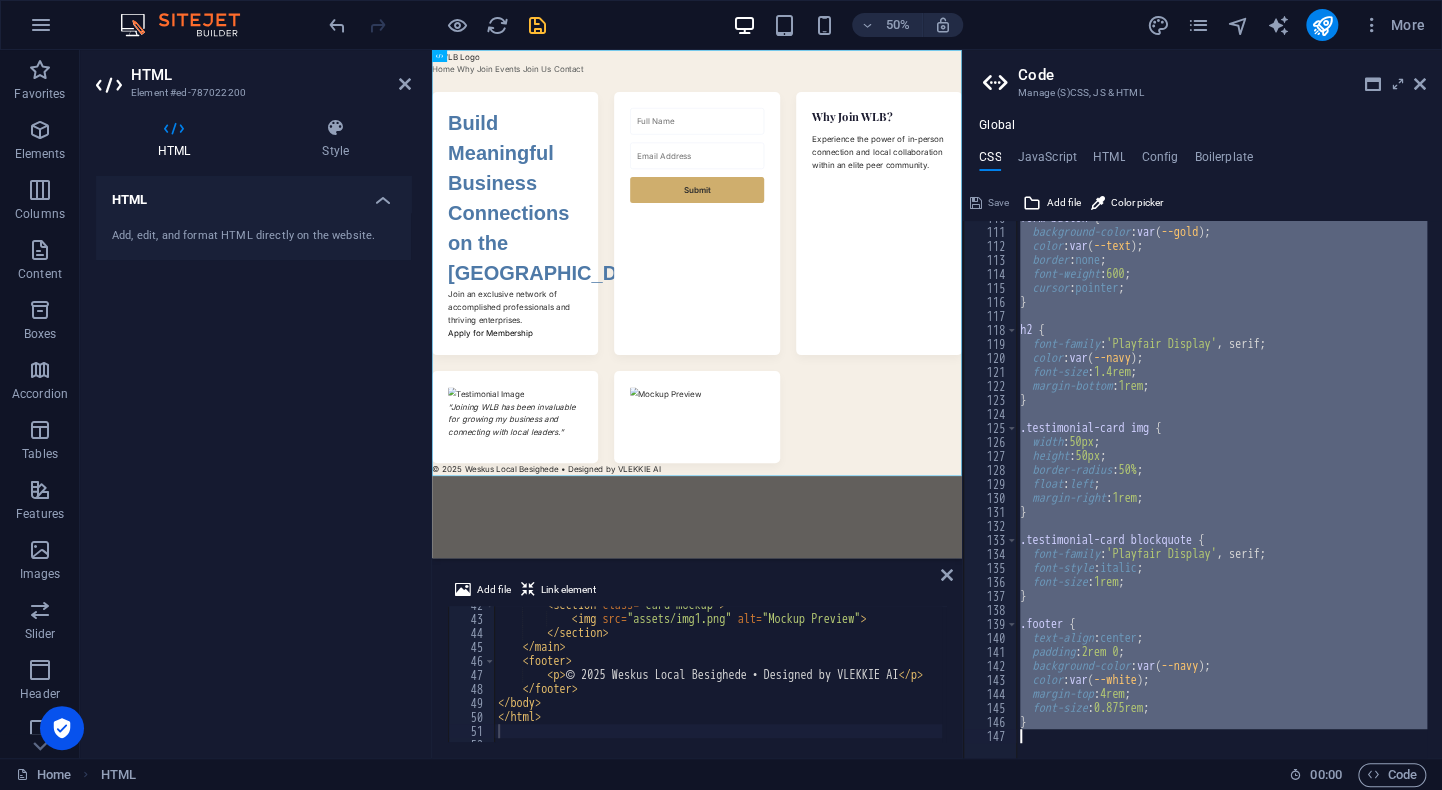 type 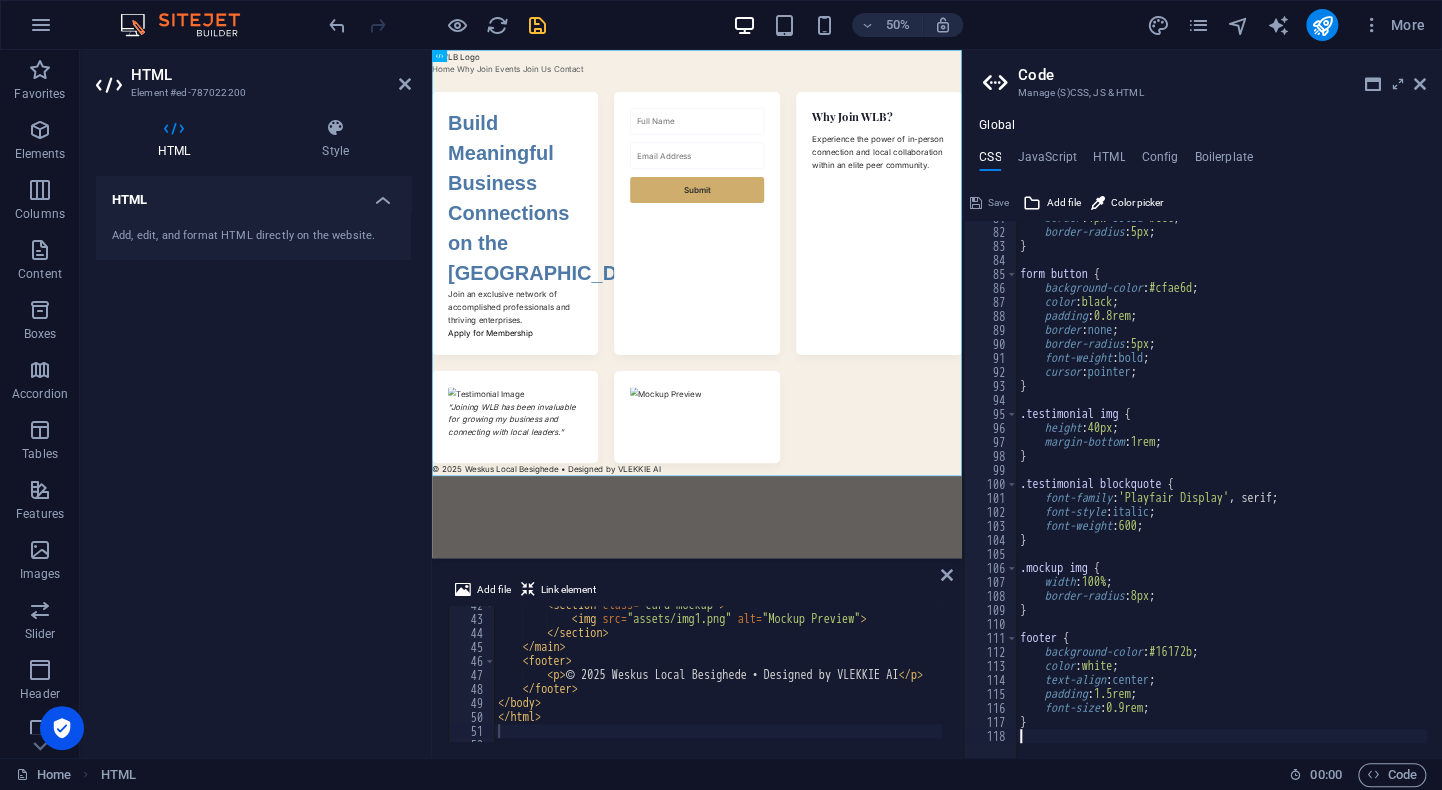scroll, scrollTop: 1130, scrollLeft: 0, axis: vertical 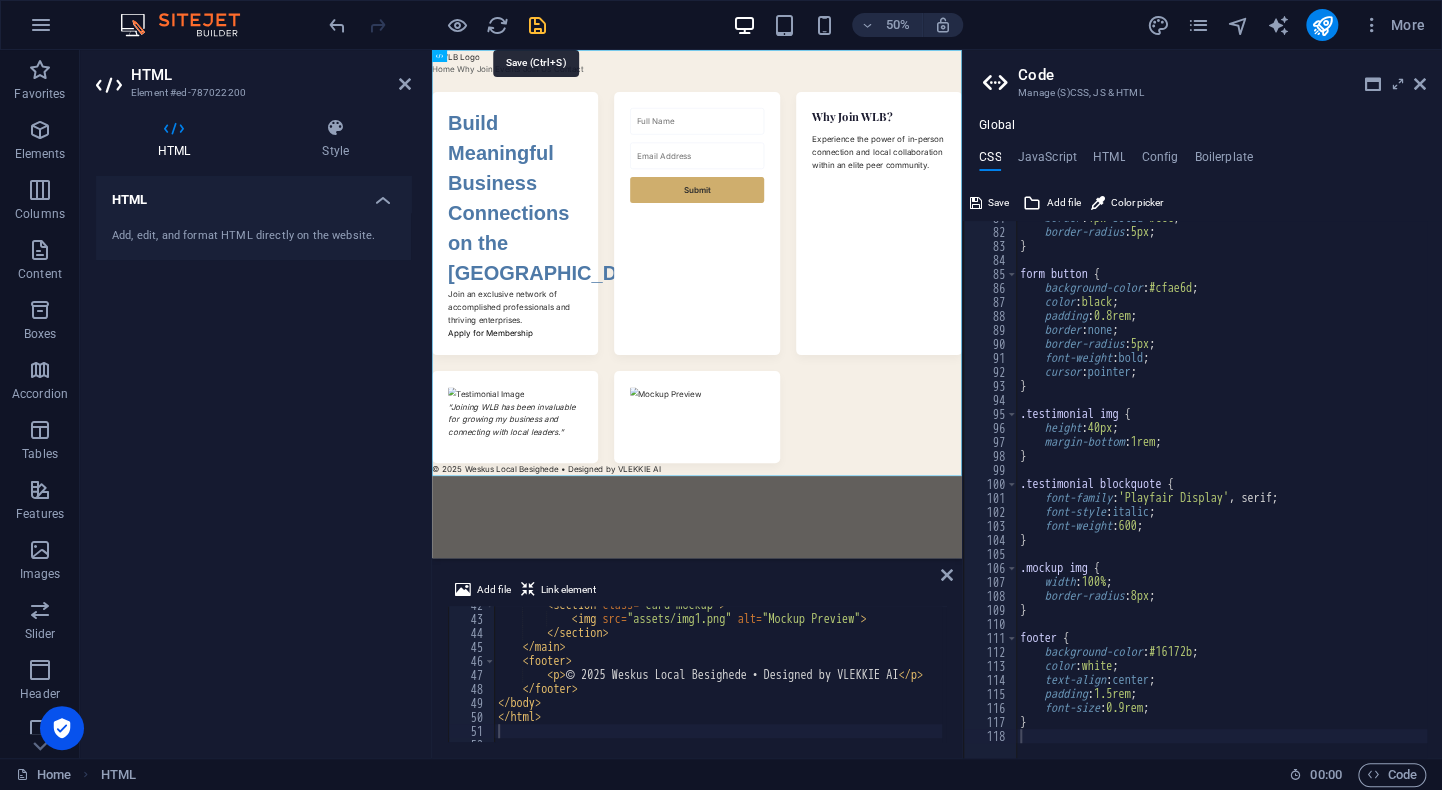 click at bounding box center (537, 25) 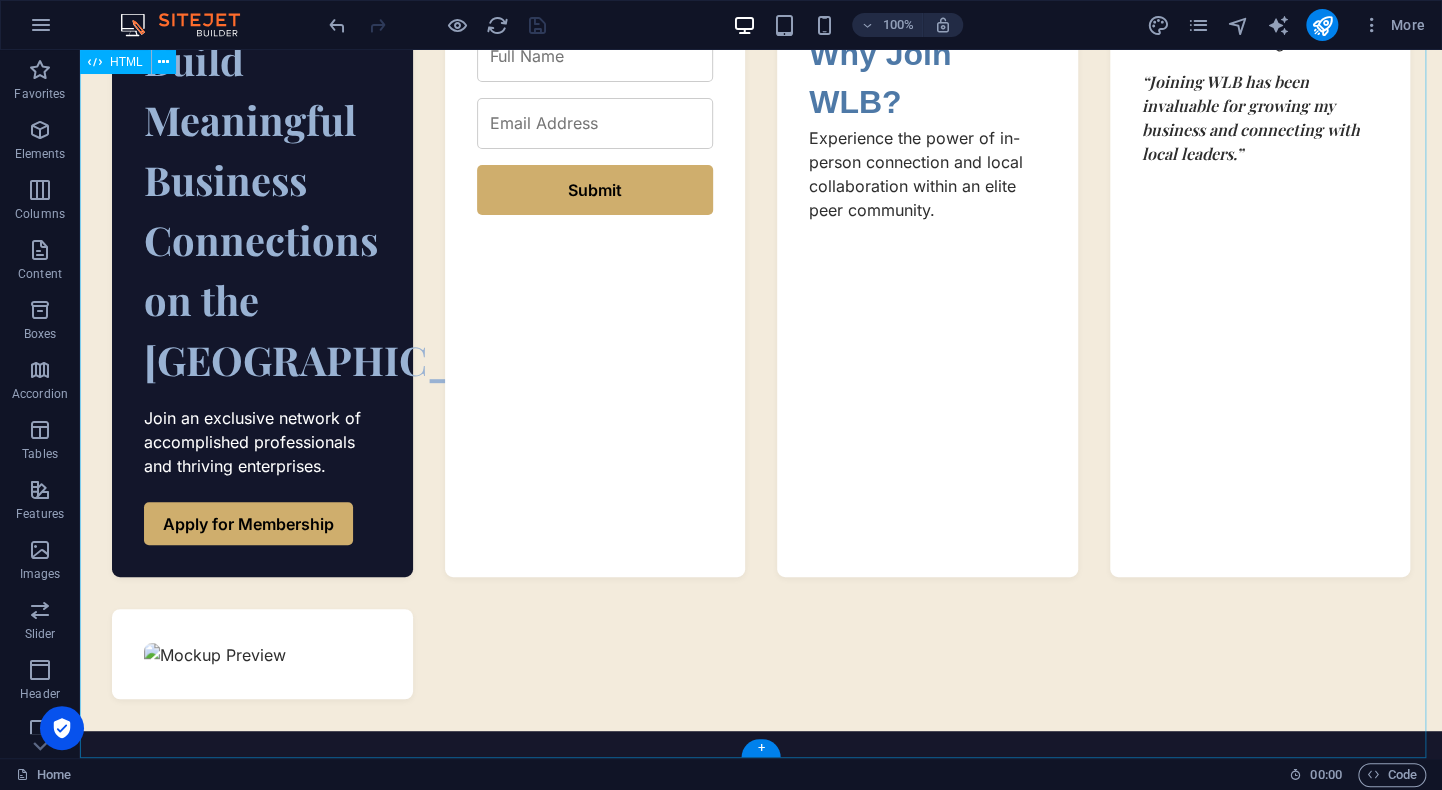 scroll, scrollTop: 0, scrollLeft: 0, axis: both 